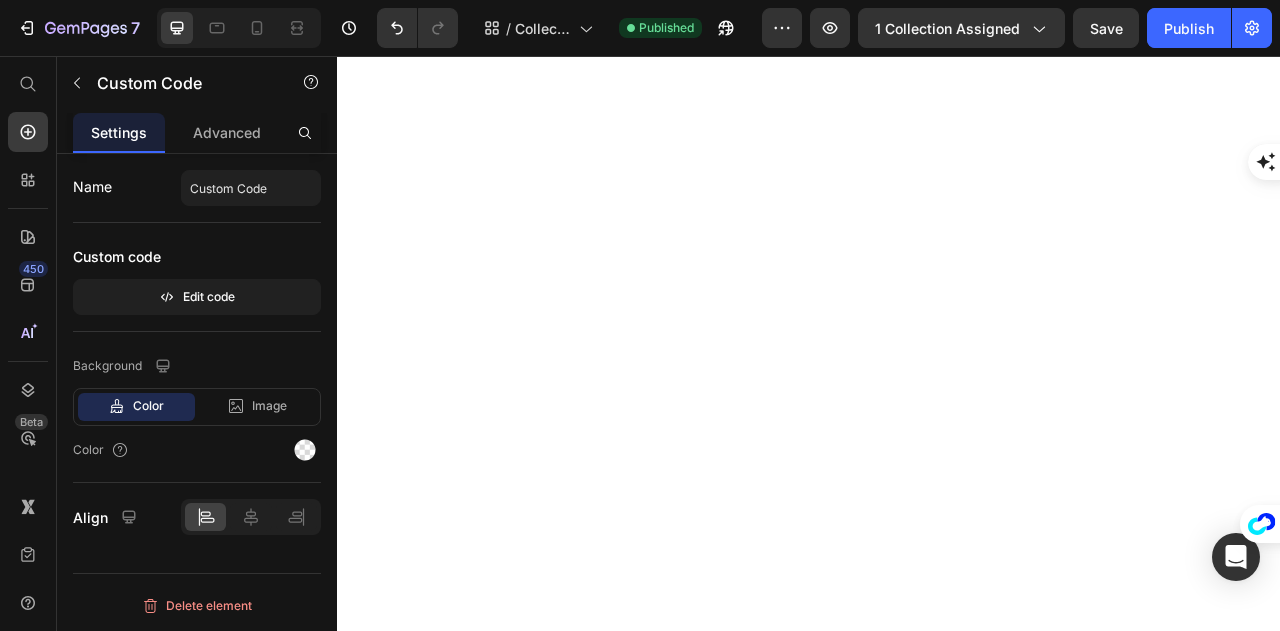 scroll, scrollTop: 0, scrollLeft: 0, axis: both 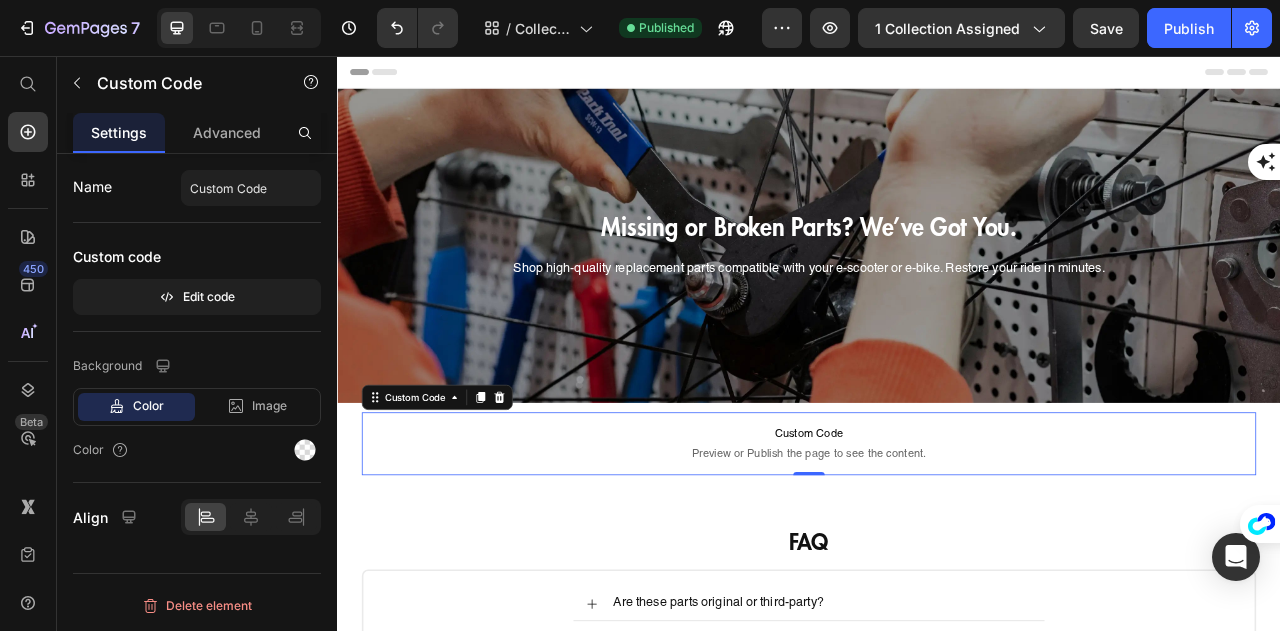 click on "Custom Code" at bounding box center [937, 537] 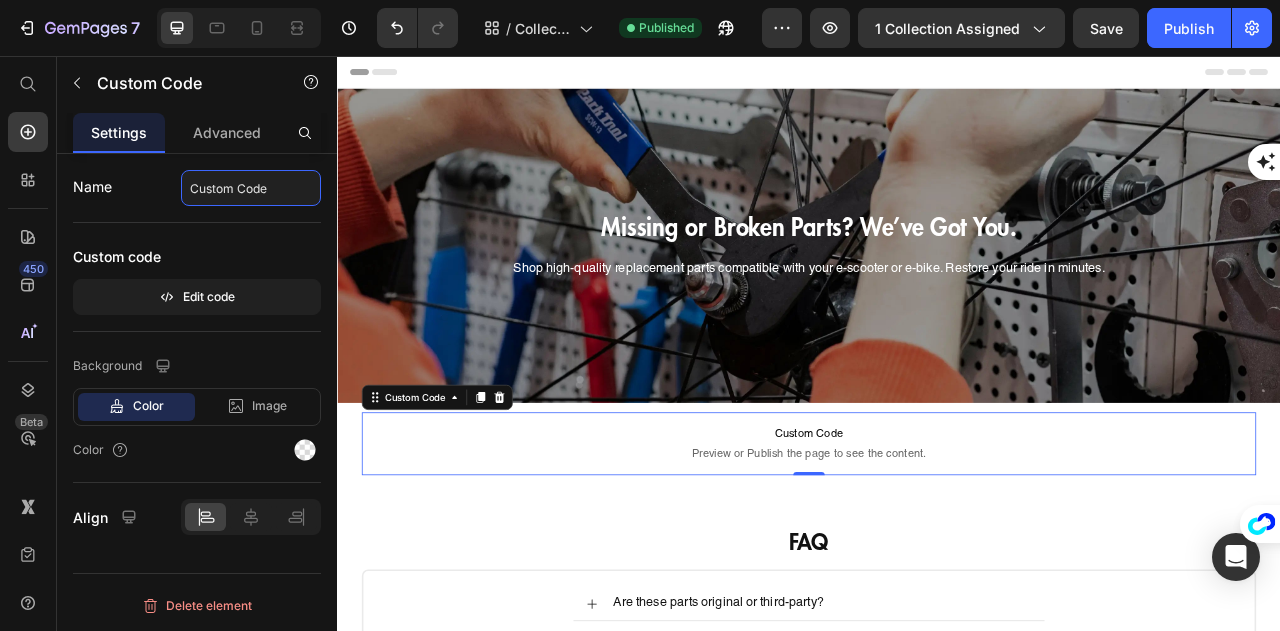 click on "Custom Code" 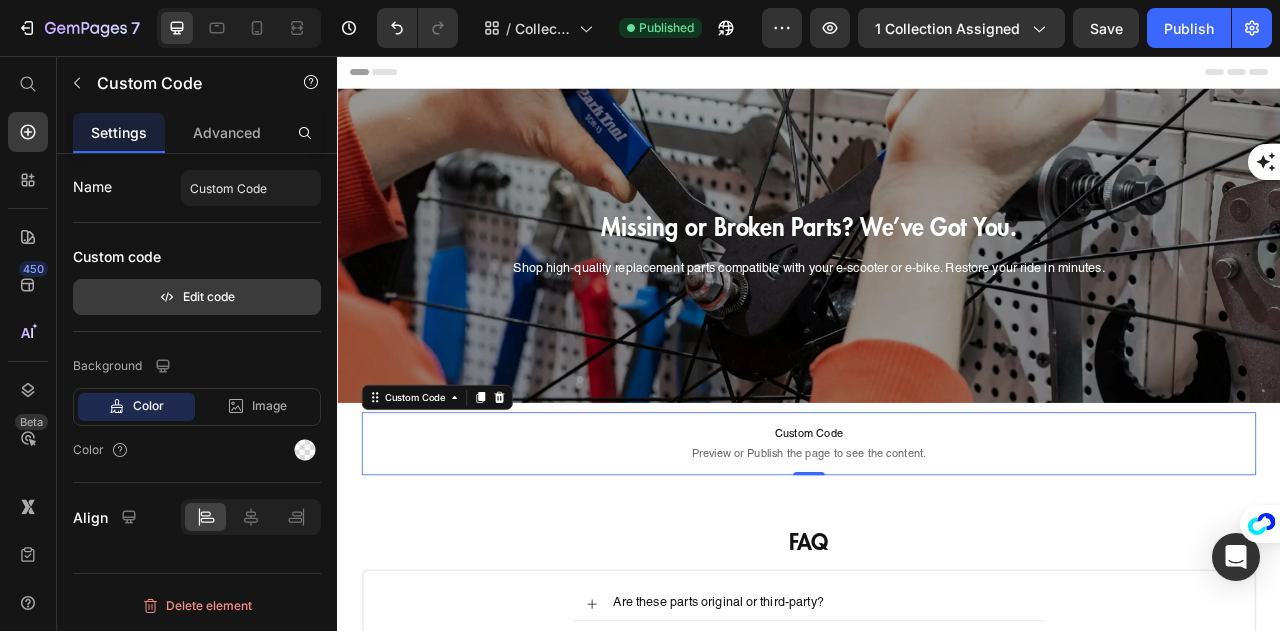 click on "Edit code" at bounding box center [197, 297] 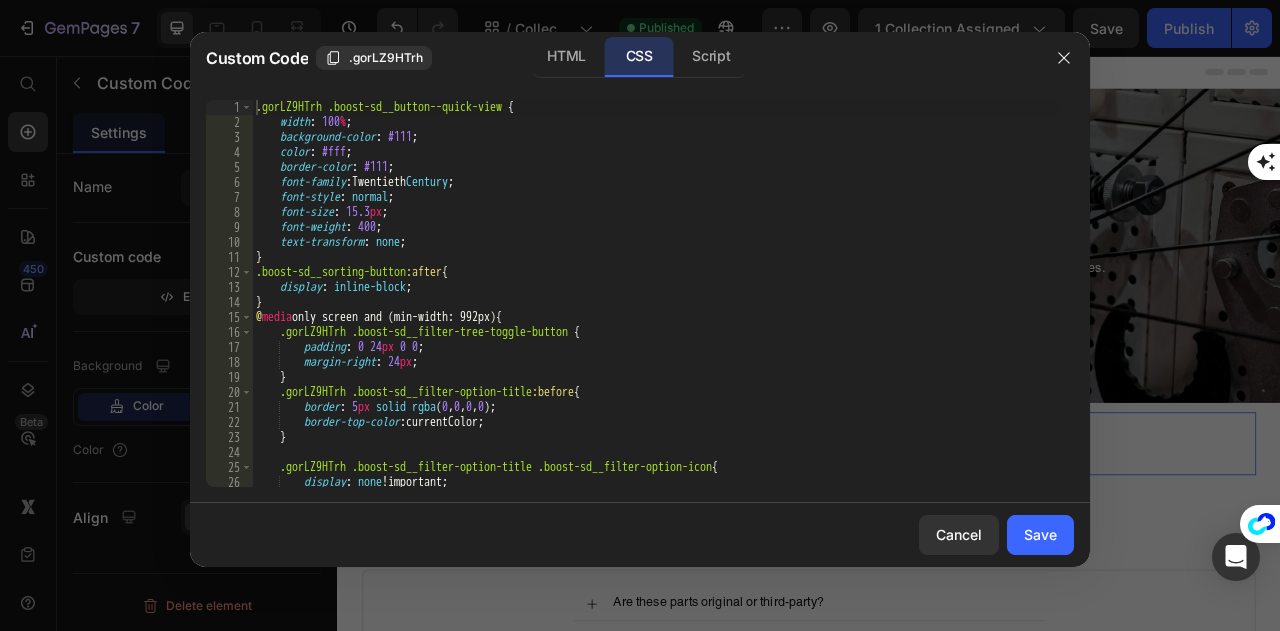 scroll, scrollTop: 0, scrollLeft: 0, axis: both 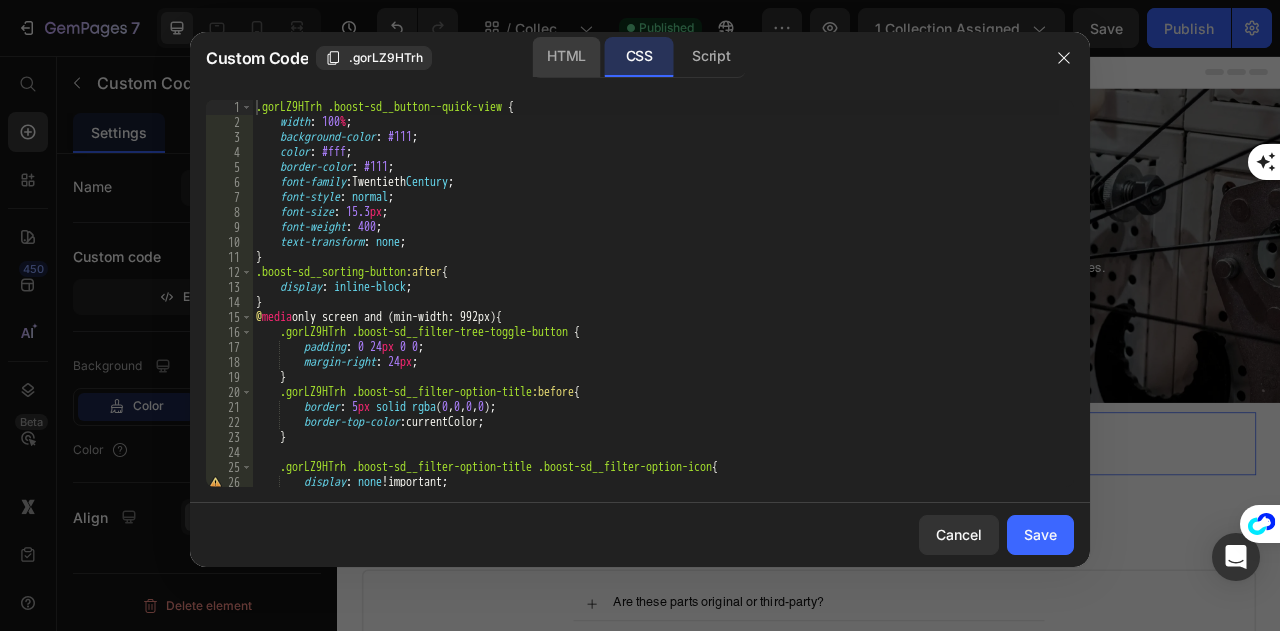 click on "HTML" 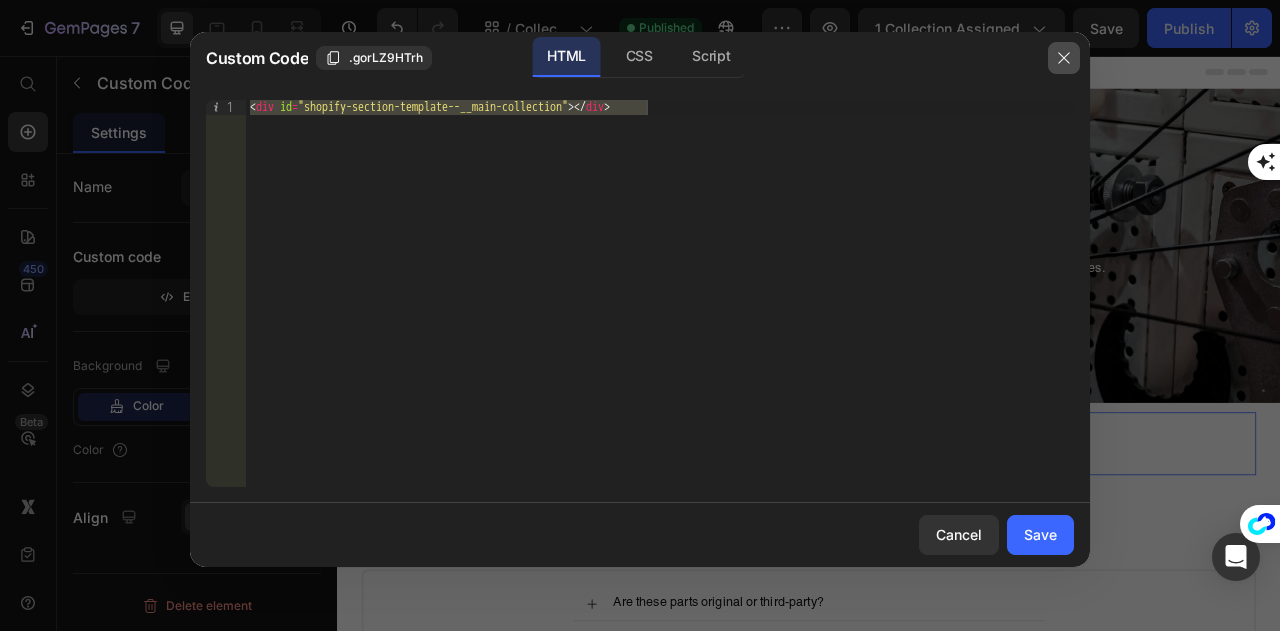 click at bounding box center (1064, 58) 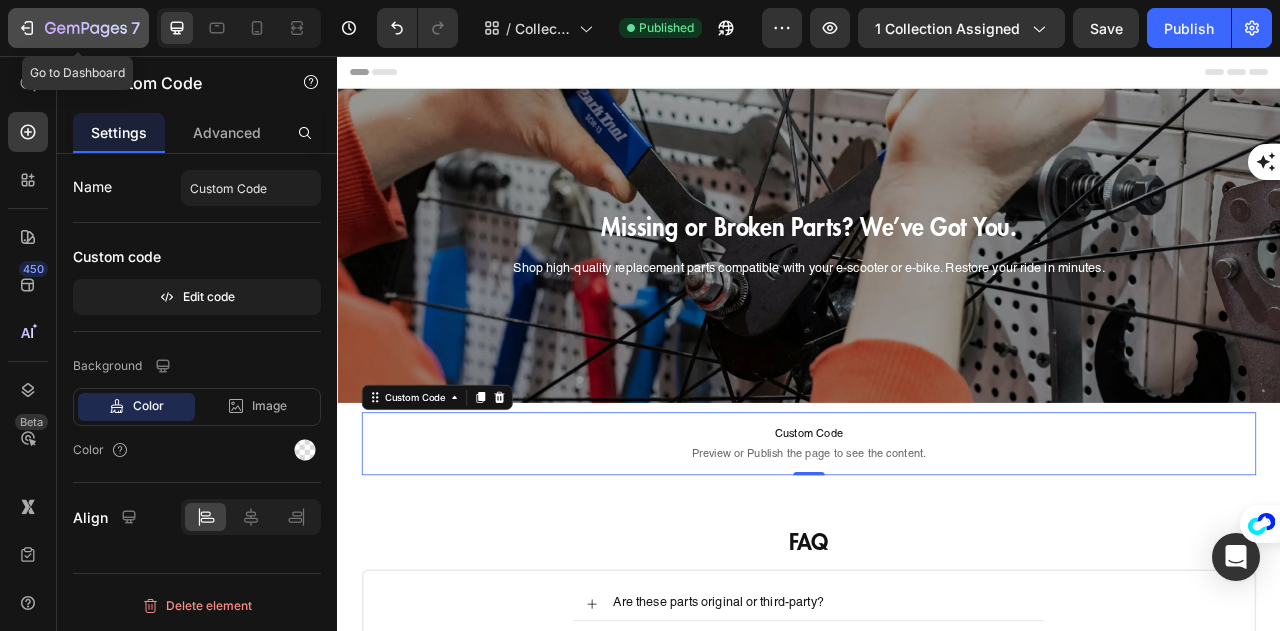 click 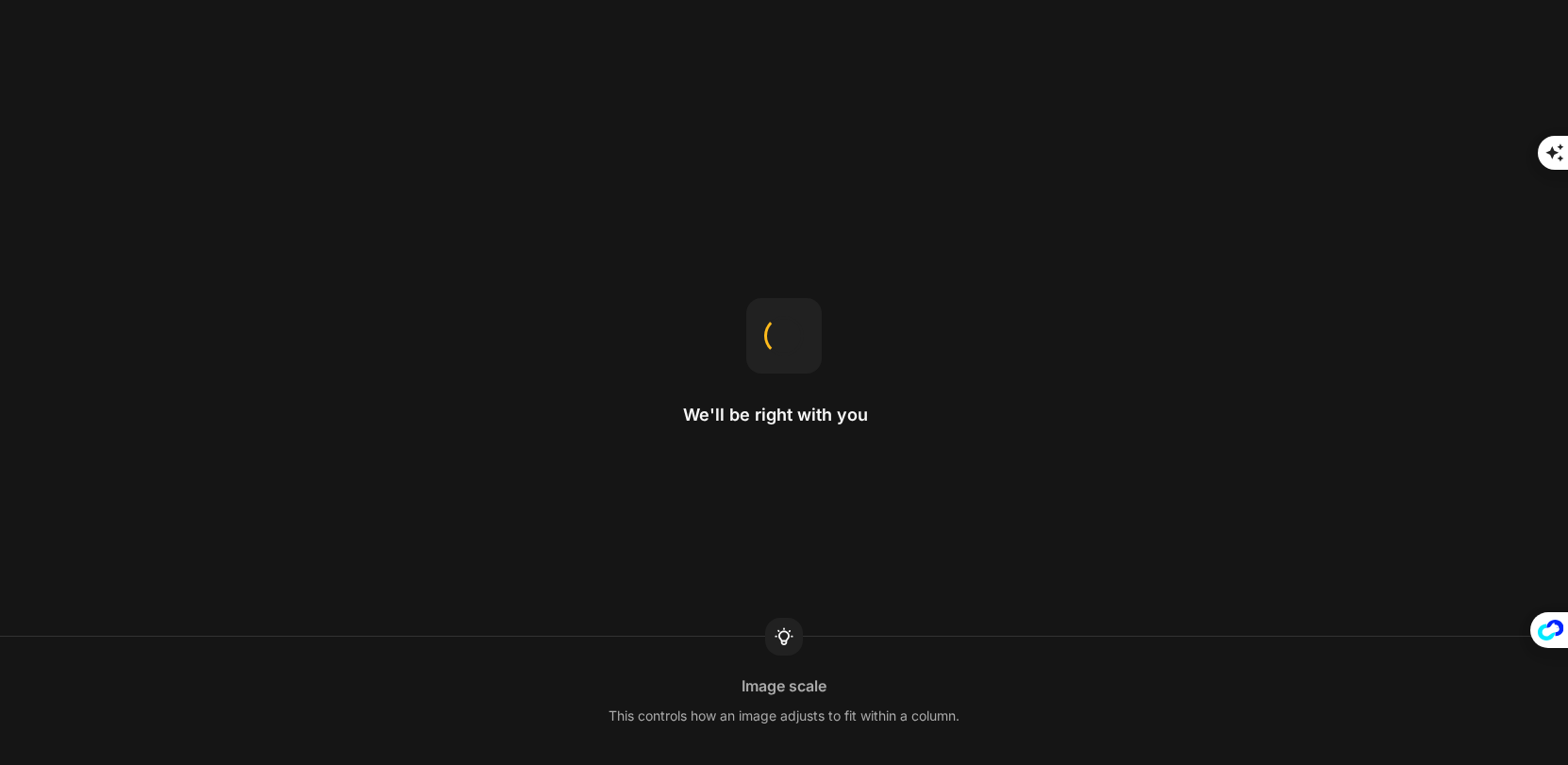 scroll, scrollTop: 0, scrollLeft: 0, axis: both 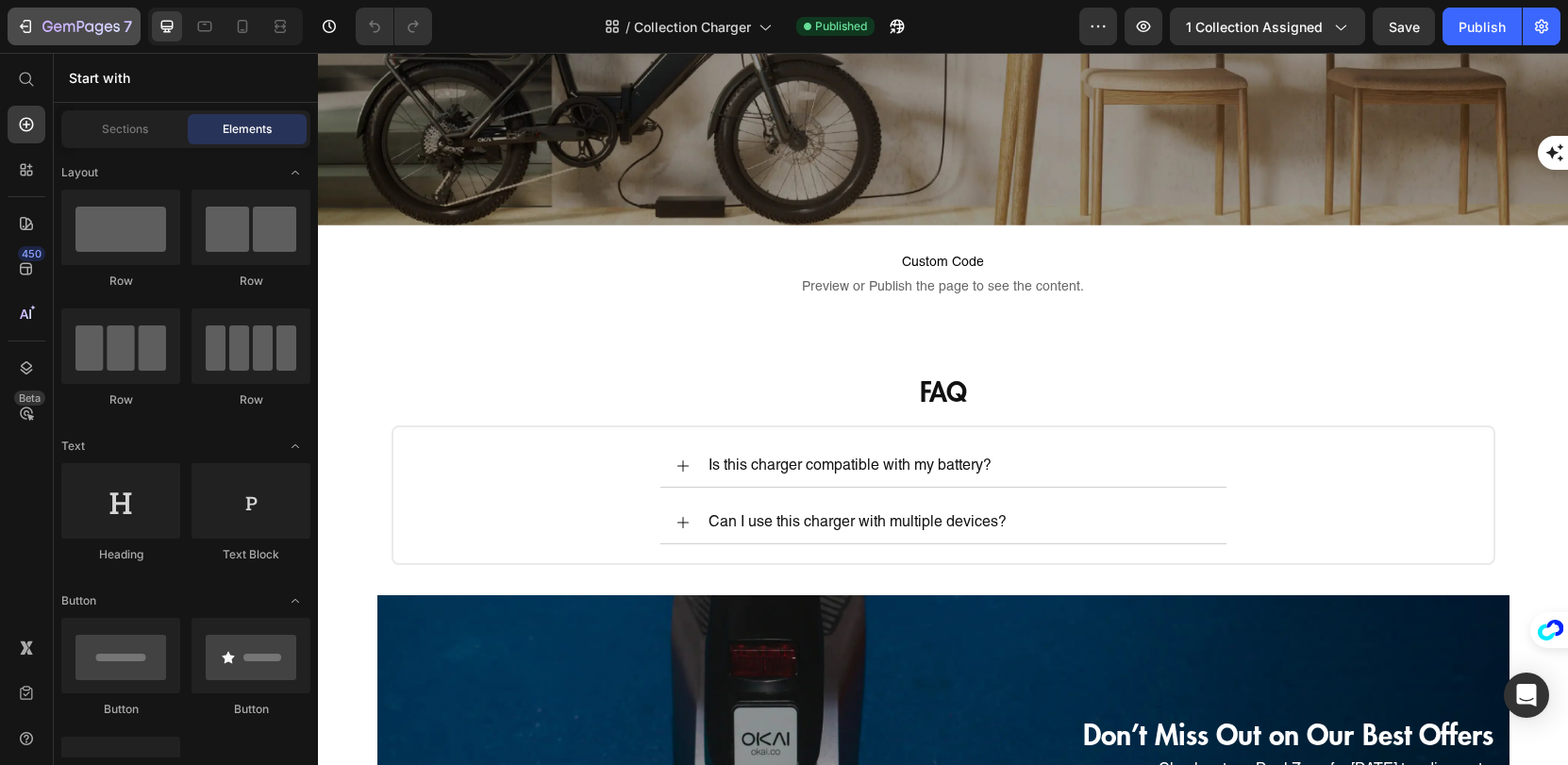 click on "7" 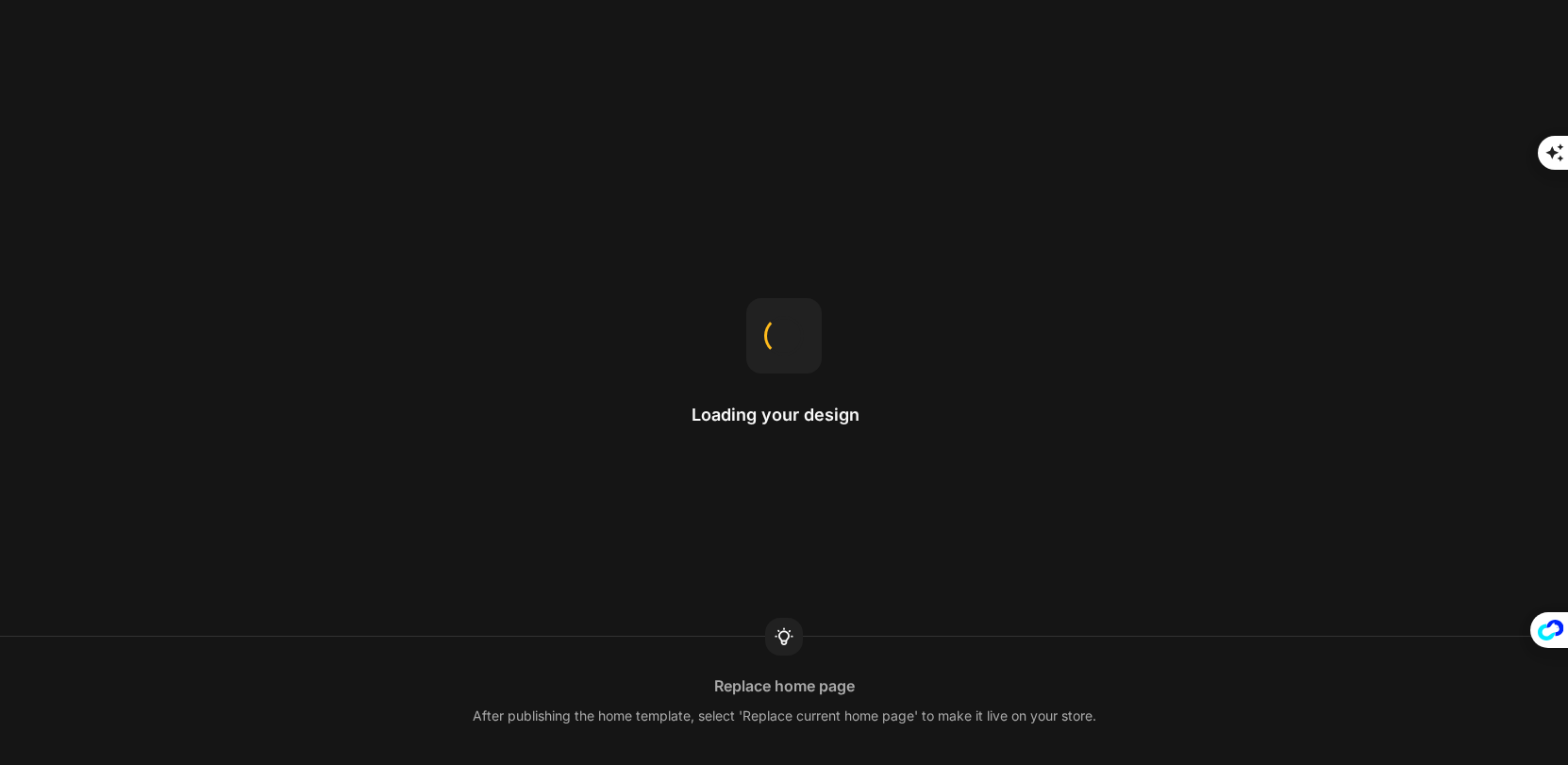 scroll, scrollTop: 0, scrollLeft: 0, axis: both 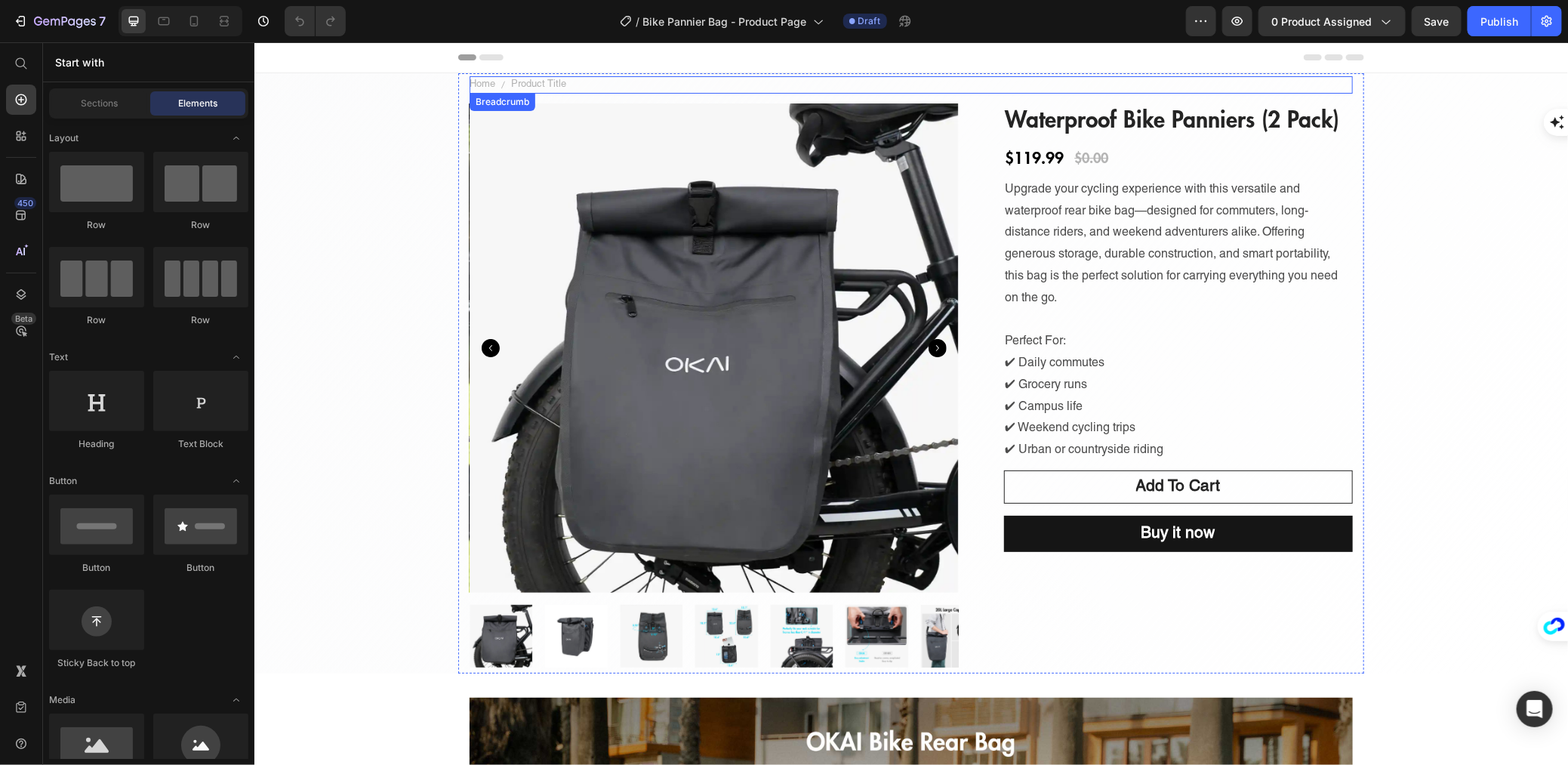 click on "Home
Product Title" at bounding box center (910, 84) 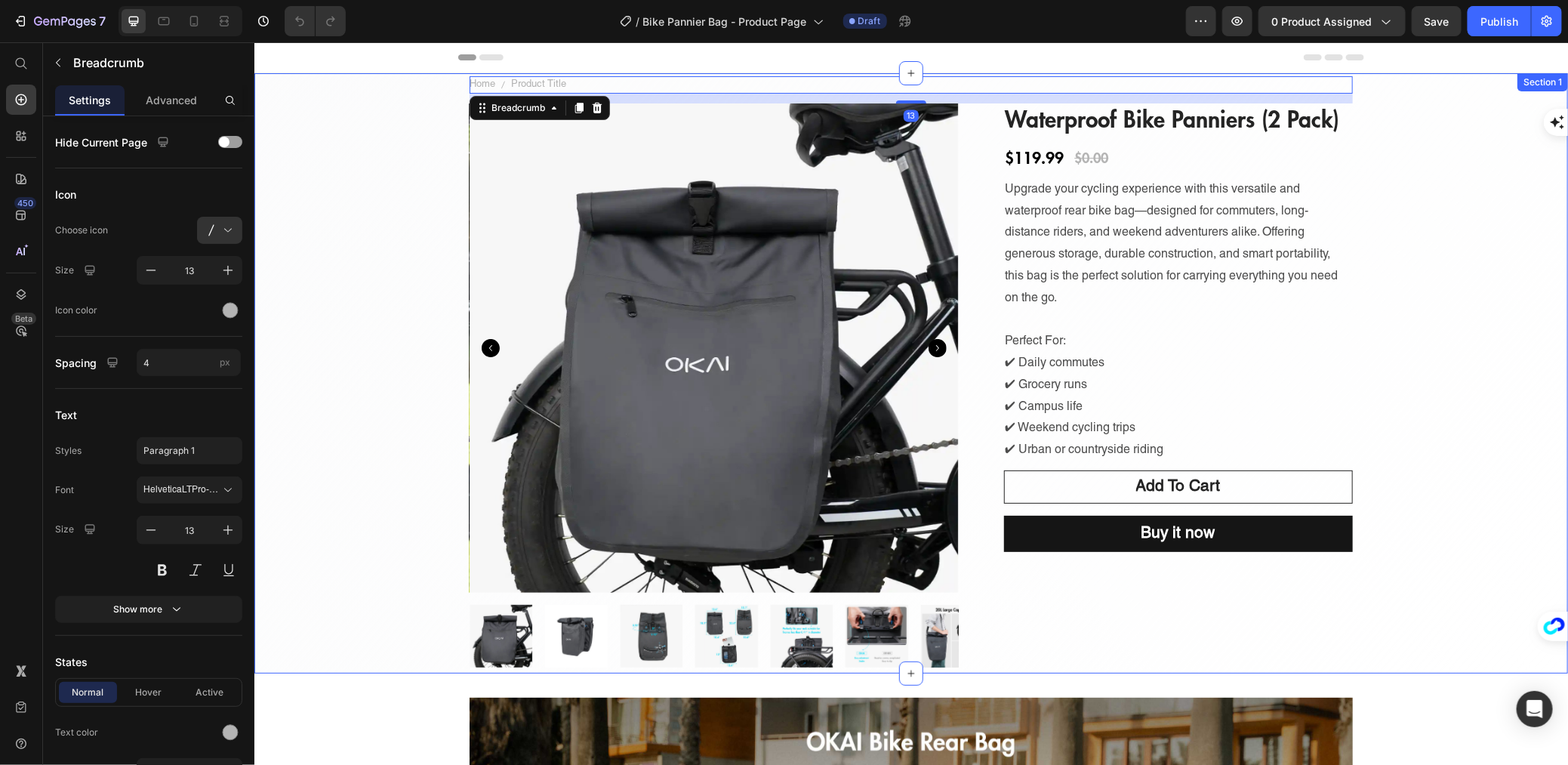 click on "Home
Product Title Breadcrumb   13
Product Images Waterproof Bike Panniers (2 Pack) (P) Title $119.99 (P) Price $0.00 (P) Price Row Upgrade your cycling experience with this versatile and waterproof rear bike bag—designed for commuters, long-distance riders, and weekend adventurers alike. Offering generous storage, durable construction, and smart portability, this bag is the perfect solution for carrying everything you need on the go.   Perfect For: ✔ Daily commutes ✔ Grocery runs ✔ Campus life ✔ Weekend cycling trips ✔ Urban or countryside riding Text Block add to cart (P) Cart Button Row Buy it now Dynamic Checkout Product Row Section 1" at bounding box center [910, 372] 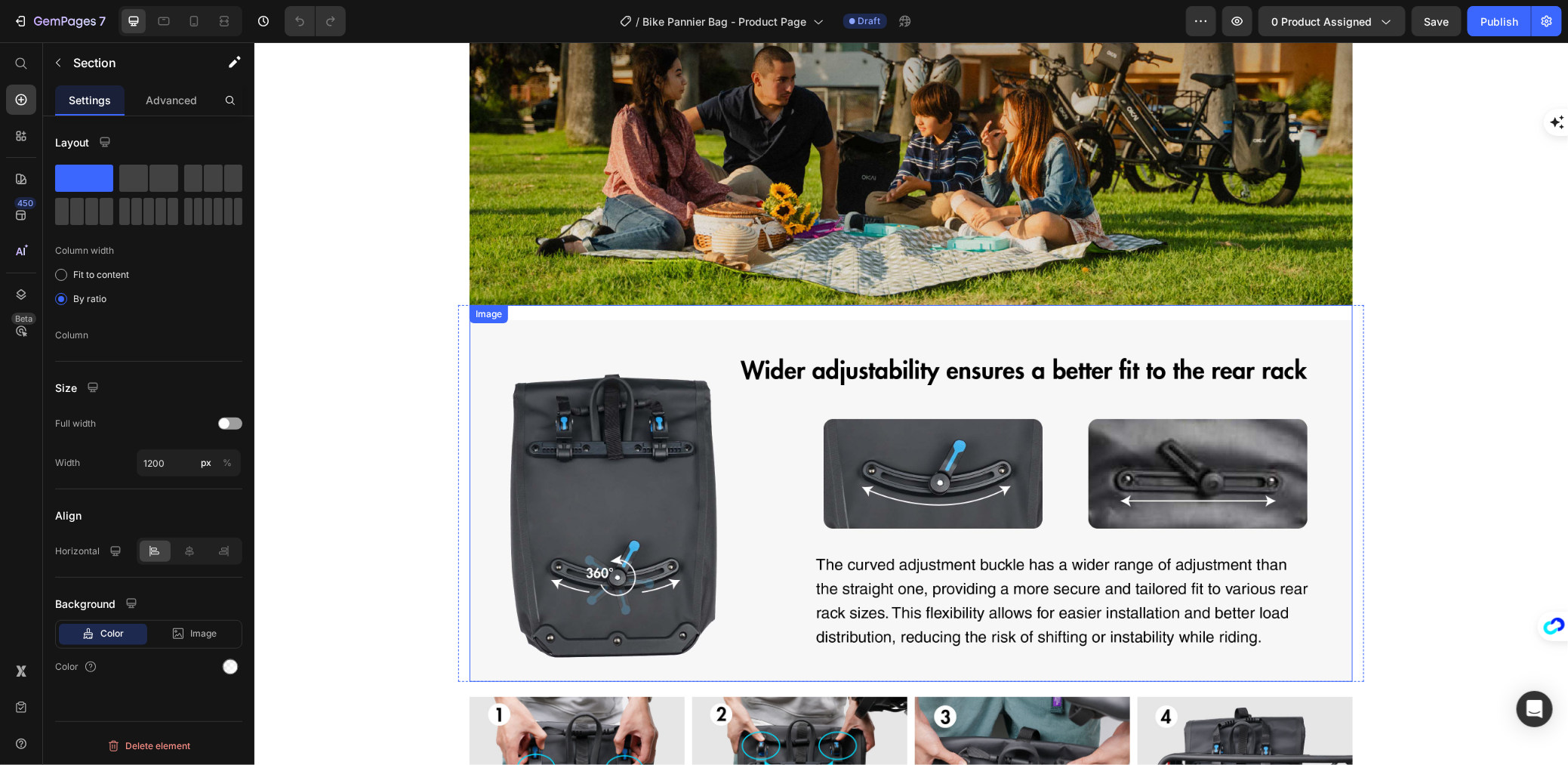 scroll, scrollTop: 472, scrollLeft: 0, axis: vertical 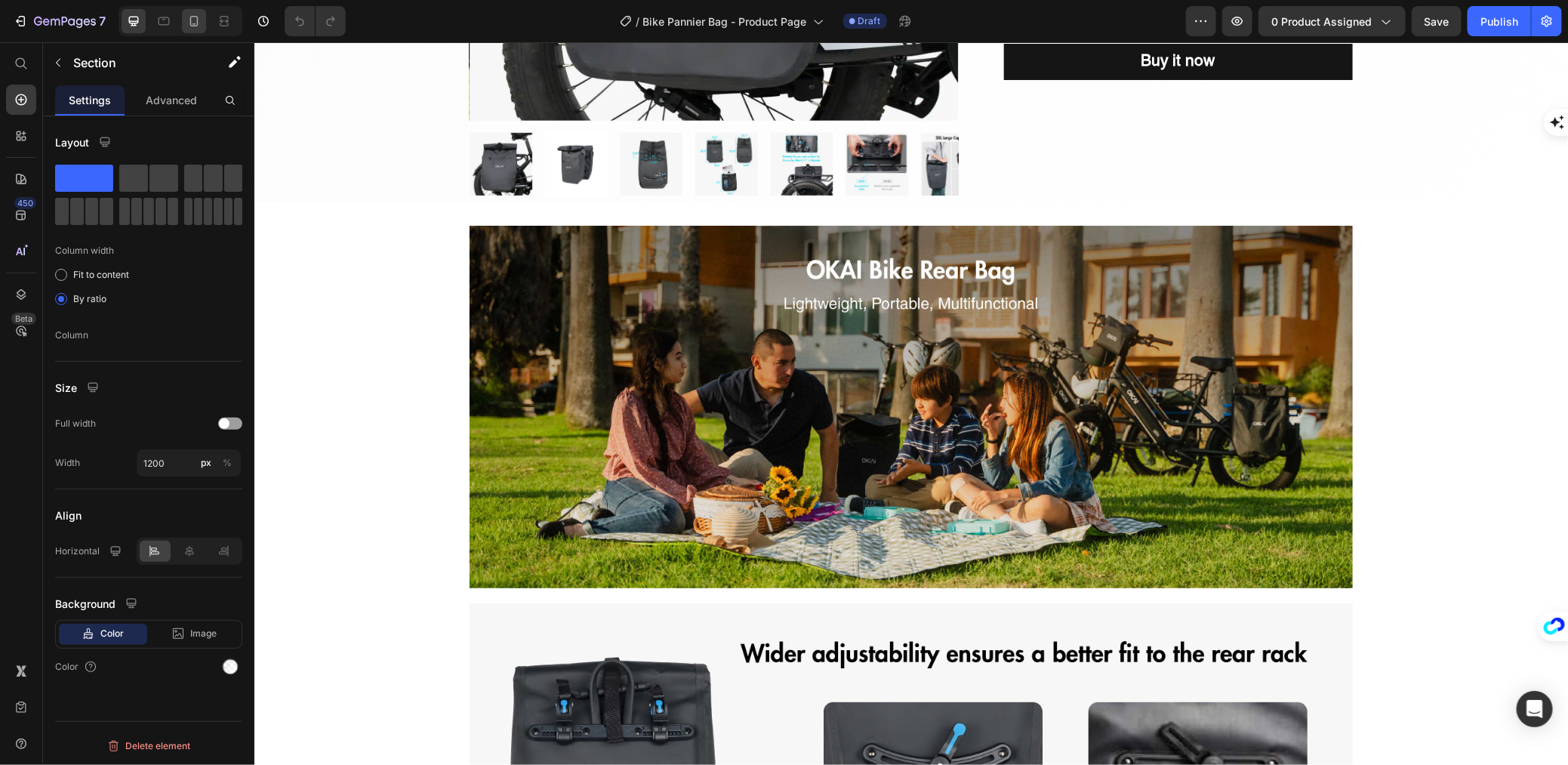 click 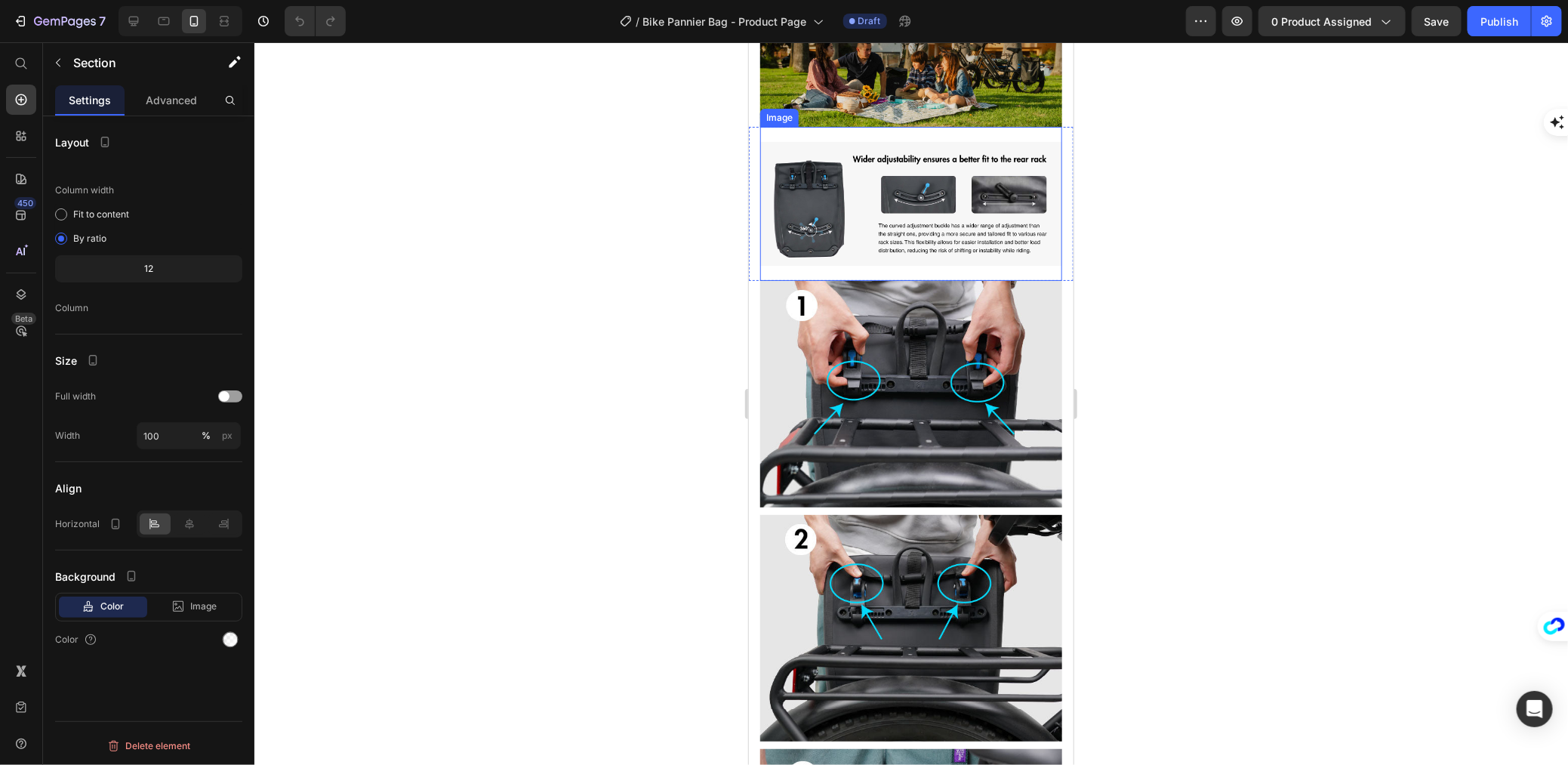 scroll, scrollTop: 952, scrollLeft: 0, axis: vertical 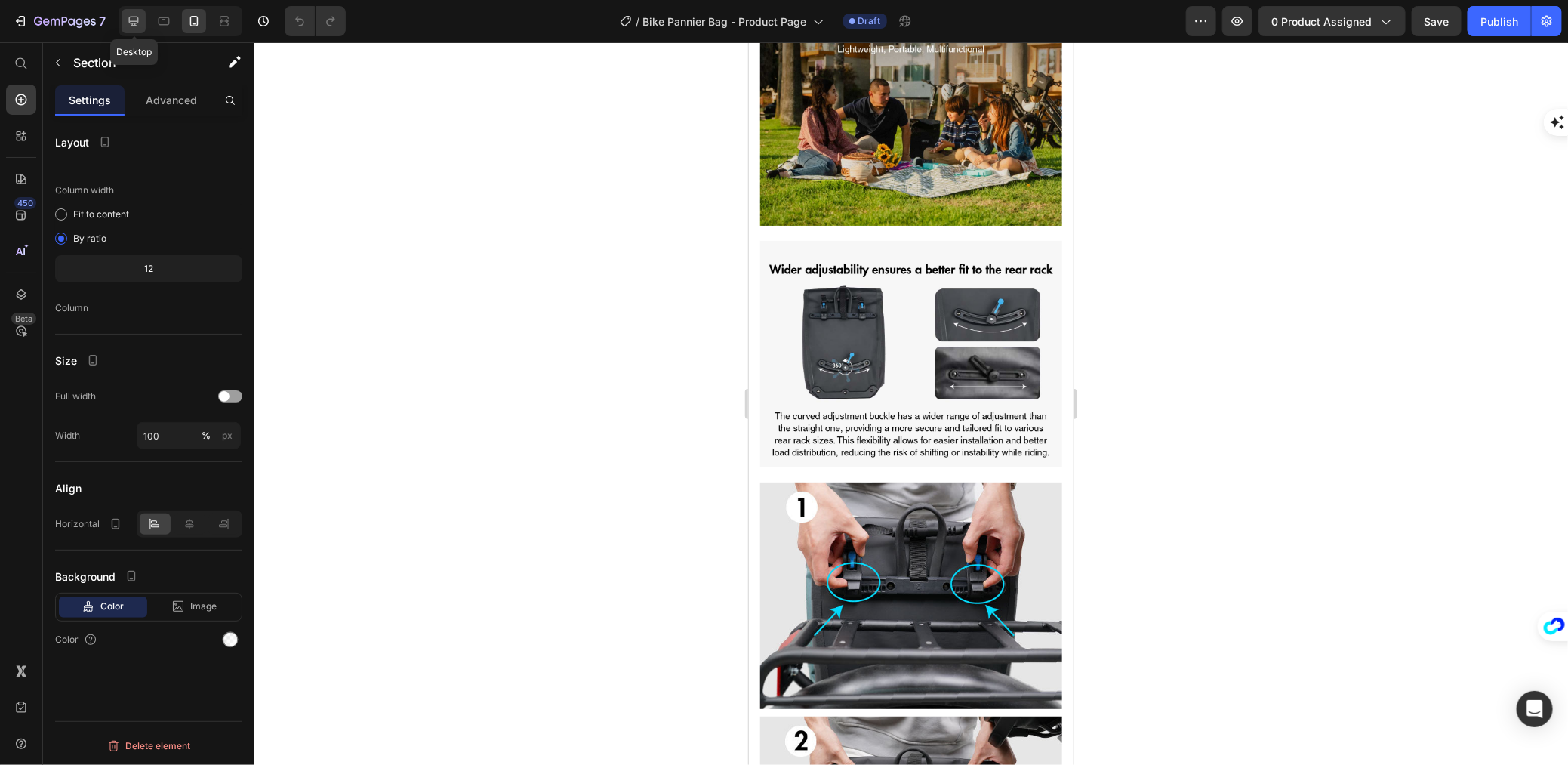 click 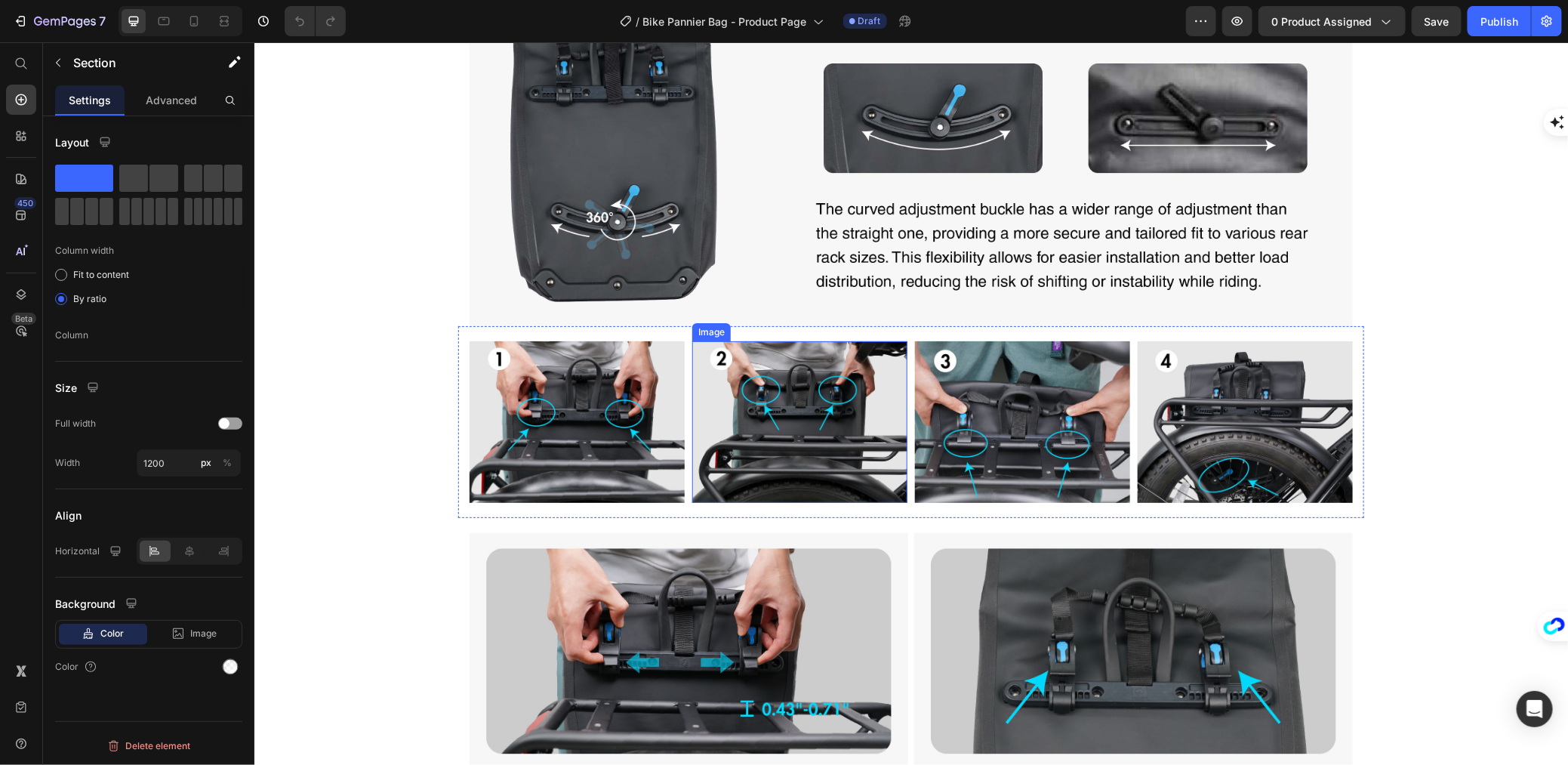 scroll, scrollTop: 1133, scrollLeft: 0, axis: vertical 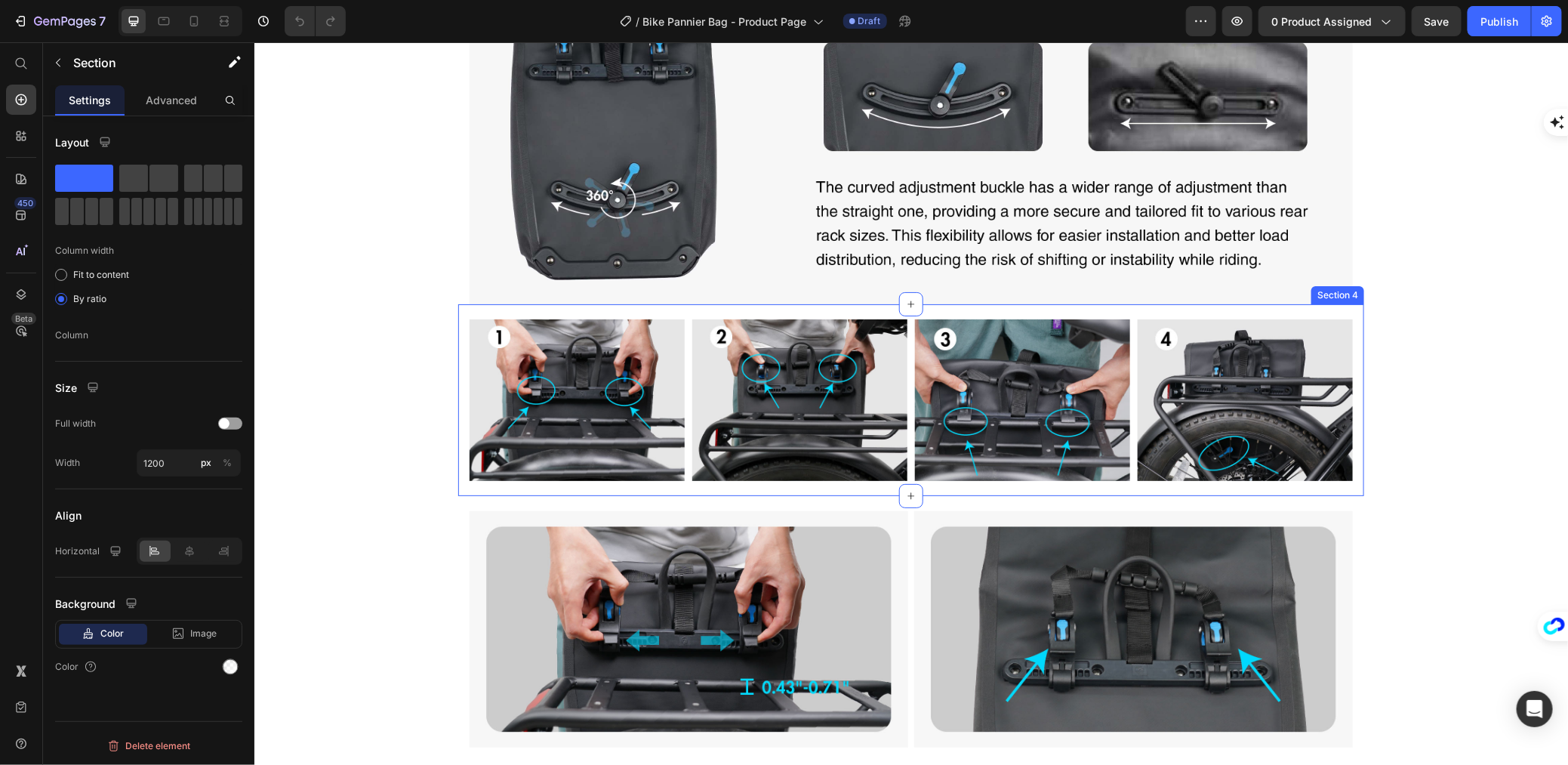 click on "Image Image Image Image Section 4" at bounding box center (910, 399) 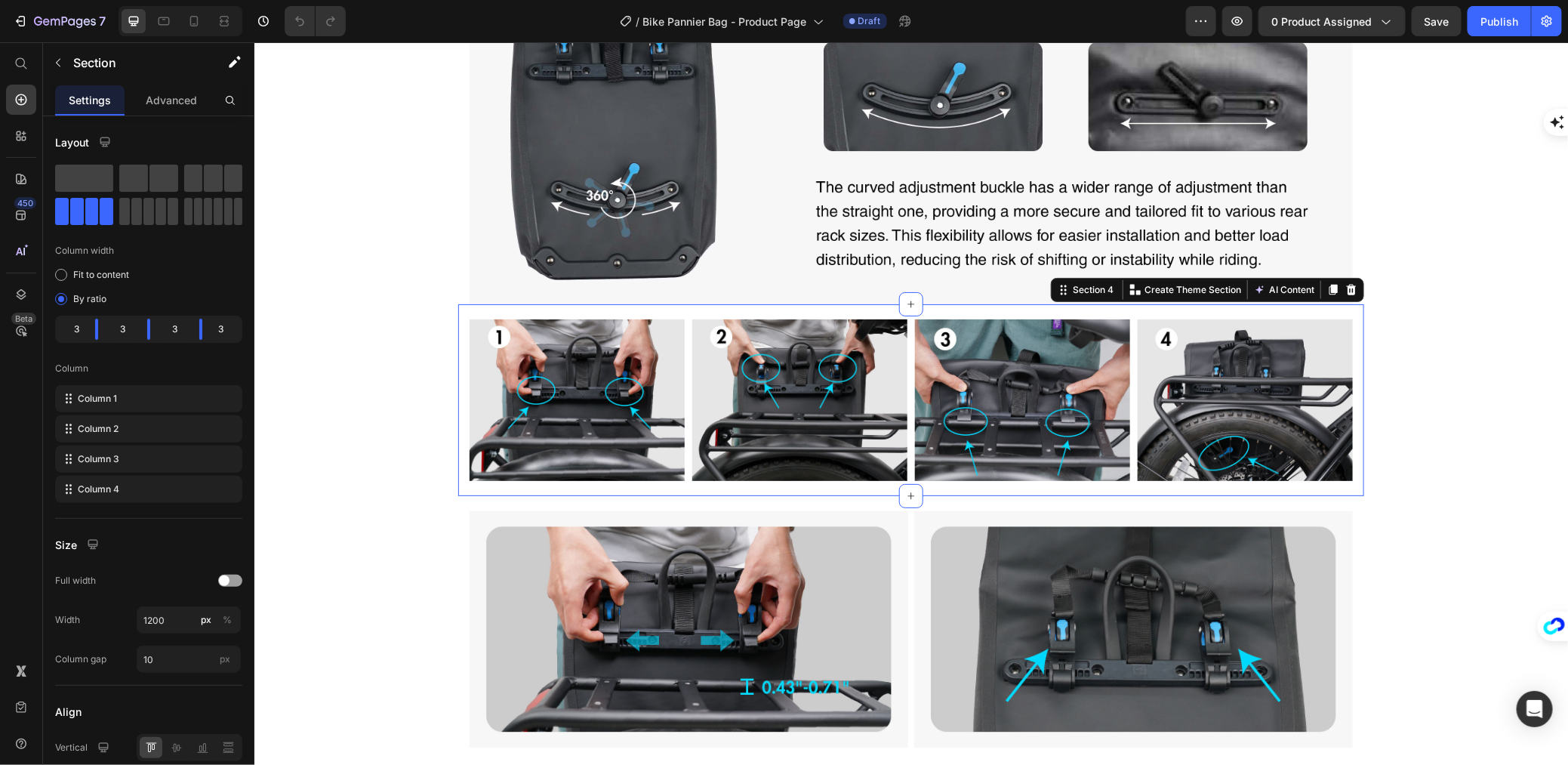 click on "Image Image Image Image Section 4   Create Theme Section AI Content Write with GemAI What would you like to describe here? Tone and Voice Persuasive Product Shipping Protection Show more Generate" at bounding box center [910, 399] 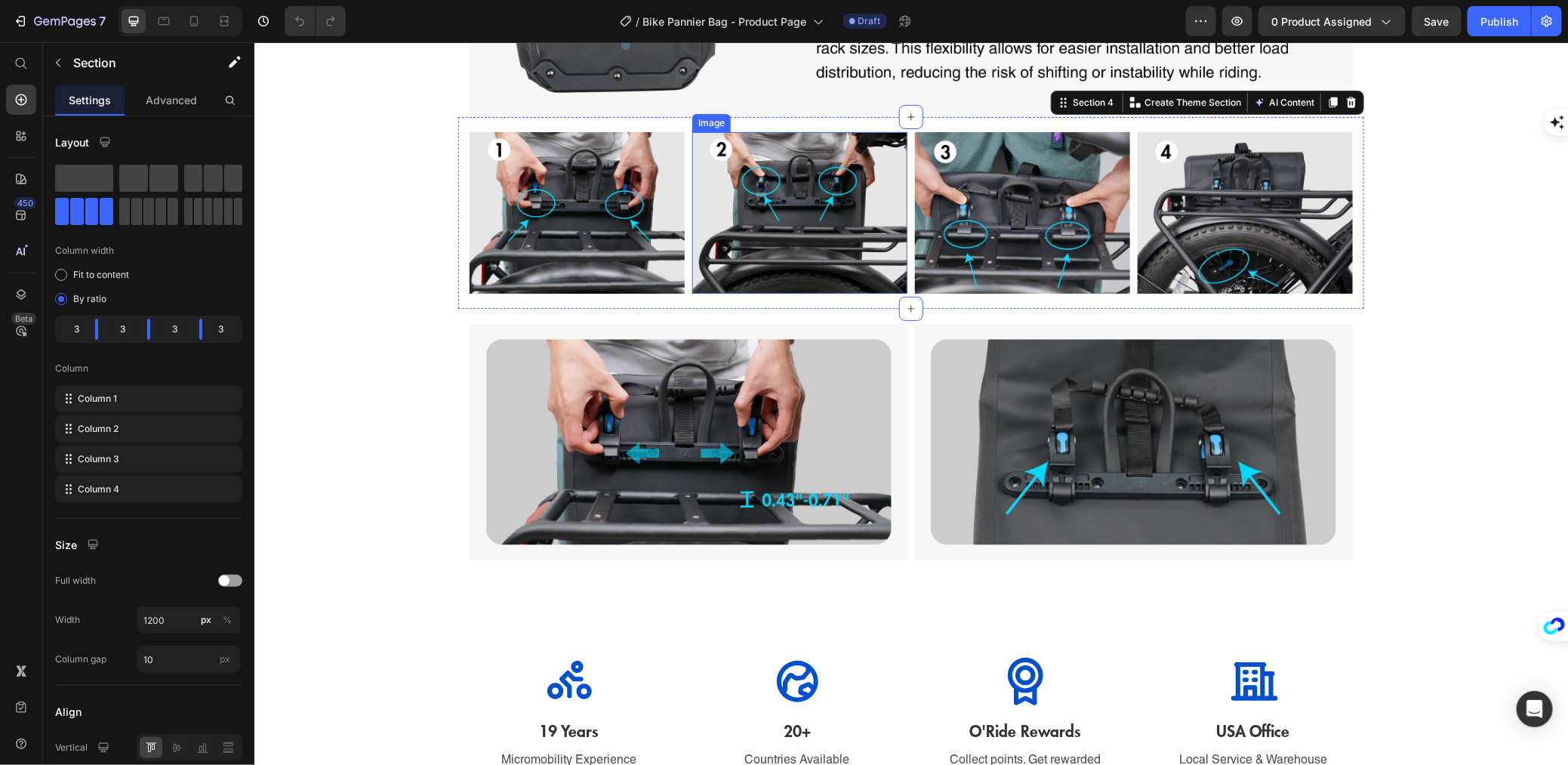 scroll, scrollTop: 1322, scrollLeft: 0, axis: vertical 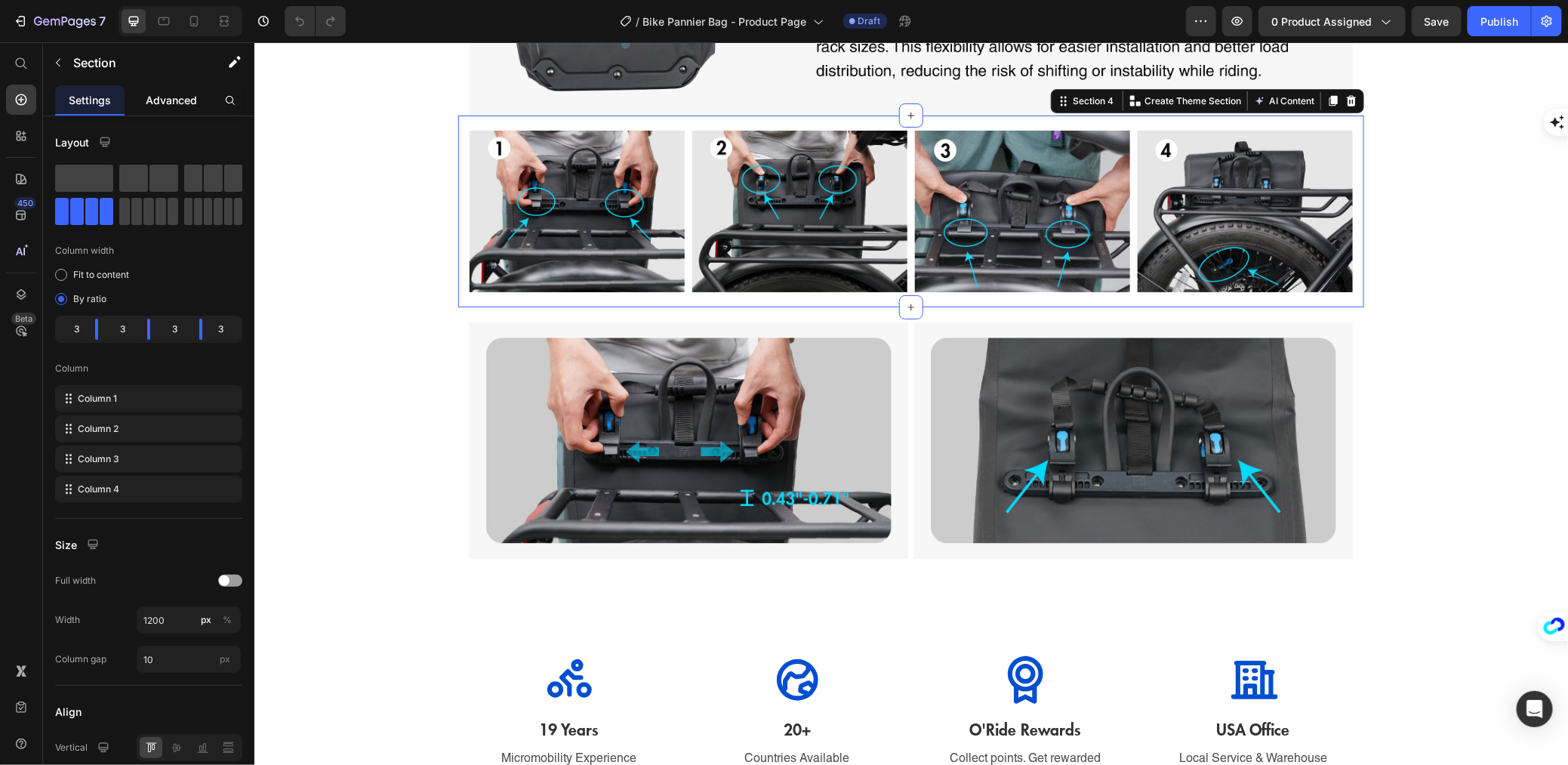 click on "Advanced" at bounding box center (171, 100) 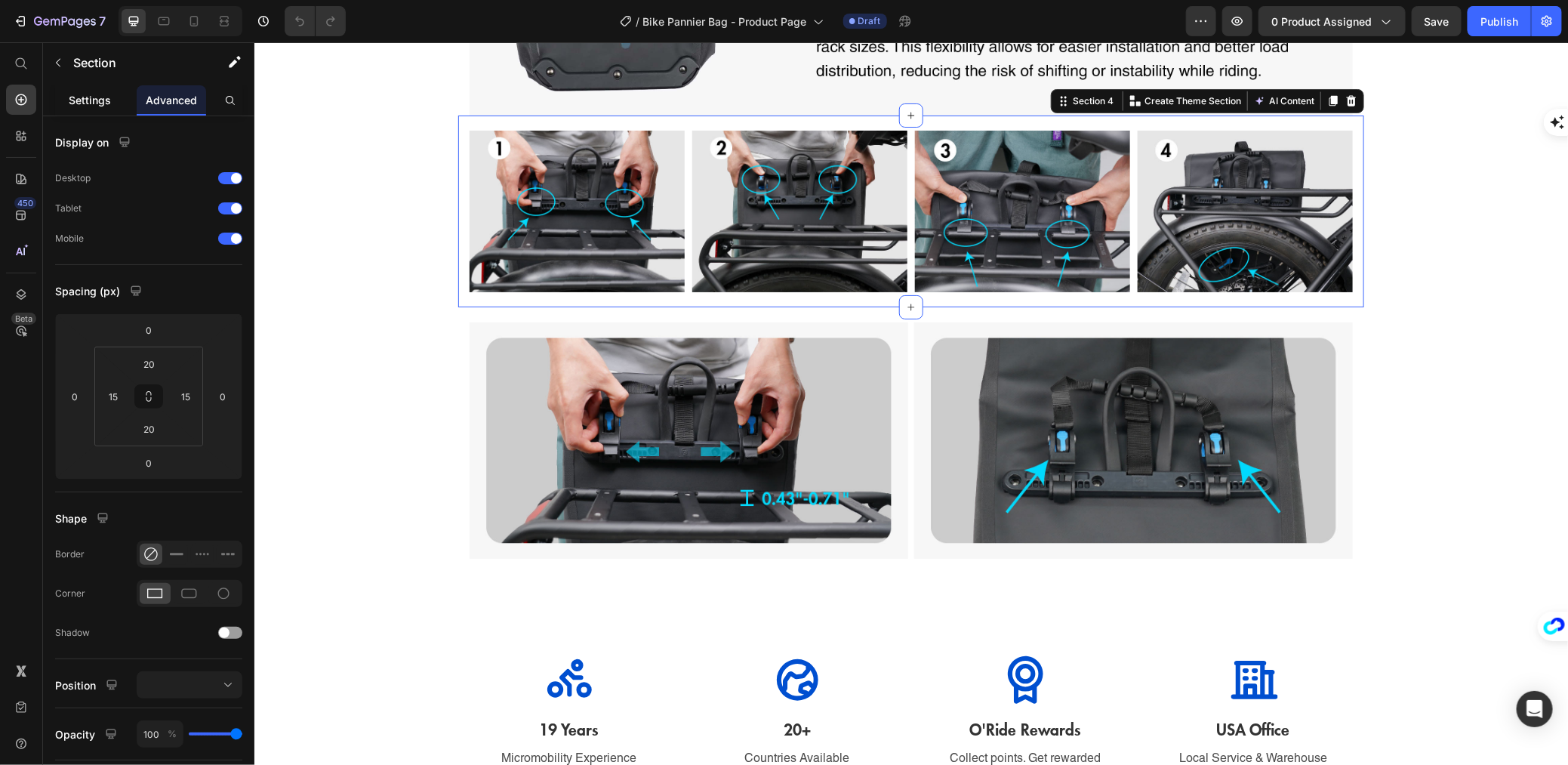 click on "Settings" at bounding box center [90, 100] 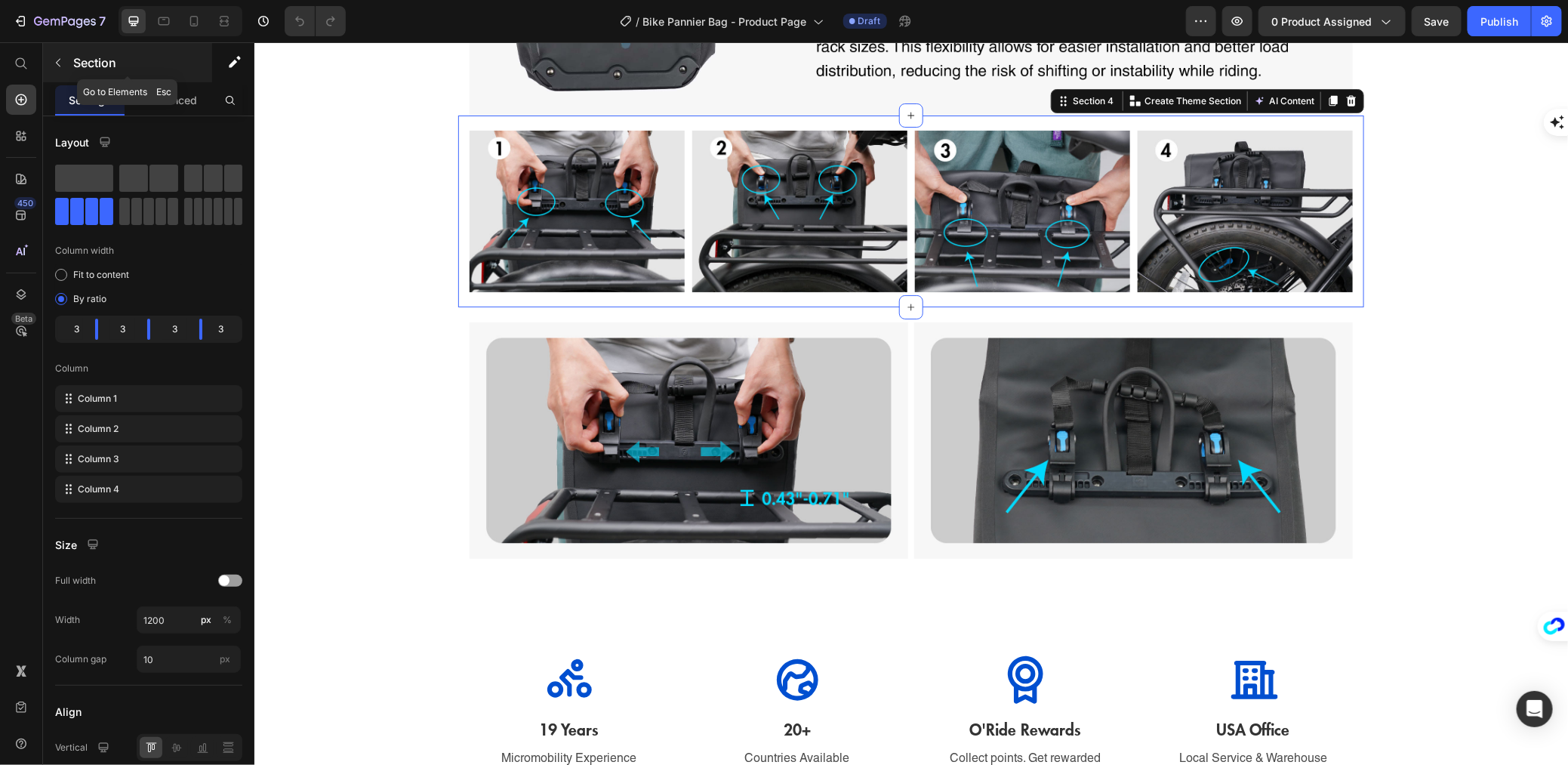 click on "Section" at bounding box center (128, 63) 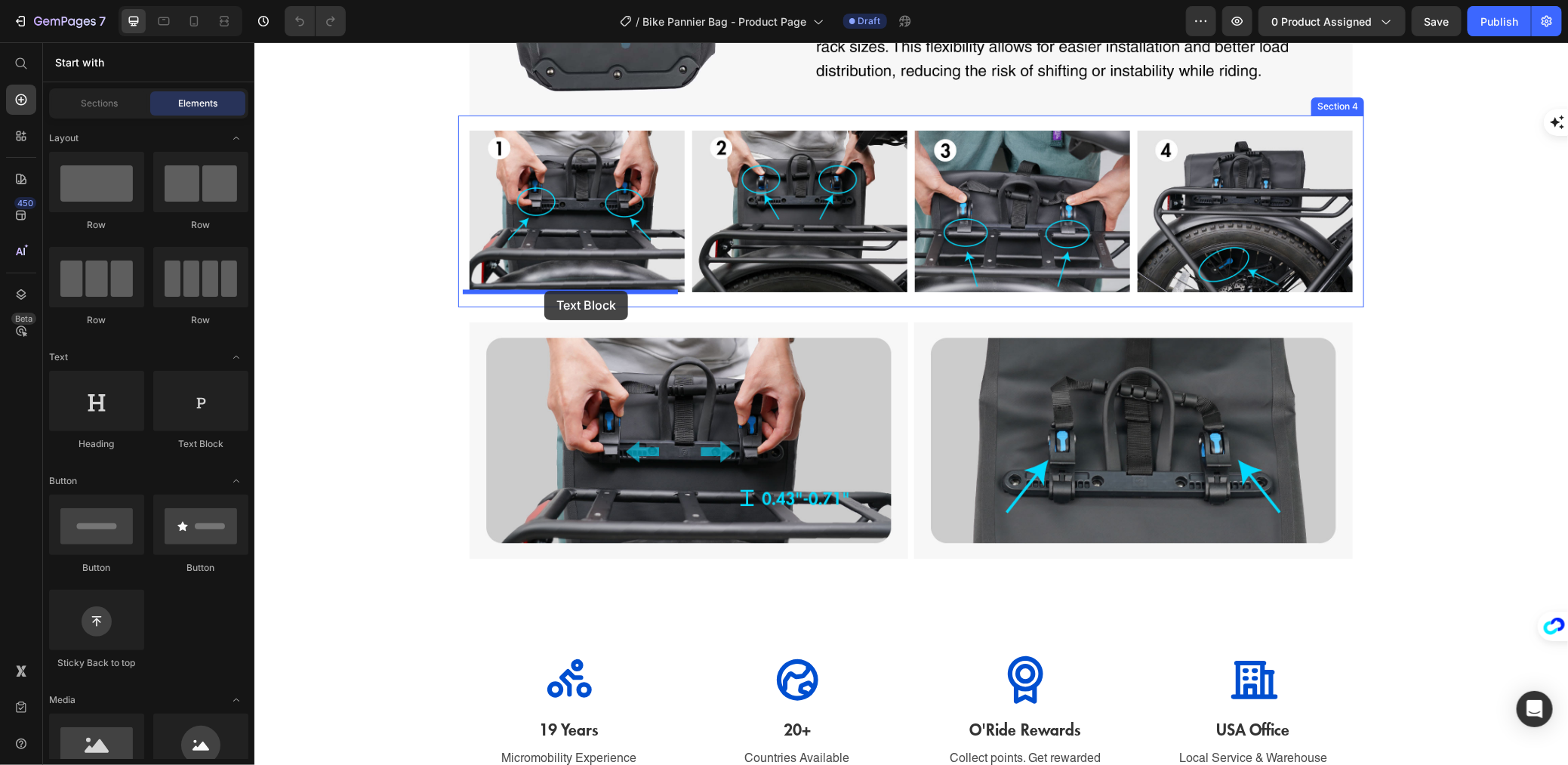 drag, startPoint x: 441, startPoint y: 451, endPoint x: 544, endPoint y: 290, distance: 191.12823 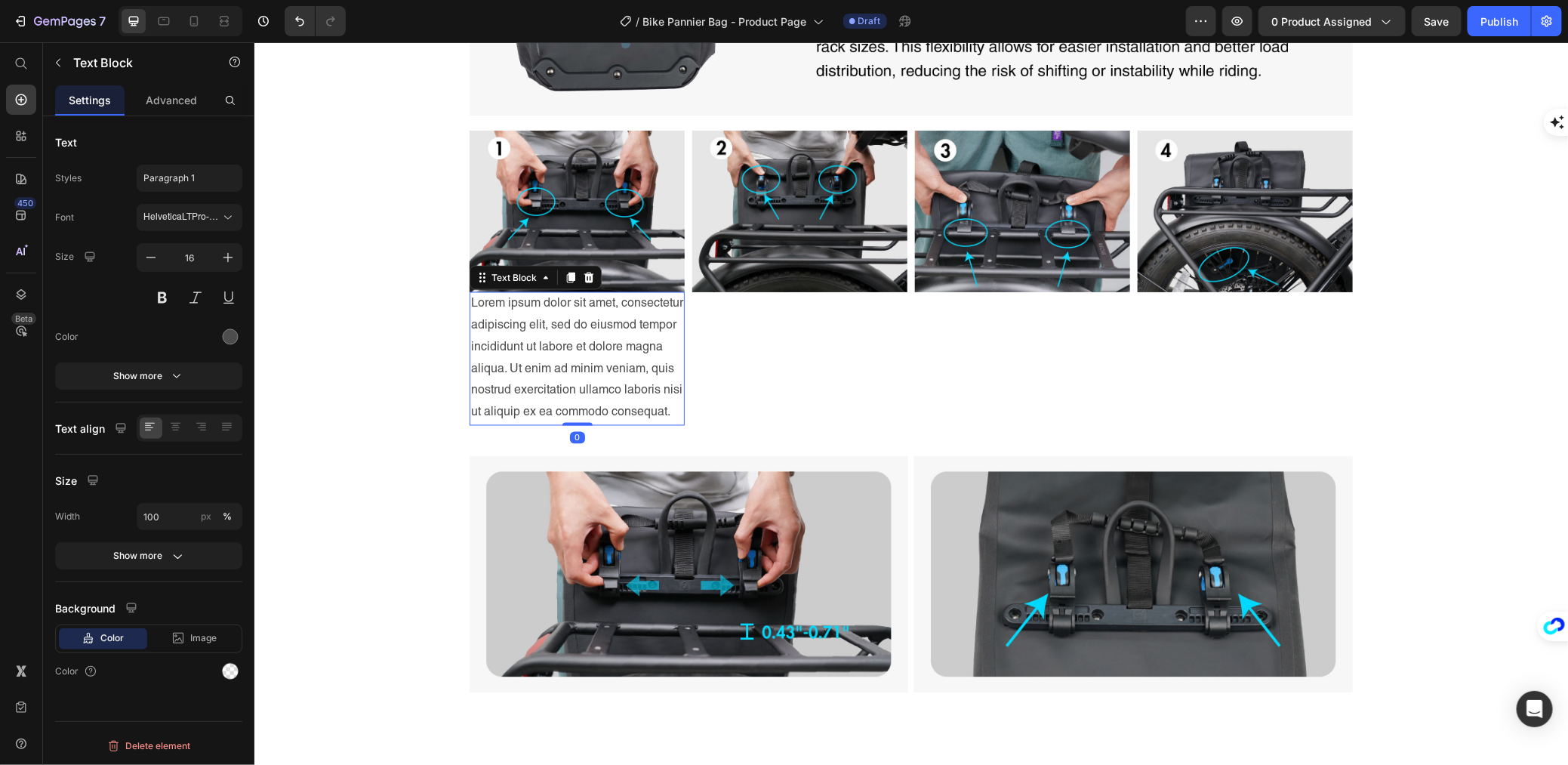 click on "Image Section 2 Image Section 3 Image Lorem ipsum dolor sit amet, consectetur adipiscing elit, sed do eiusmod tempor incididunt ut labore et dolore magna aliqua. Ut enim ad minim veniam, quis nostrud exercitation ullamco laboris nisi ut aliquip ex ea commodo consequat. Text Block   0 Image Image Image Section 4 Image Image Row Section 5
Icon 19 Years Heading Micromobility Experience Text Block
Icon 20+ Heading Countries Available Text Block
Icon O'Ride Rewards Heading Collect points. Get rewarded Text Block
Icon USA Office Heading Local Service & Warehouse Text Block Row brand section 1 Get an Exclusive $50 Off Your First Purchase Heading Sign up to be the first to hear about exclusive deals, special offers and upcoming collections Text block Email Field Subscribe Submit Button Row Newsletter Row Section -subscribe foot Root" at bounding box center [910, 57] 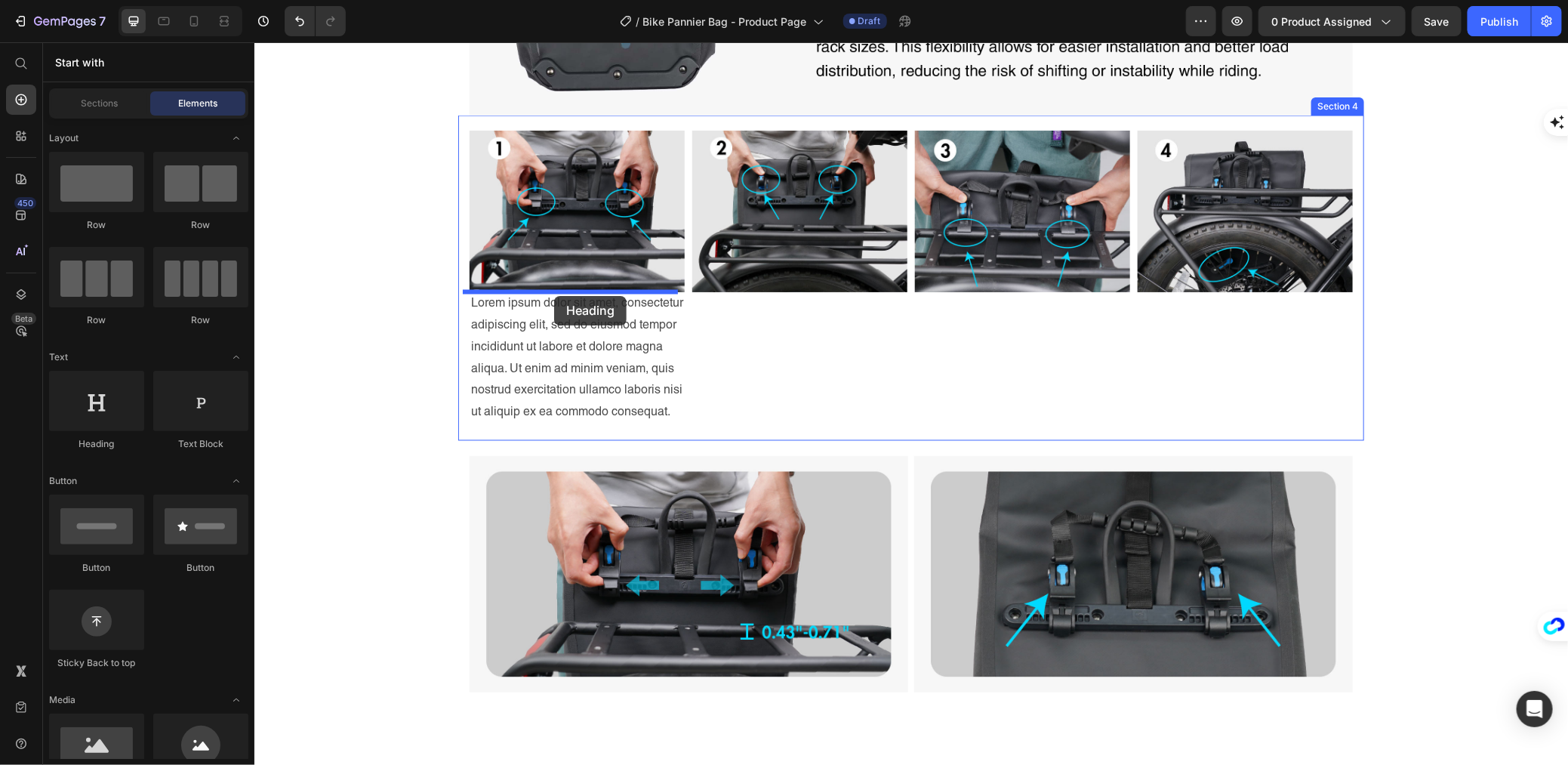 drag, startPoint x: 347, startPoint y: 454, endPoint x: 553, endPoint y: 295, distance: 260.2249 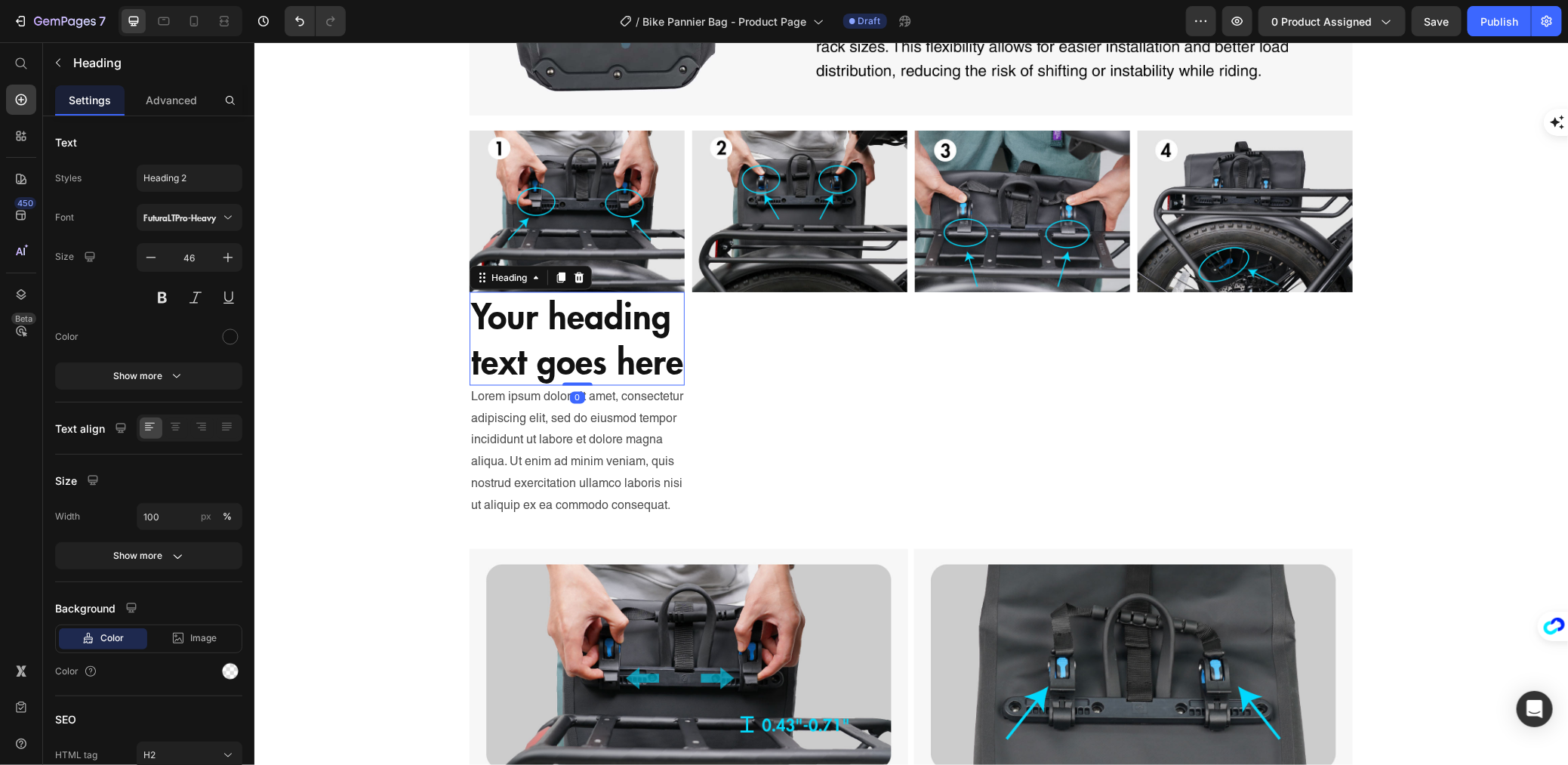 click on "Your heading text goes here" at bounding box center [576, 338] 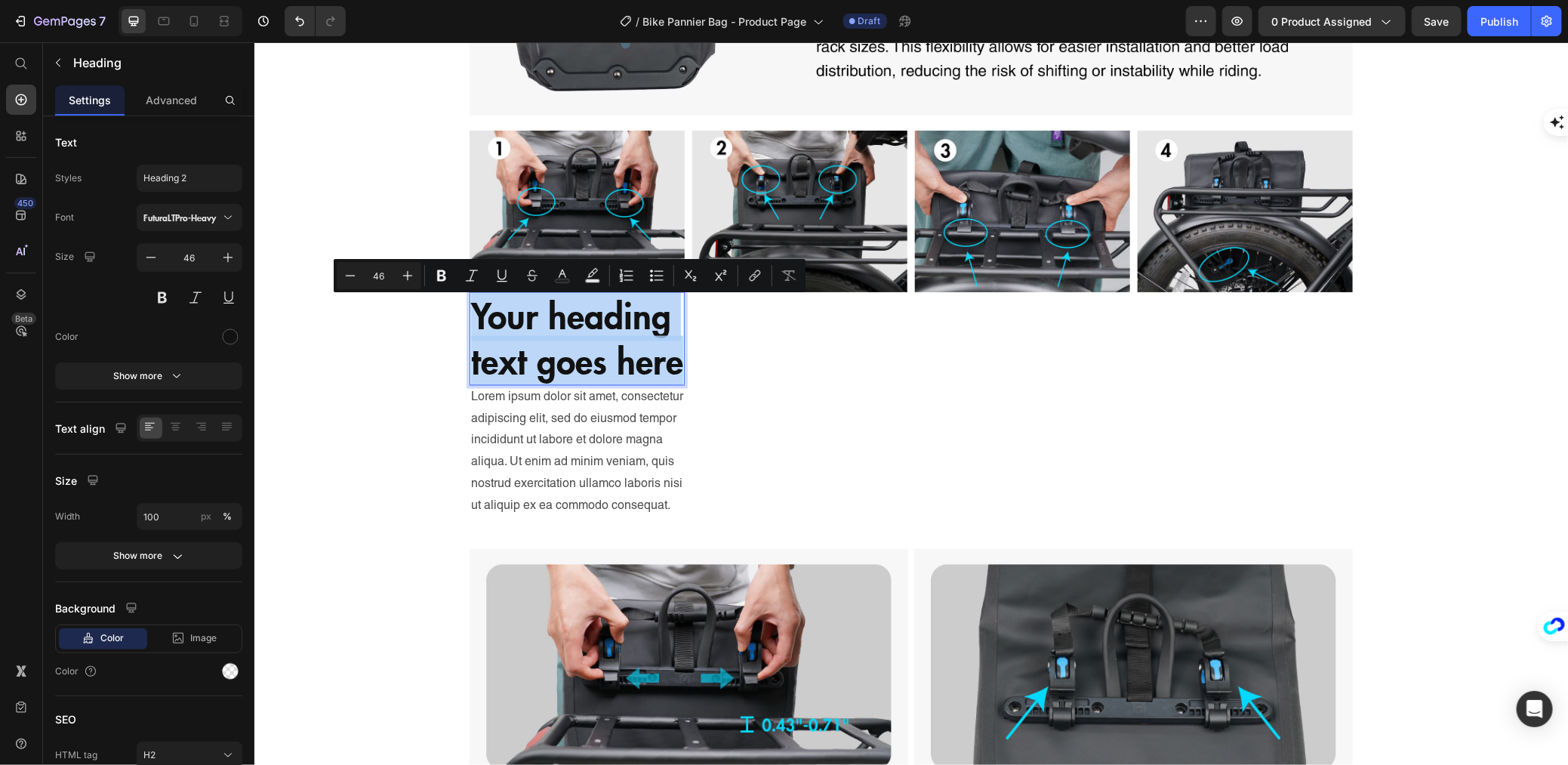 drag, startPoint x: 673, startPoint y: 368, endPoint x: 469, endPoint y: 319, distance: 209.80229 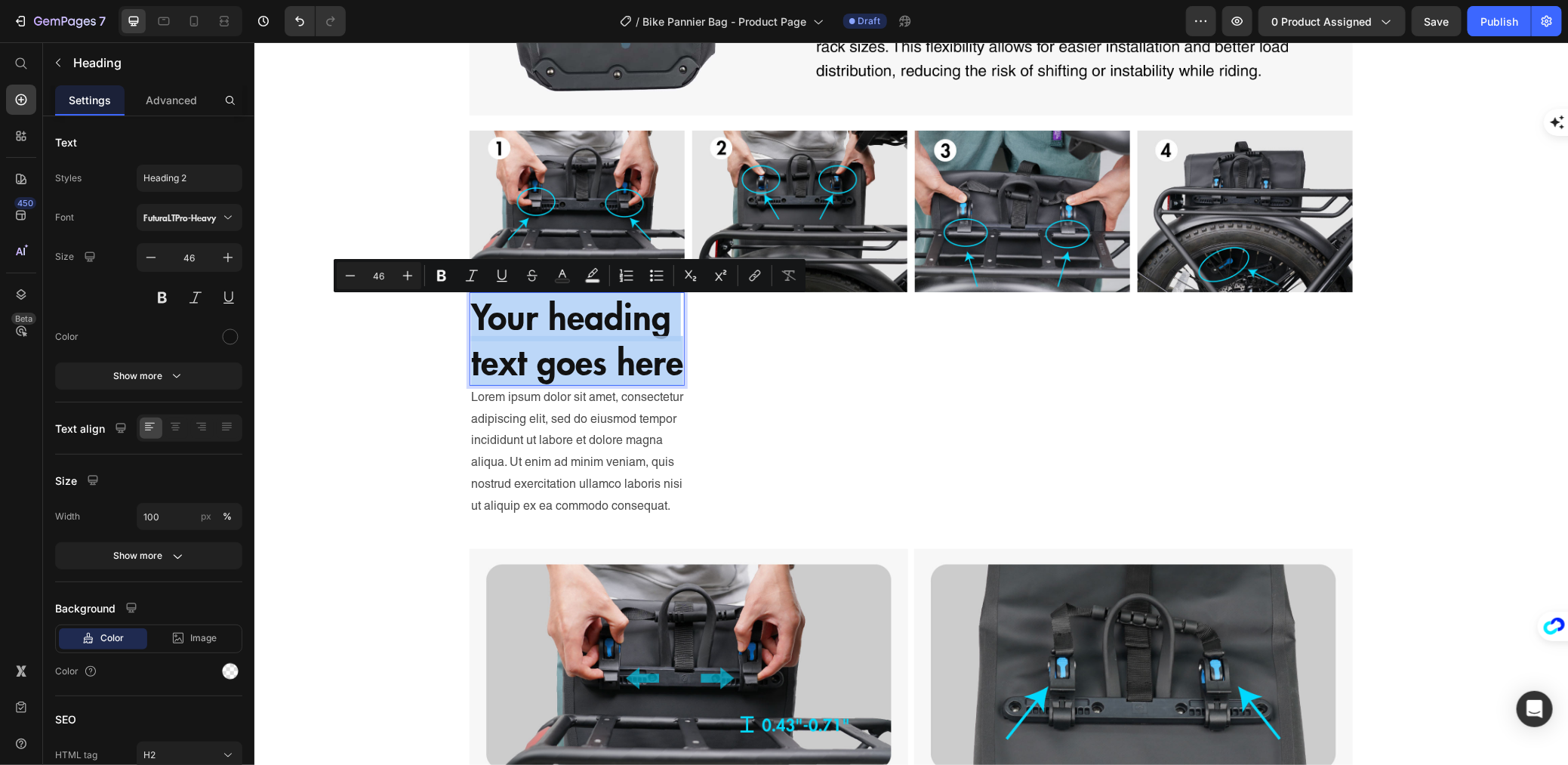 type 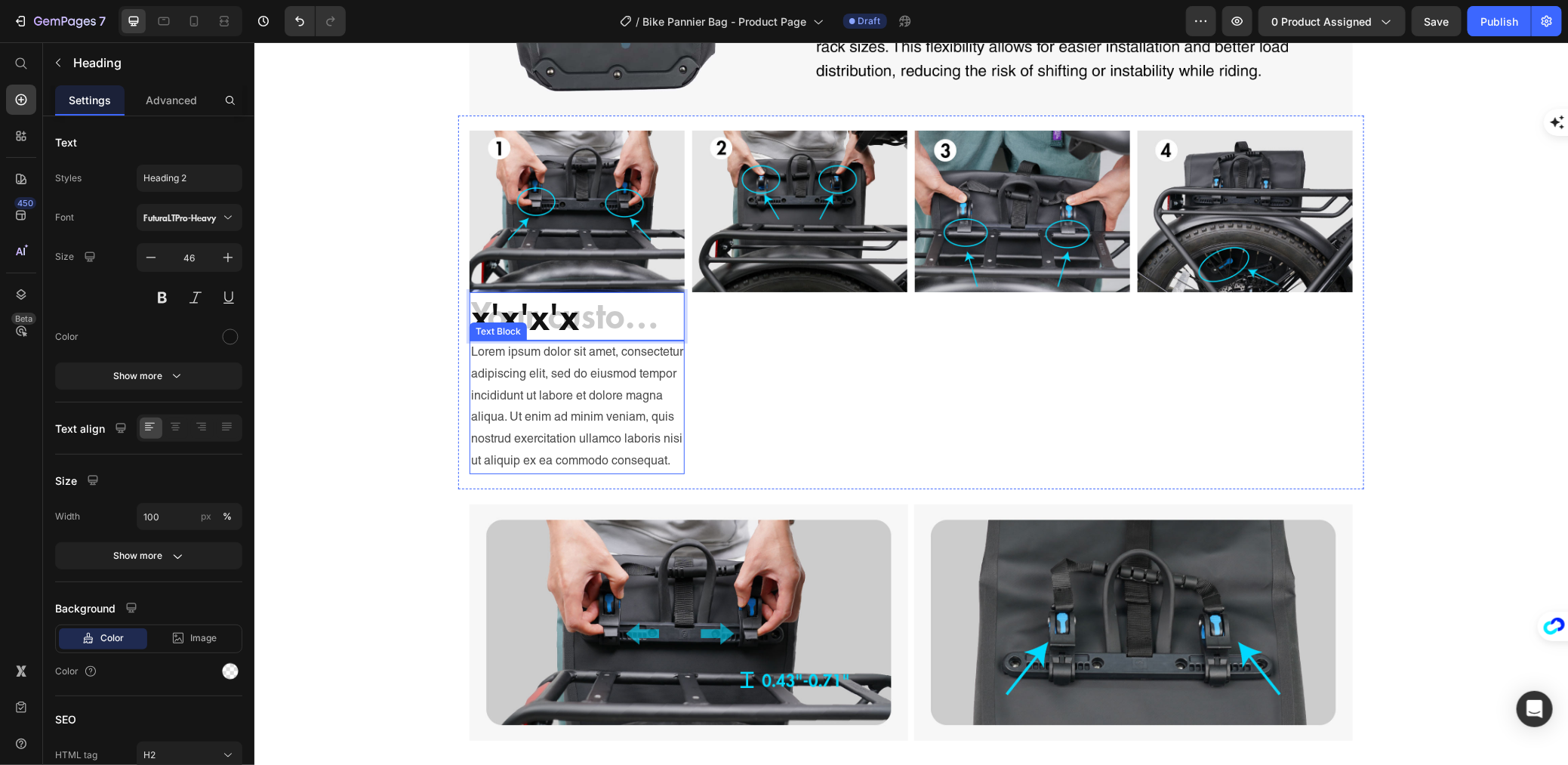 click on "Lorem ipsum dolor sit amet, consectetur adipiscing elit, sed do eiusmod tempor incididunt ut labore et dolore magna aliqua. Ut enim ad minim veniam, quis nostrud exercitation ullamco laboris nisi ut aliquip ex ea commodo consequat." at bounding box center (576, 406) 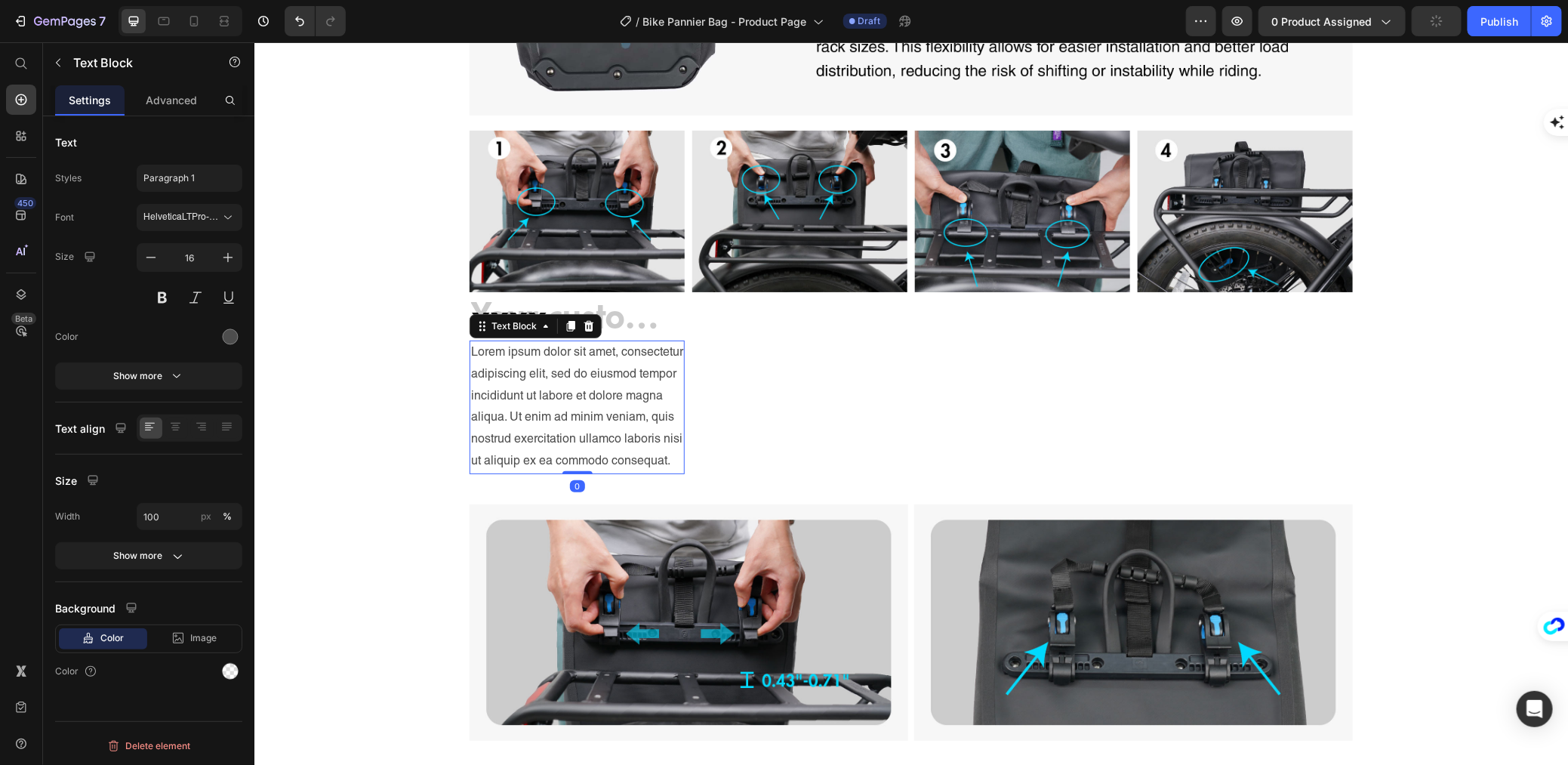 click on "Image Section 2 Image Section 3 Image xxxx Heading Lorem ipsum dolor sit amet, consectetur adipiscing elit, sed do eiusmod tempor incididunt ut labore et dolore magna aliqua. Ut enim ad minim veniam, quis nostrud exercitation ullamco laboris nisi ut aliquip ex ea commodo consequat. Text Block   0 Image Image Image Section 4 Image Image Row Section 5
Icon 19 Years Heading Micromobility Experience Text Block
Icon 20+ Heading Countries Available Text Block
Icon O'Ride Rewards Heading Collect points. Get rewarded Text Block
Icon USA Office Heading Local Service & Warehouse Text Block Row brand section 1 Get an Exclusive $50 Off Your First Purchase Heading Sign up to be the first to hear about exclusive deals, special offers and upcoming collections Text block Email Field Subscribe Submit Button Row Newsletter Row Section -subscribe foot Root" at bounding box center (910, 80) 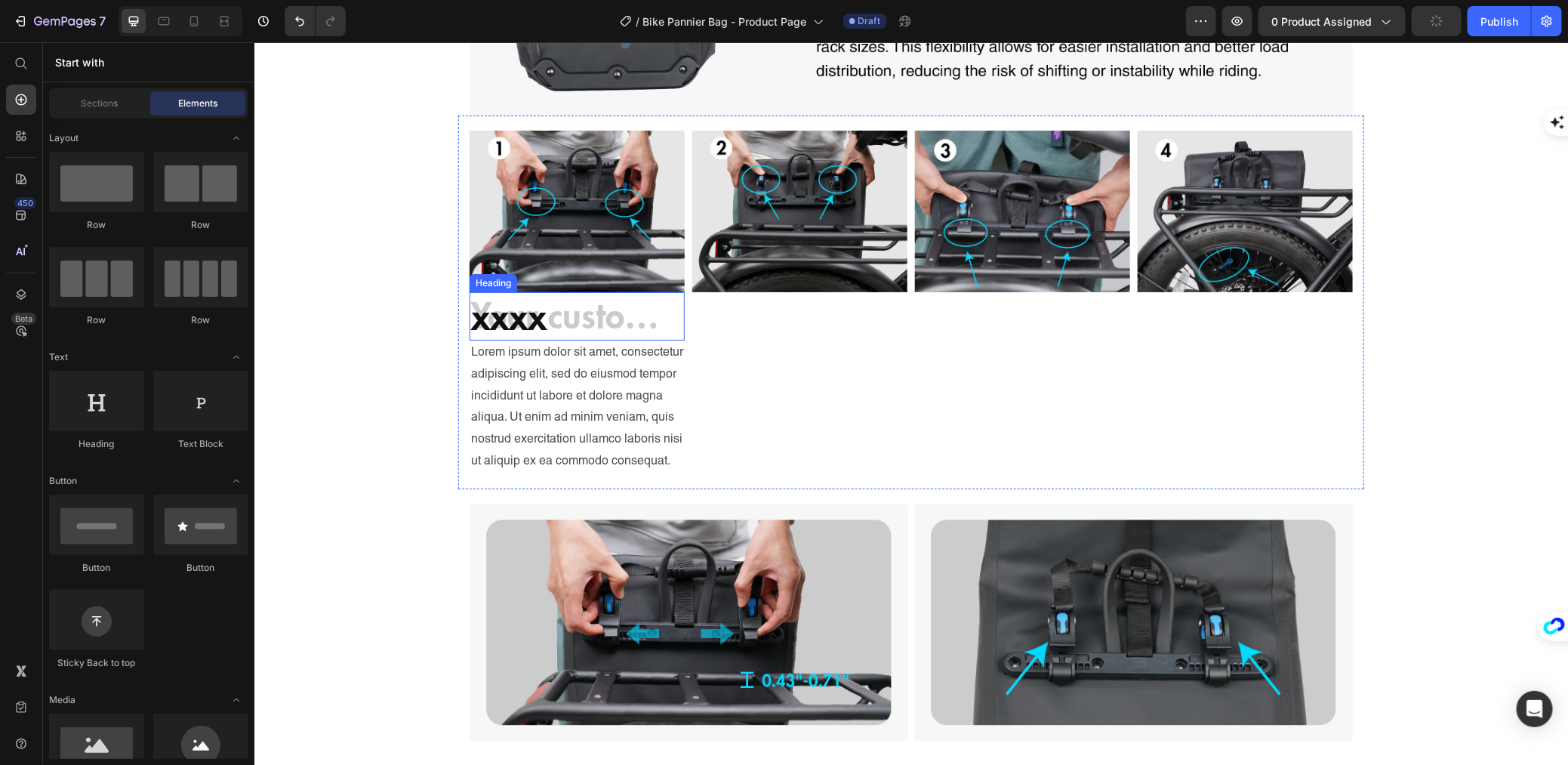 click on "xxxx" at bounding box center (576, 316) 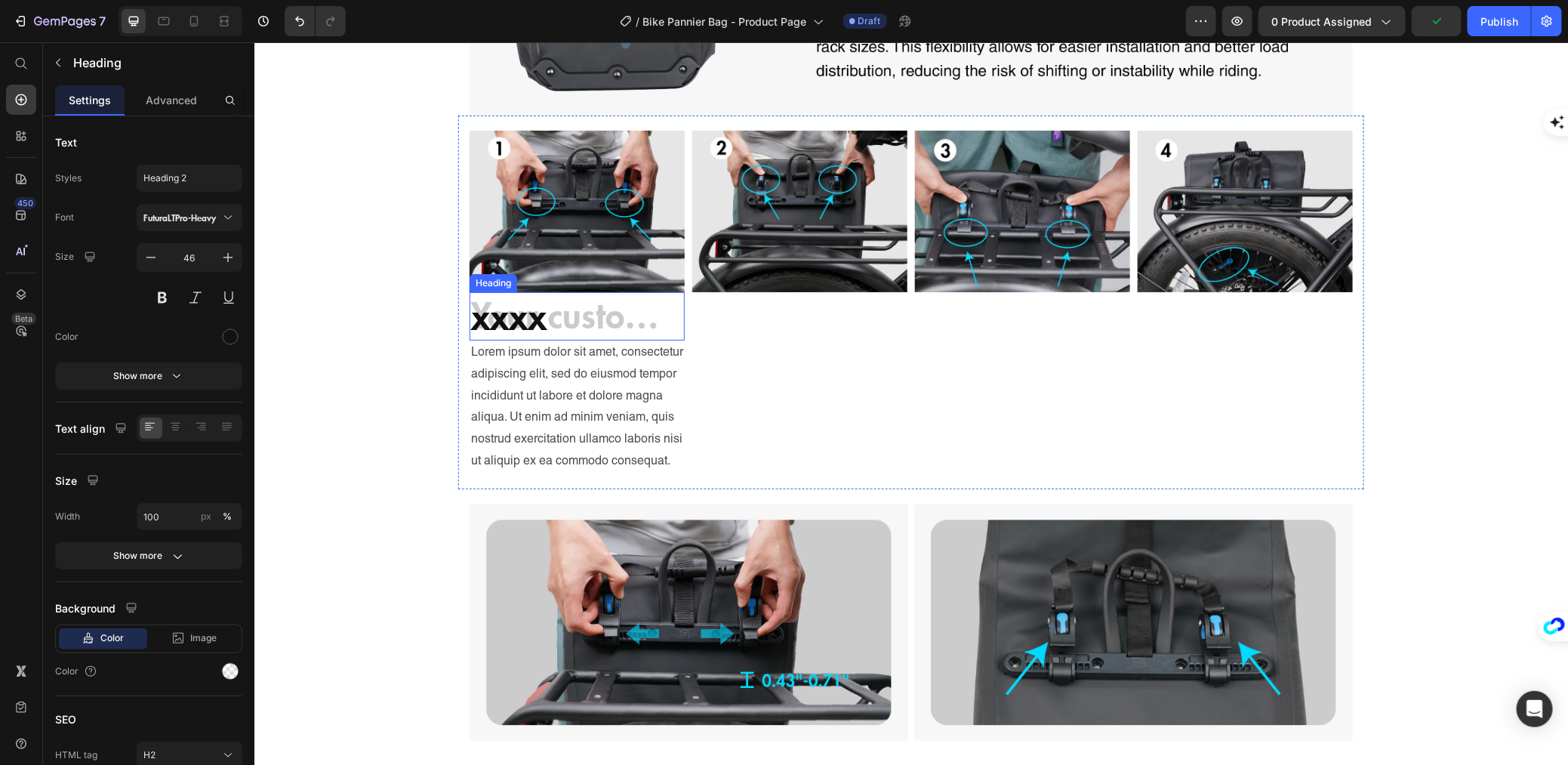 click on "xxxx" at bounding box center [576, 316] 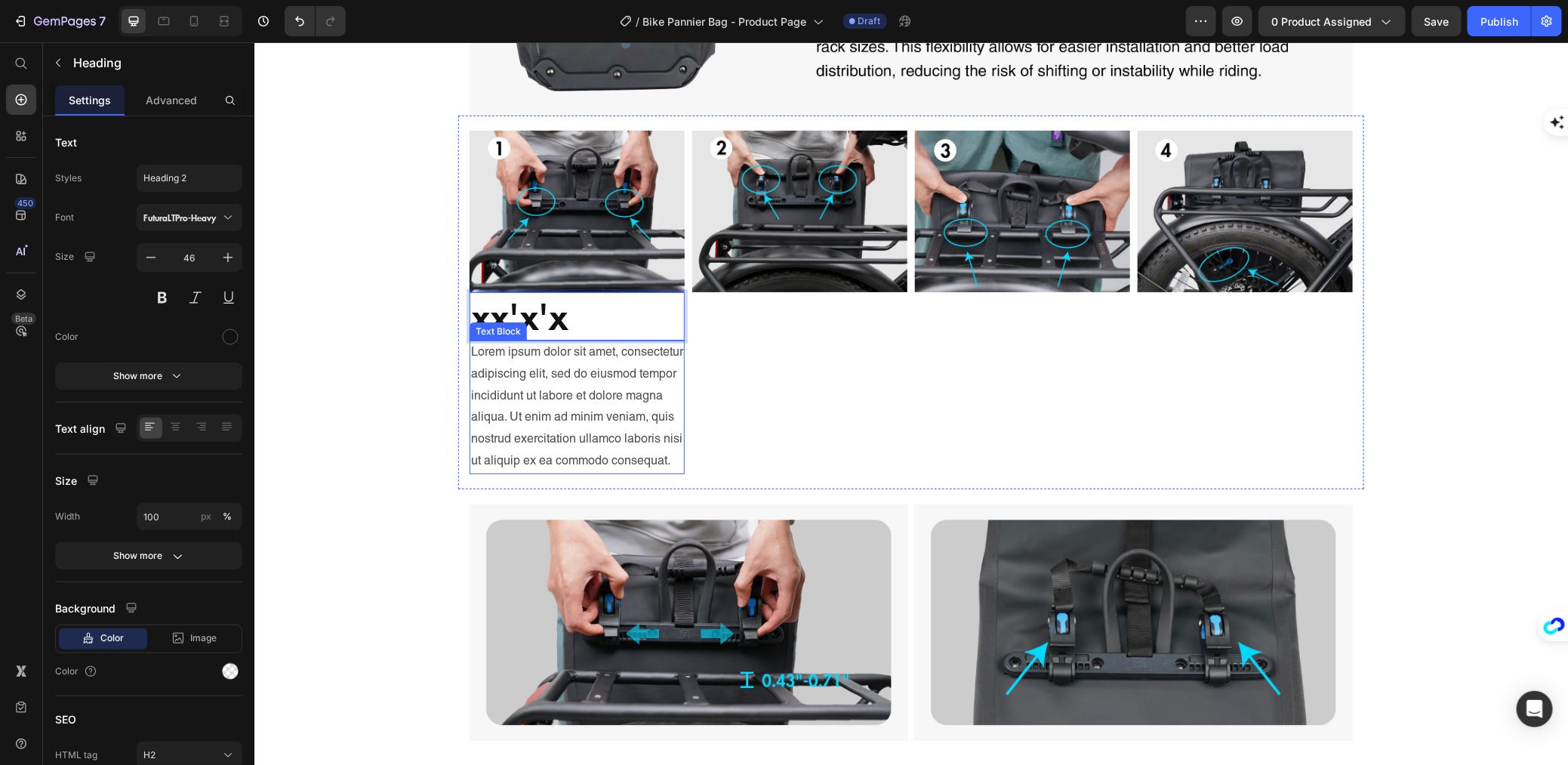 click on "Lorem ipsum dolor sit amet, consectetur adipiscing elit, sed do eiusmod tempor incididunt ut labore et dolore magna aliqua. Ut enim ad minim veniam, quis nostrud exercitation ullamco laboris nisi ut aliquip ex ea commodo consequat." at bounding box center (576, 406) 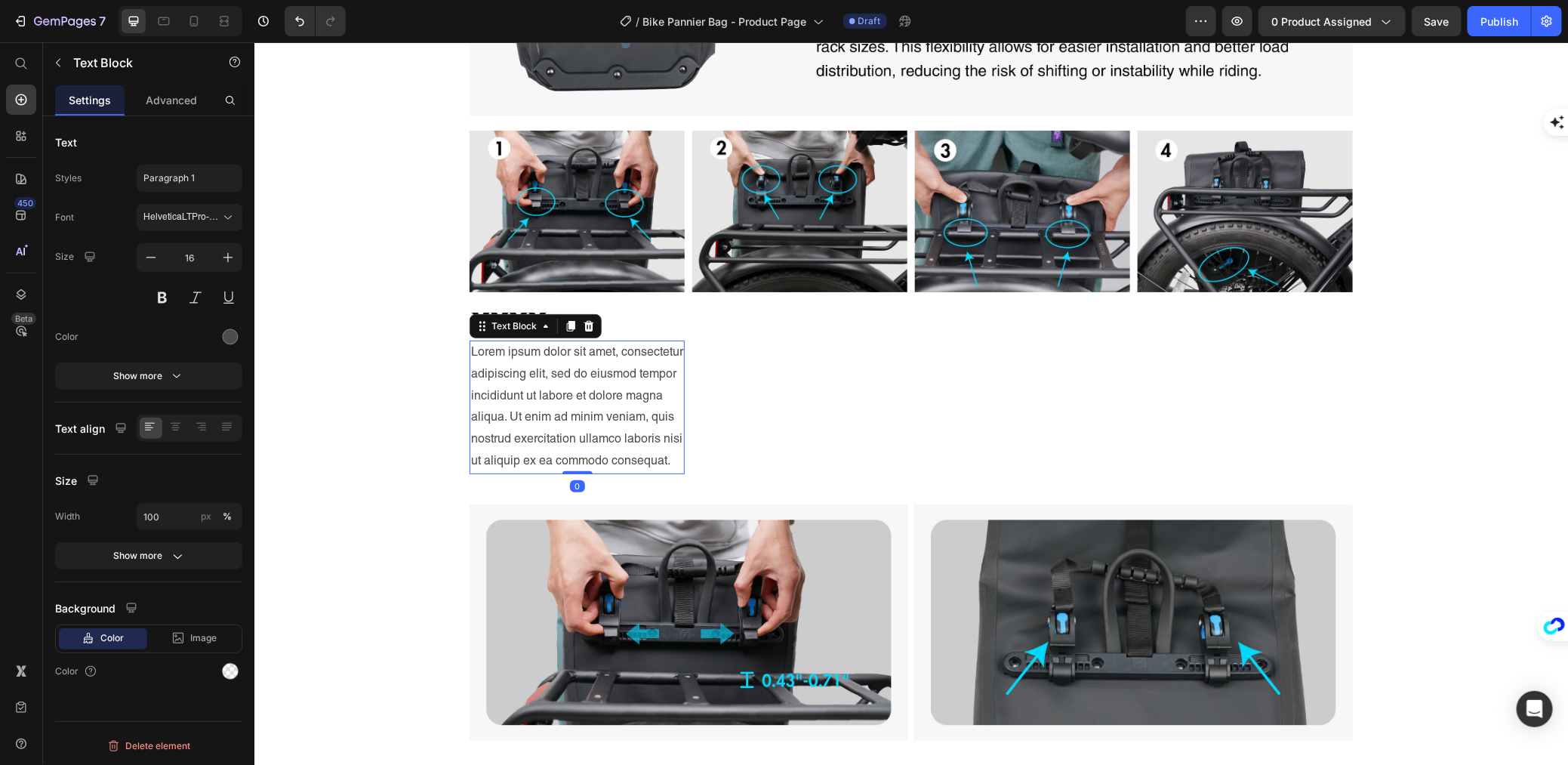 click on "Lorem ipsum dolor sit amet, consectetur adipiscing elit, sed do eiusmod tempor incididunt ut labore et dolore magna aliqua. Ut enim ad minim veniam, quis nostrud exercitation ullamco laboris nisi ut aliquip ex ea commodo consequat." at bounding box center (576, 406) 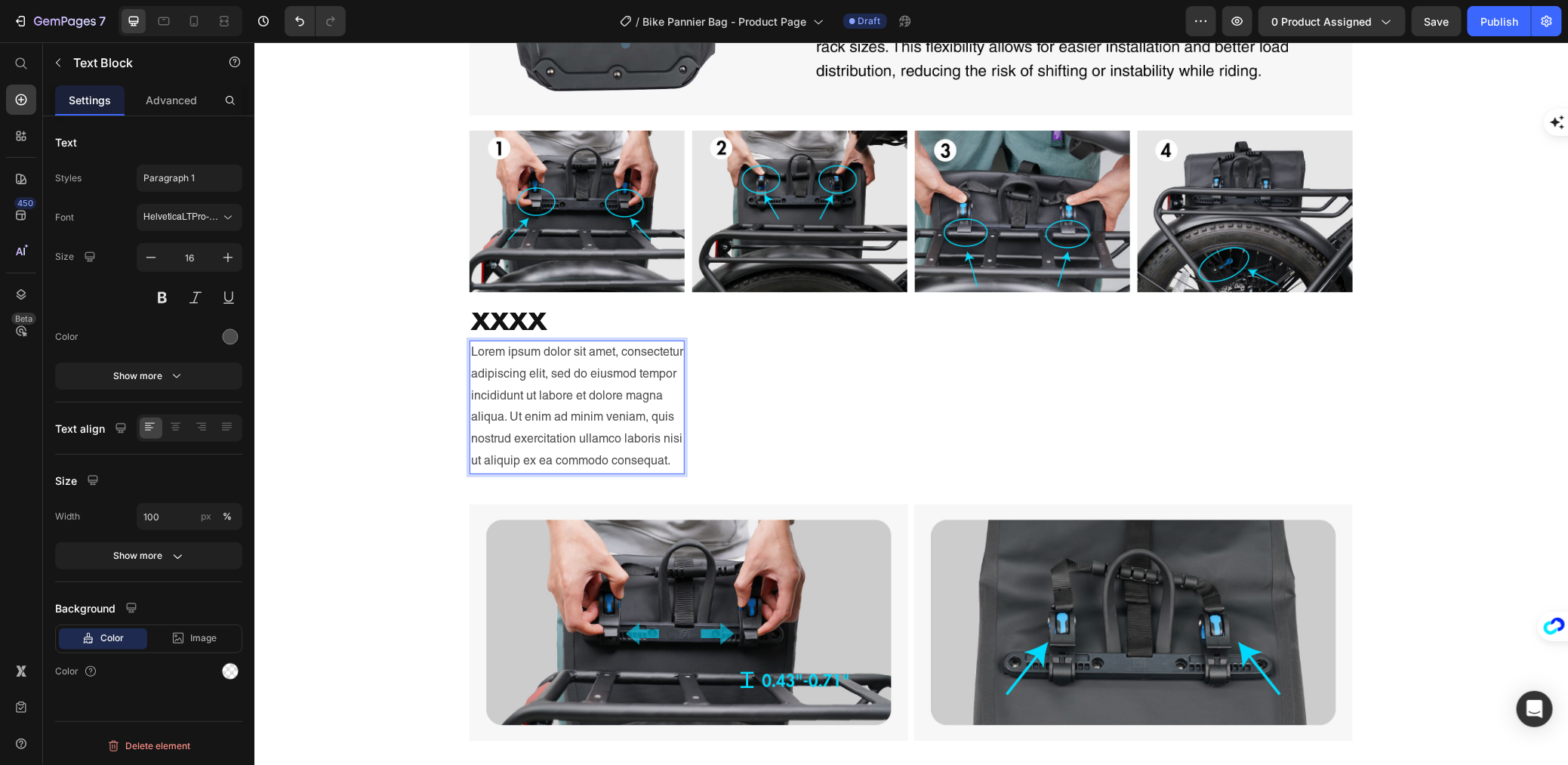 click on "Lorem ipsum dolor sit amet, consectetur adipiscing elit, sed do eiusmod tempor incididunt ut labore et dolore magna aliqua. Ut enim ad minim veniam, quis nostrud exercitation ullamco laboris nisi ut aliquip ex ea commodo consequat." at bounding box center (576, 406) 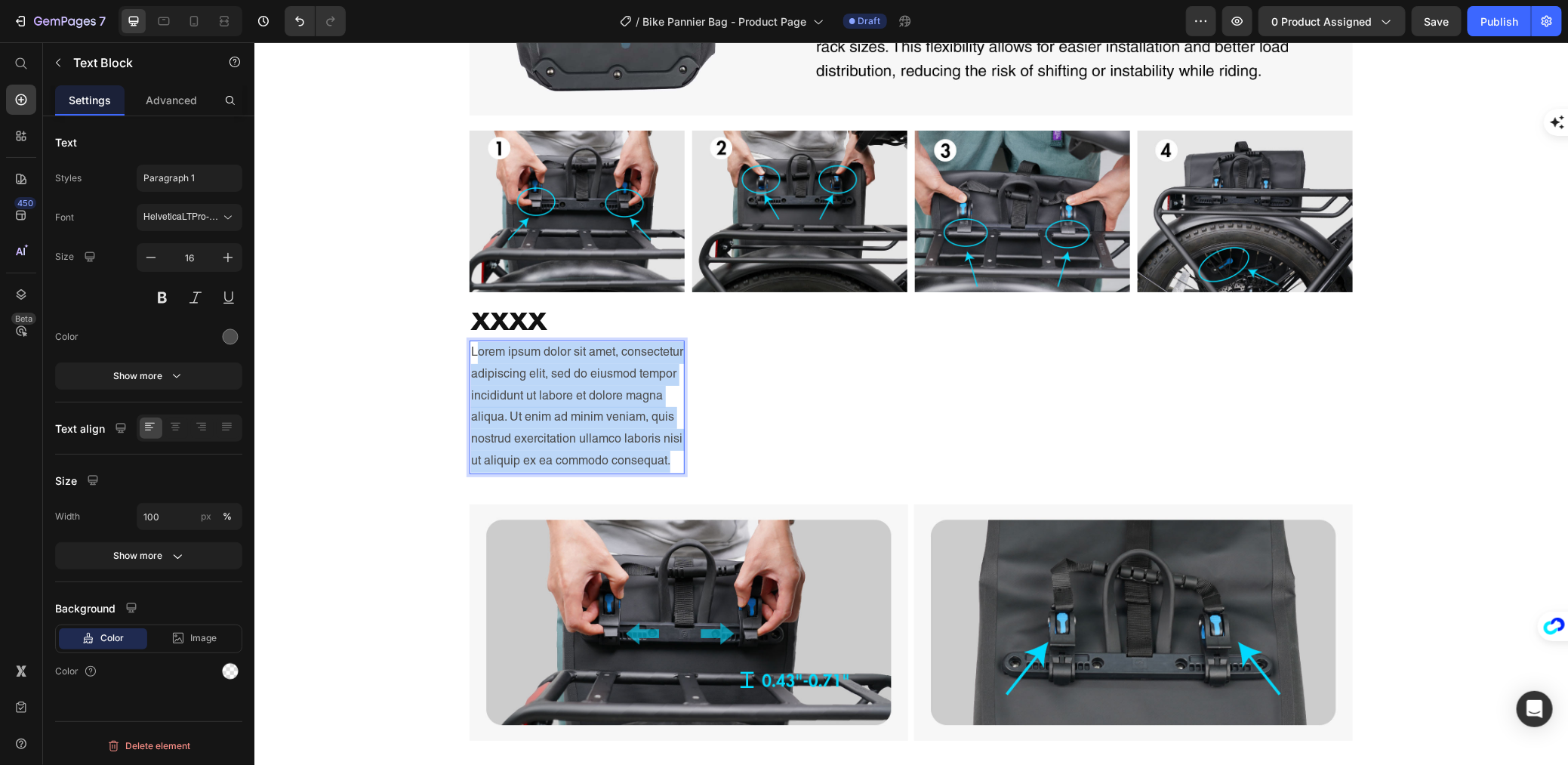 drag, startPoint x: 591, startPoint y: 484, endPoint x: 468, endPoint y: 350, distance: 181.89283 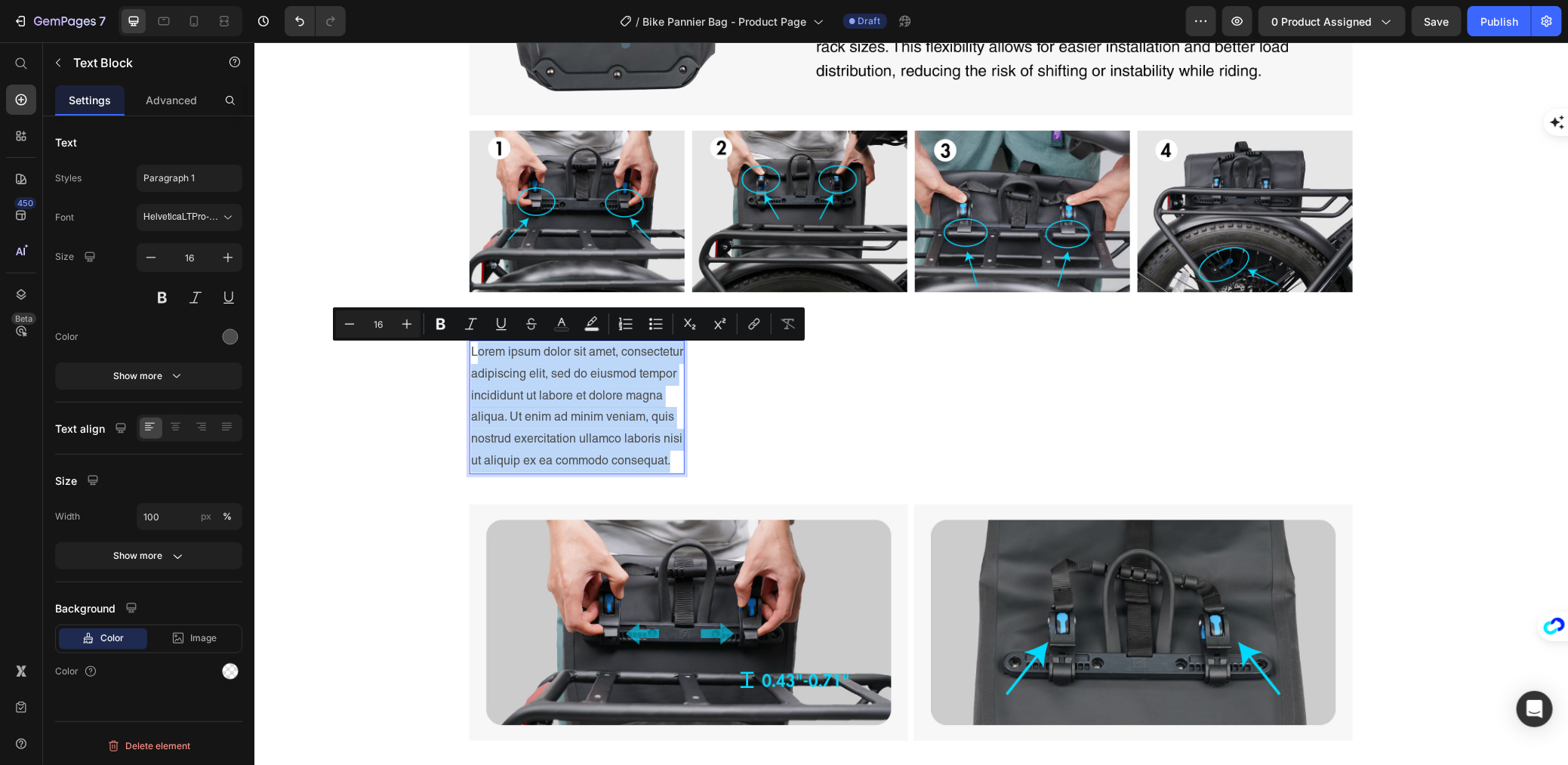 type 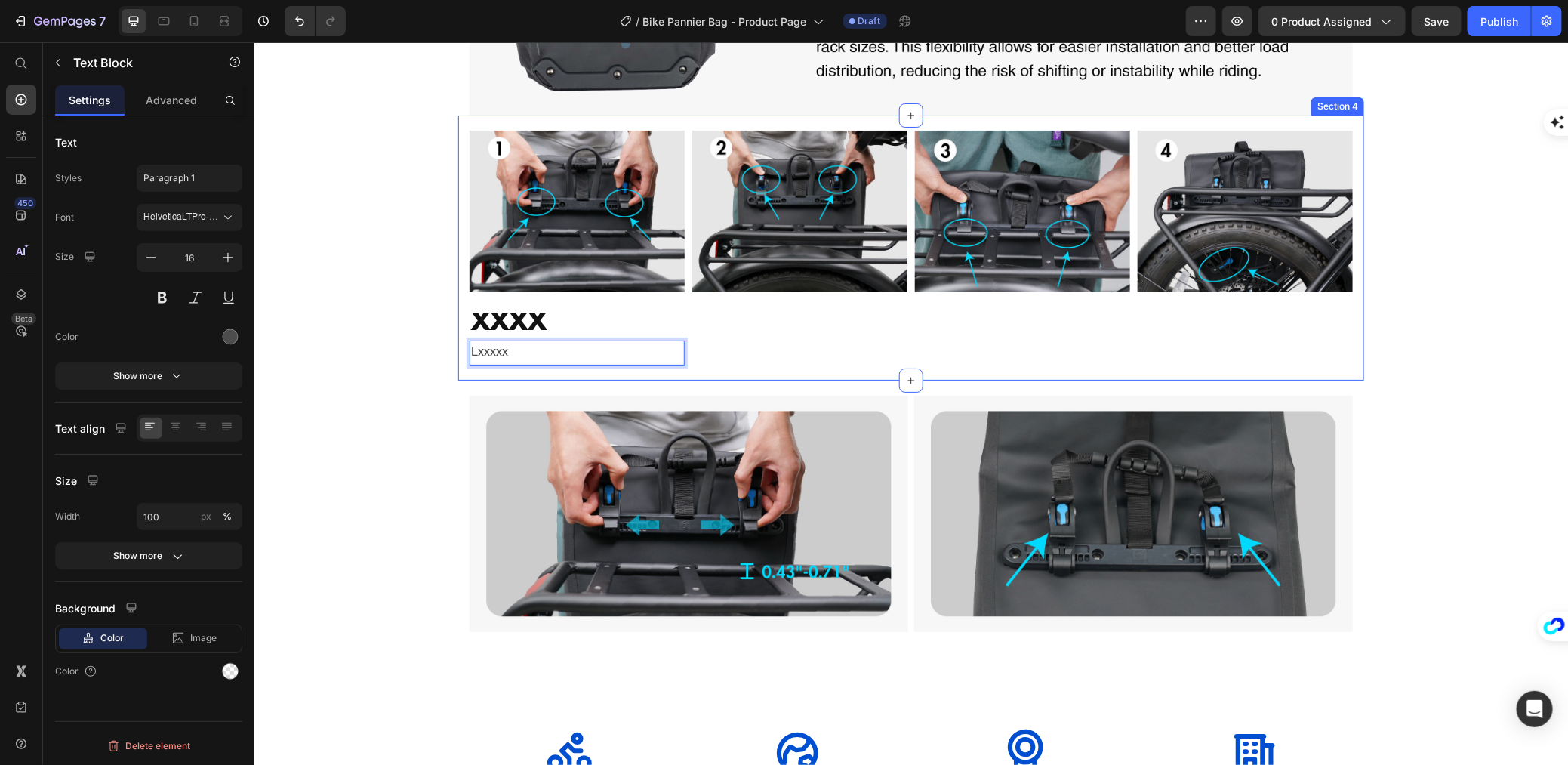 click on "Image Section 2 Image Section 3 Image xxxx Heading Lxxxxx Text Block   0 Image Image Image Section 4 Image Image Row Section 5
Icon 19 Years Heading Micromobility Experience Text Block
Icon 20+ Heading Countries Available Text Block
Icon O'Ride Rewards Heading Collect points. Get rewarded Text Block
Icon USA Office Heading Local Service & Warehouse Text Block Row brand section 1 Get an Exclusive $50 Off Your First Purchase Heading Sign up to be the first to hear about exclusive deals, special offers and upcoming collections Text block Email Field Subscribe Submit Button Row Newsletter Row Section -subscribe foot Root" at bounding box center [910, 26] 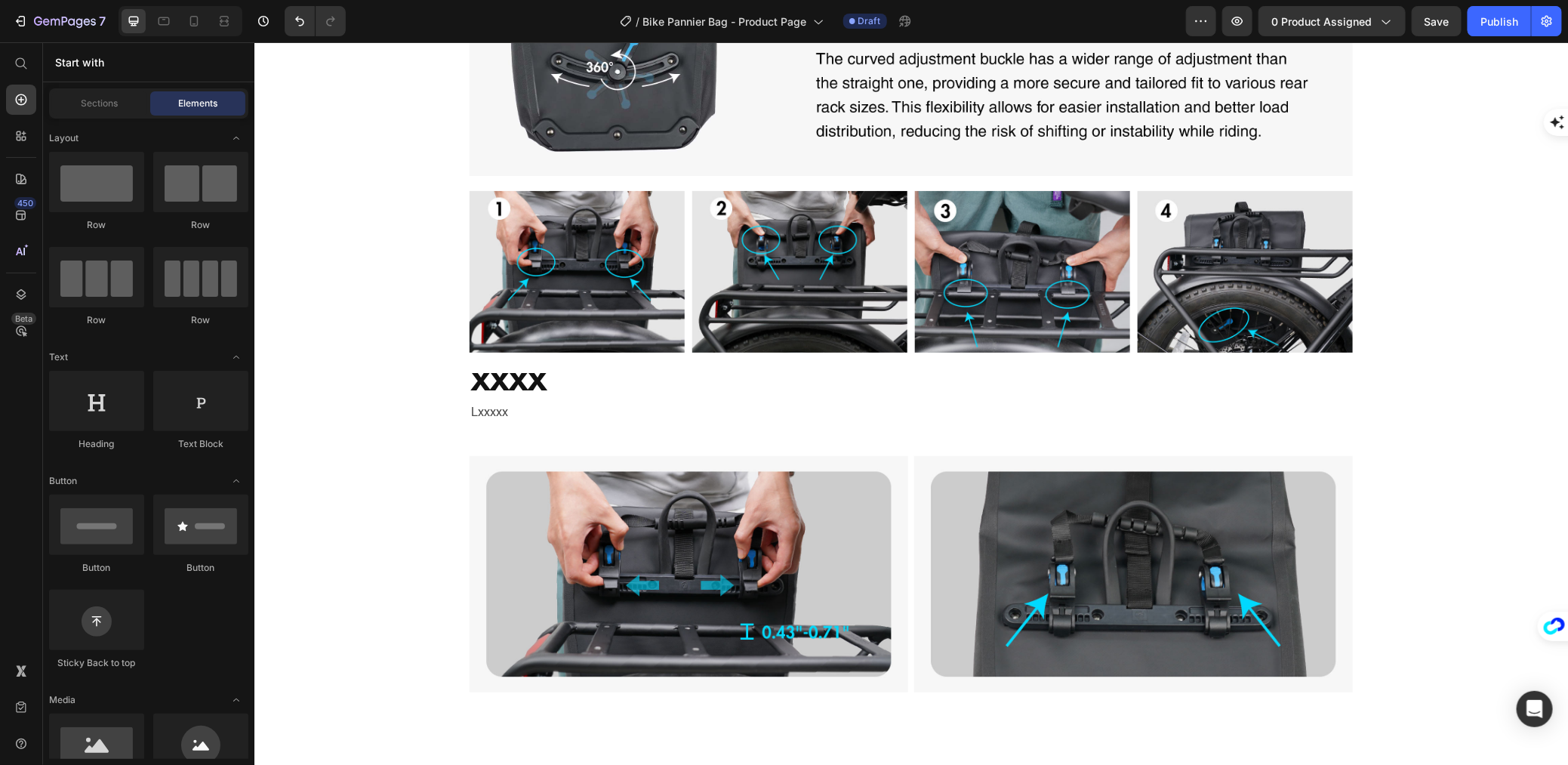 scroll, scrollTop: 1227, scrollLeft: 0, axis: vertical 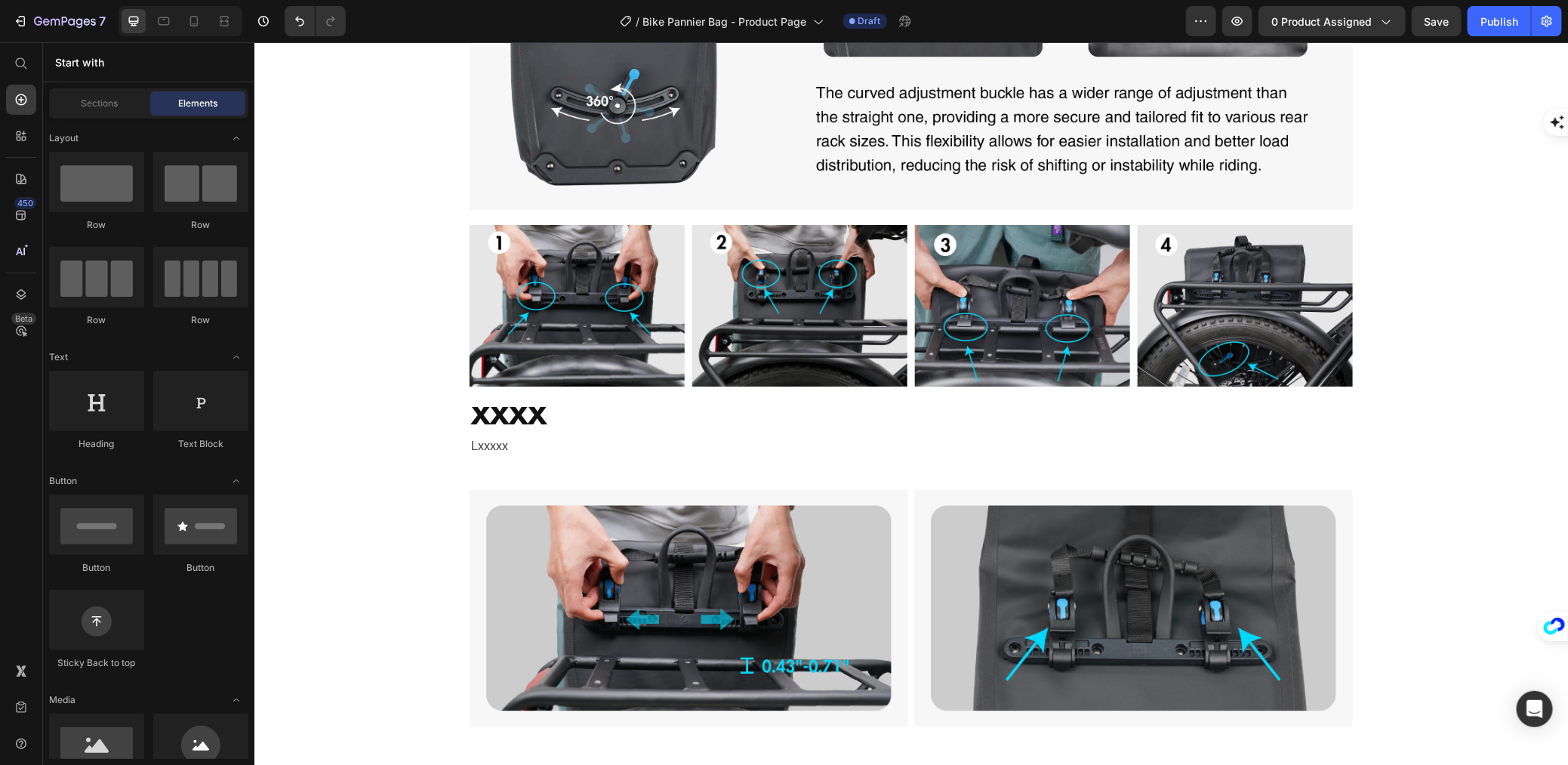 click on "Image Section 2 Image Section 3 Image xxxx Heading Lxxxxx Text Block Image Image Image Section 4 Image Image Row Section 5
Icon 19 Years Heading Micromobility Experience Text Block
Icon 20+ Heading Countries Available Text Block
Icon O'Ride Rewards Heading Collect points. Get rewarded Text Block
Icon USA Office Heading Local Service & Warehouse Text Block Row brand section 1 Get an Exclusive $50 Off Your First Purchase Heading Sign up to be the first to hear about exclusive deals, special offers and upcoming collections Text block Email Field Subscribe Submit Button Row Newsletter Row Section -subscribe foot Root" at bounding box center (910, 120) 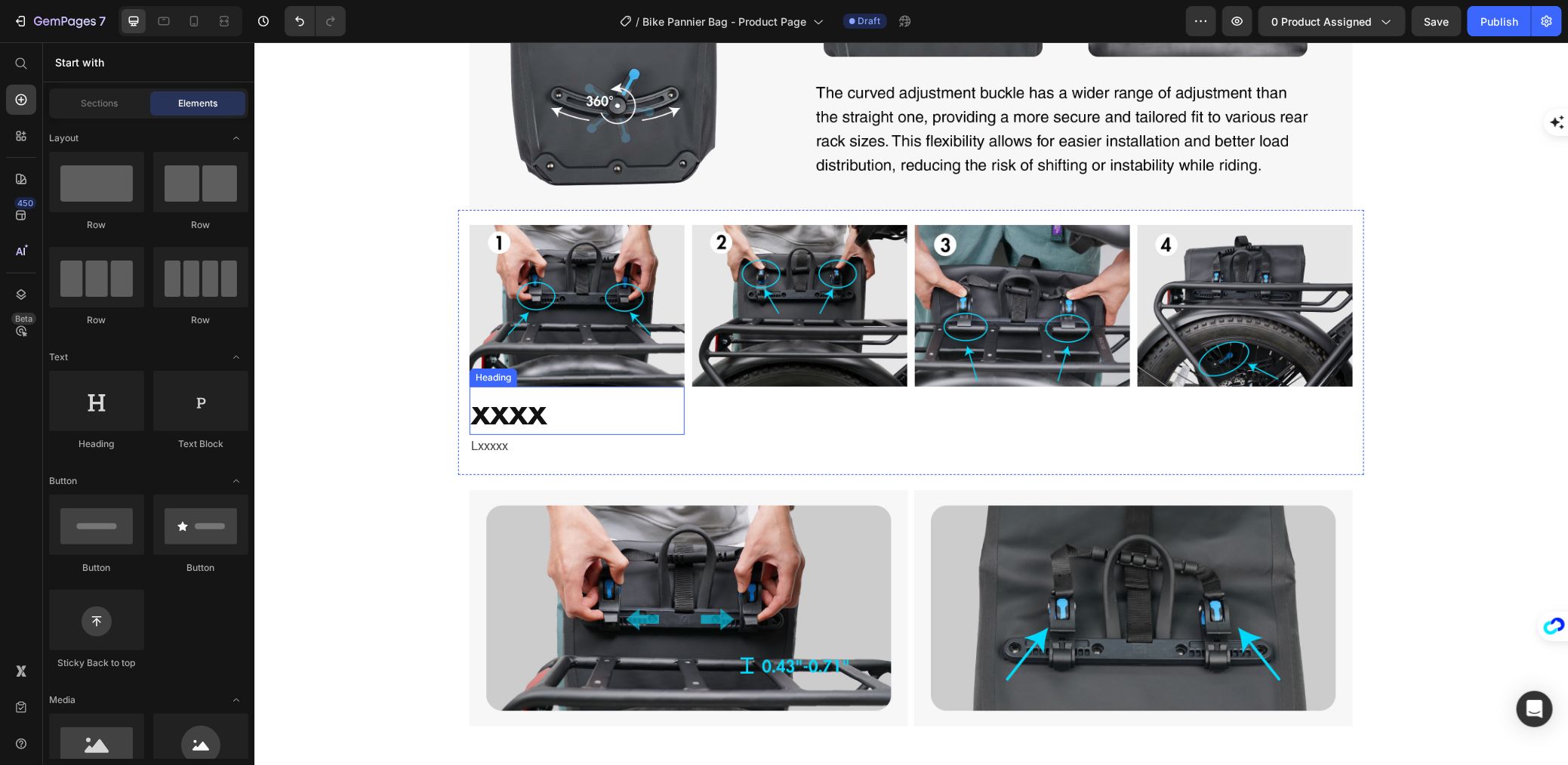drag, startPoint x: 534, startPoint y: 402, endPoint x: 566, endPoint y: 422, distance: 37.73592 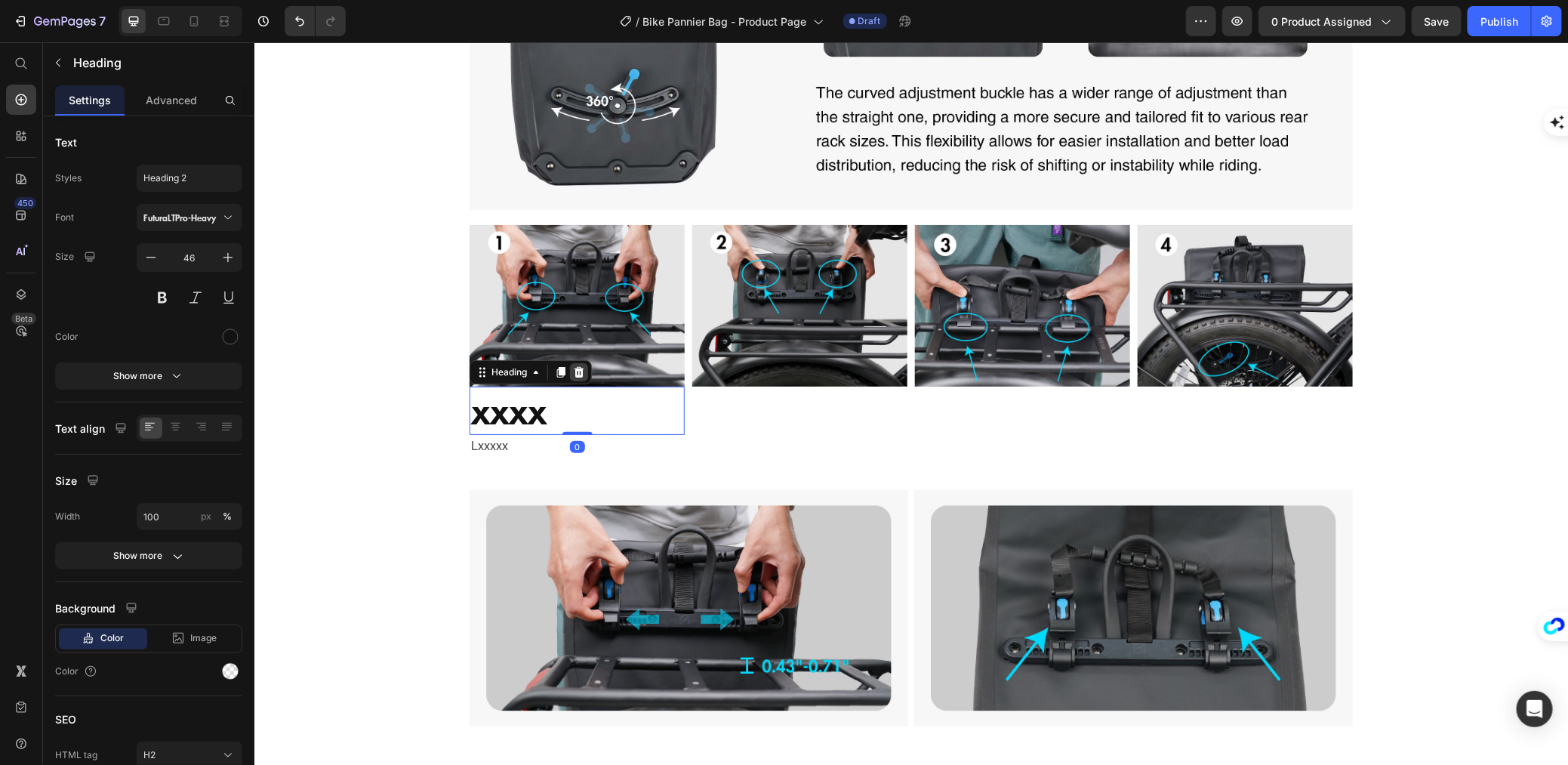 click 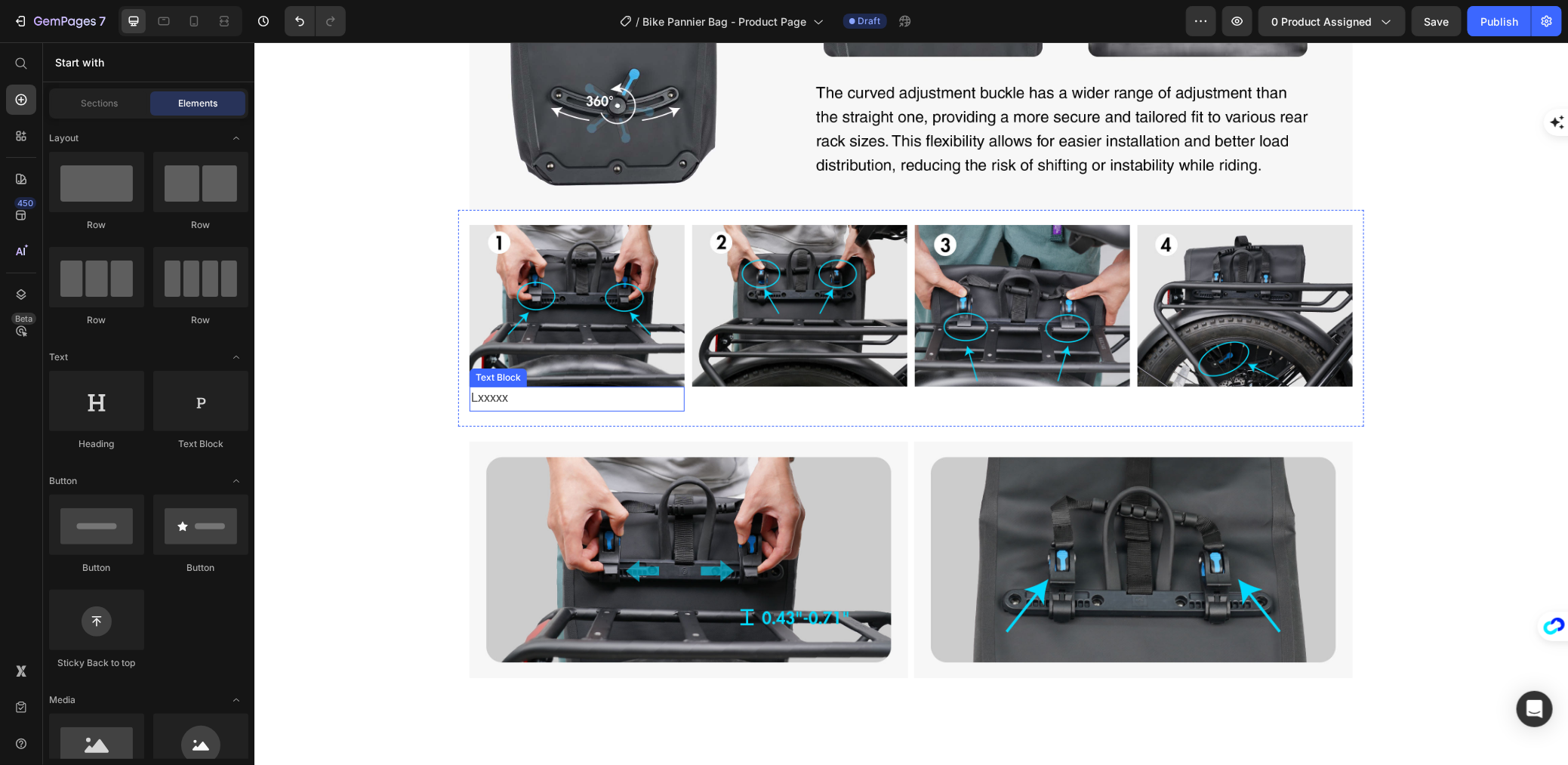 click on "Lxxxxx" at bounding box center [576, 398] 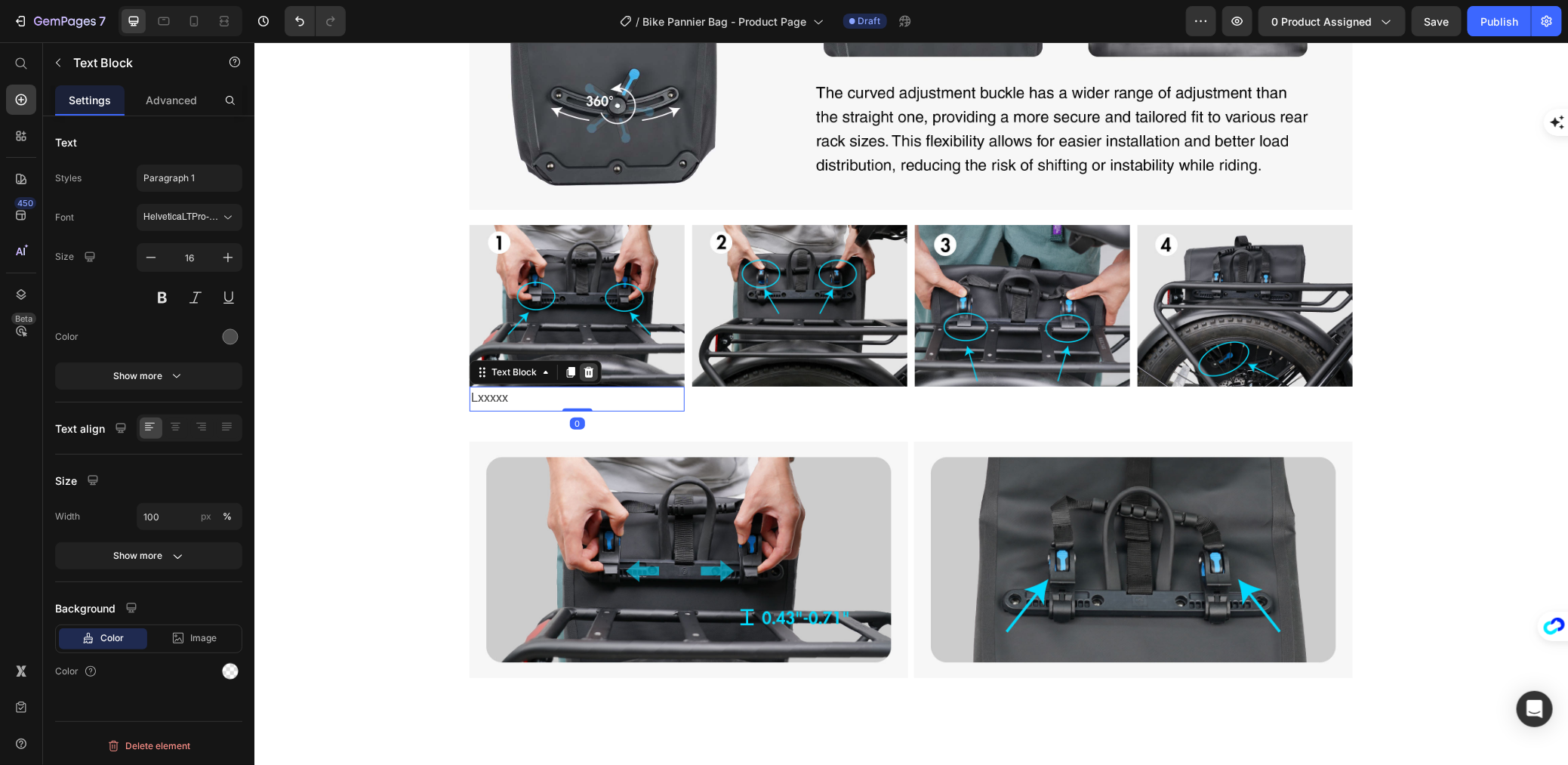 click at bounding box center (588, 372) 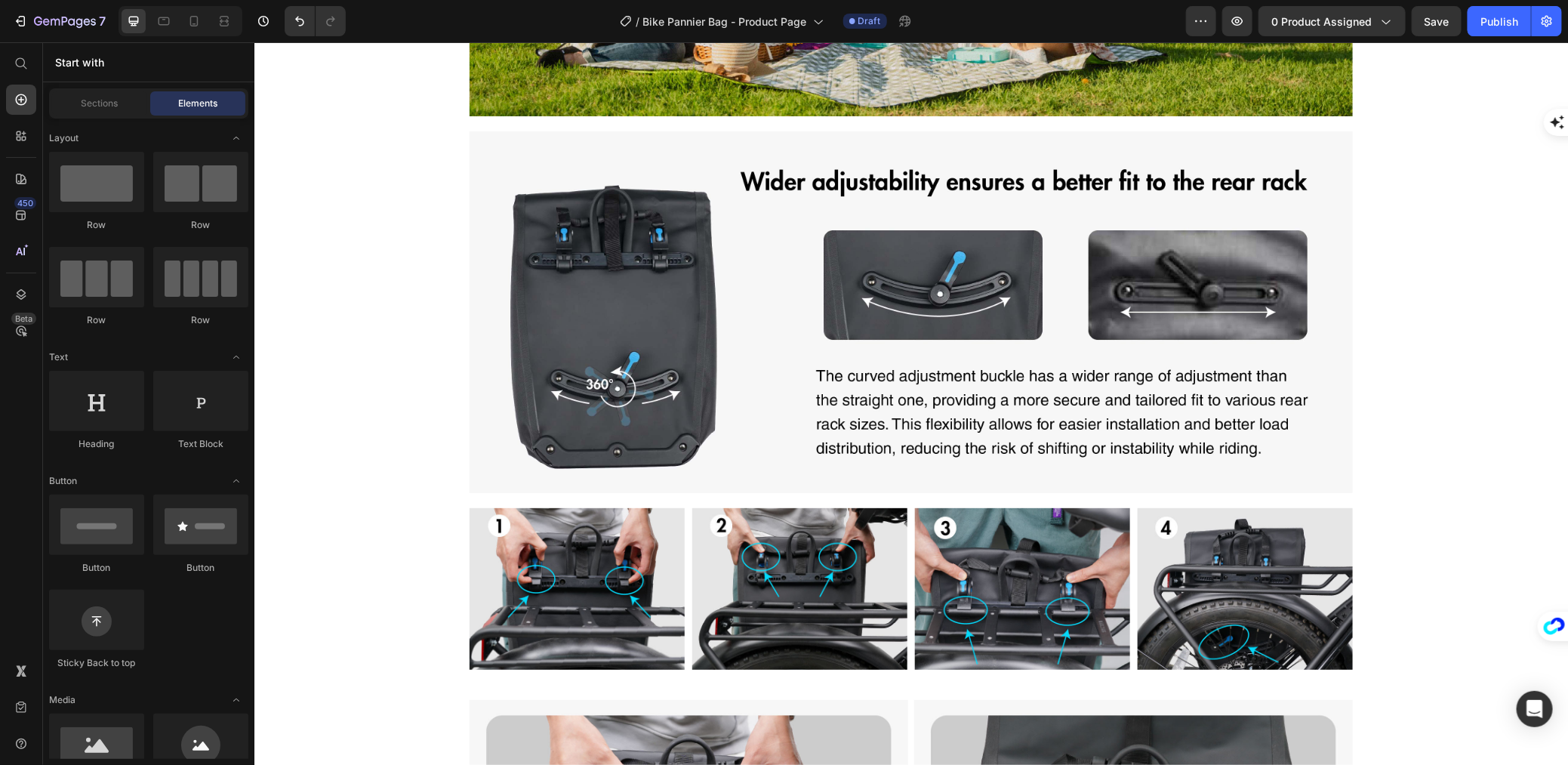 scroll, scrollTop: 1038, scrollLeft: 0, axis: vertical 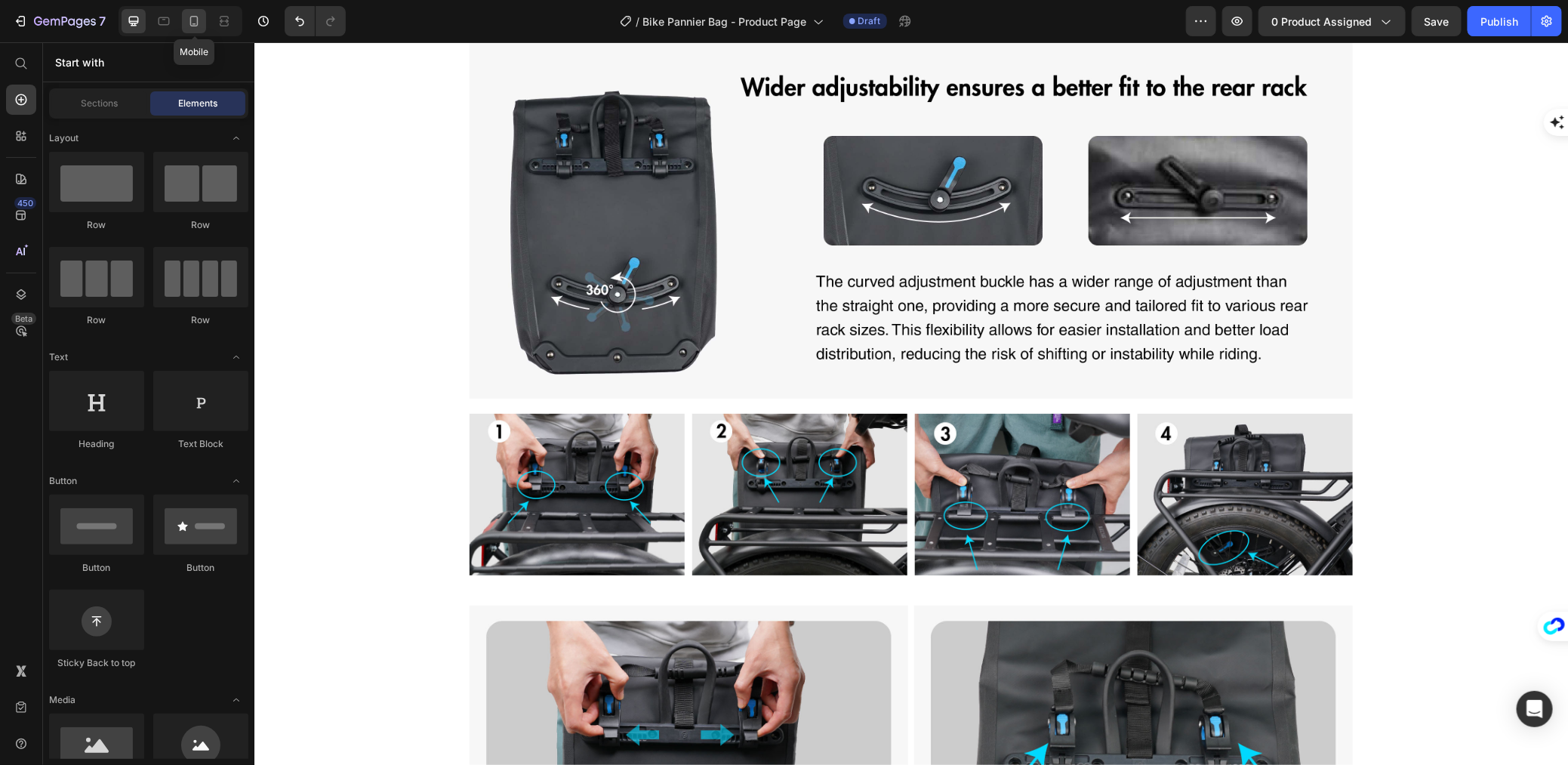 click 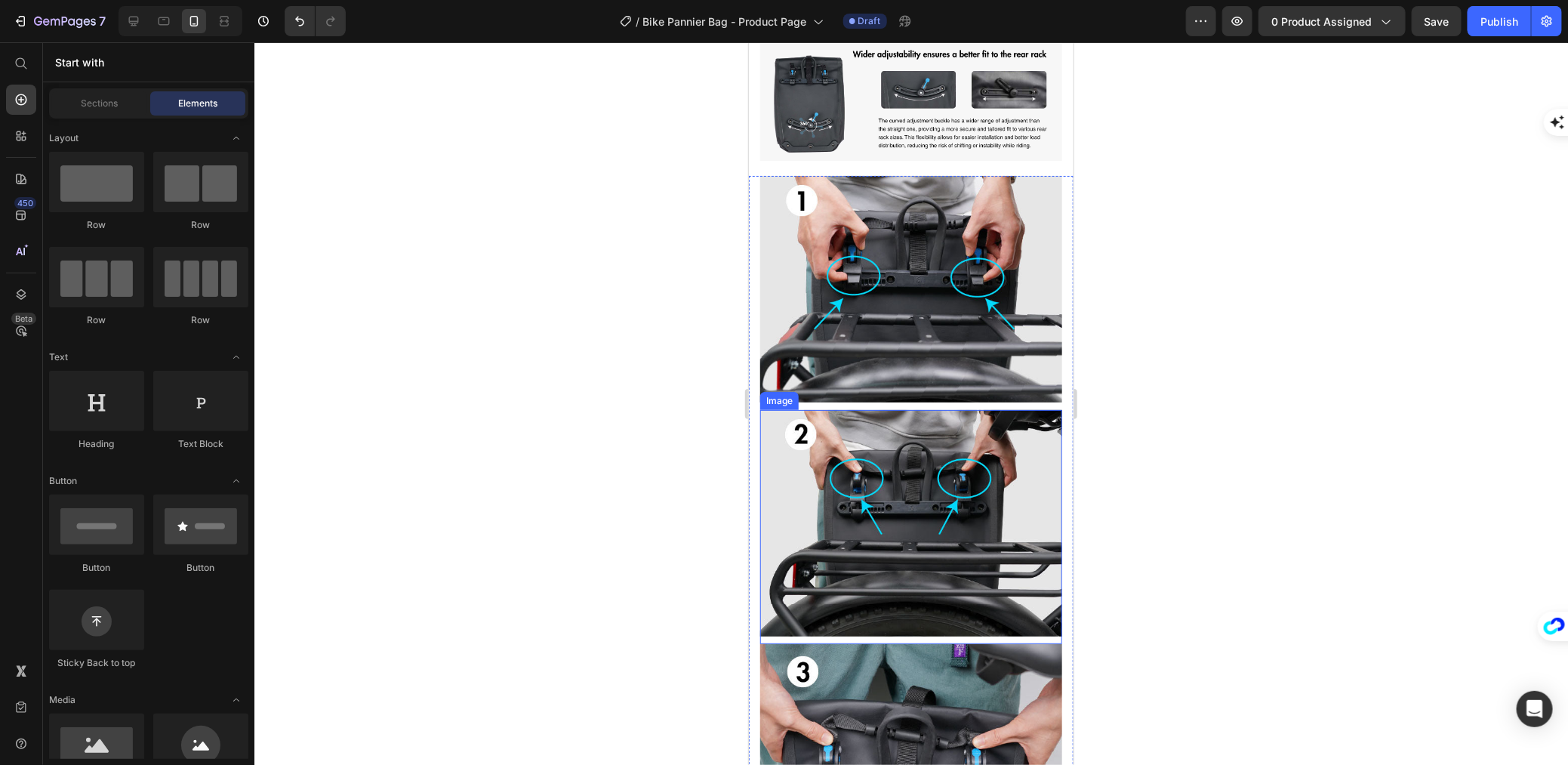 scroll, scrollTop: 1294, scrollLeft: 0, axis: vertical 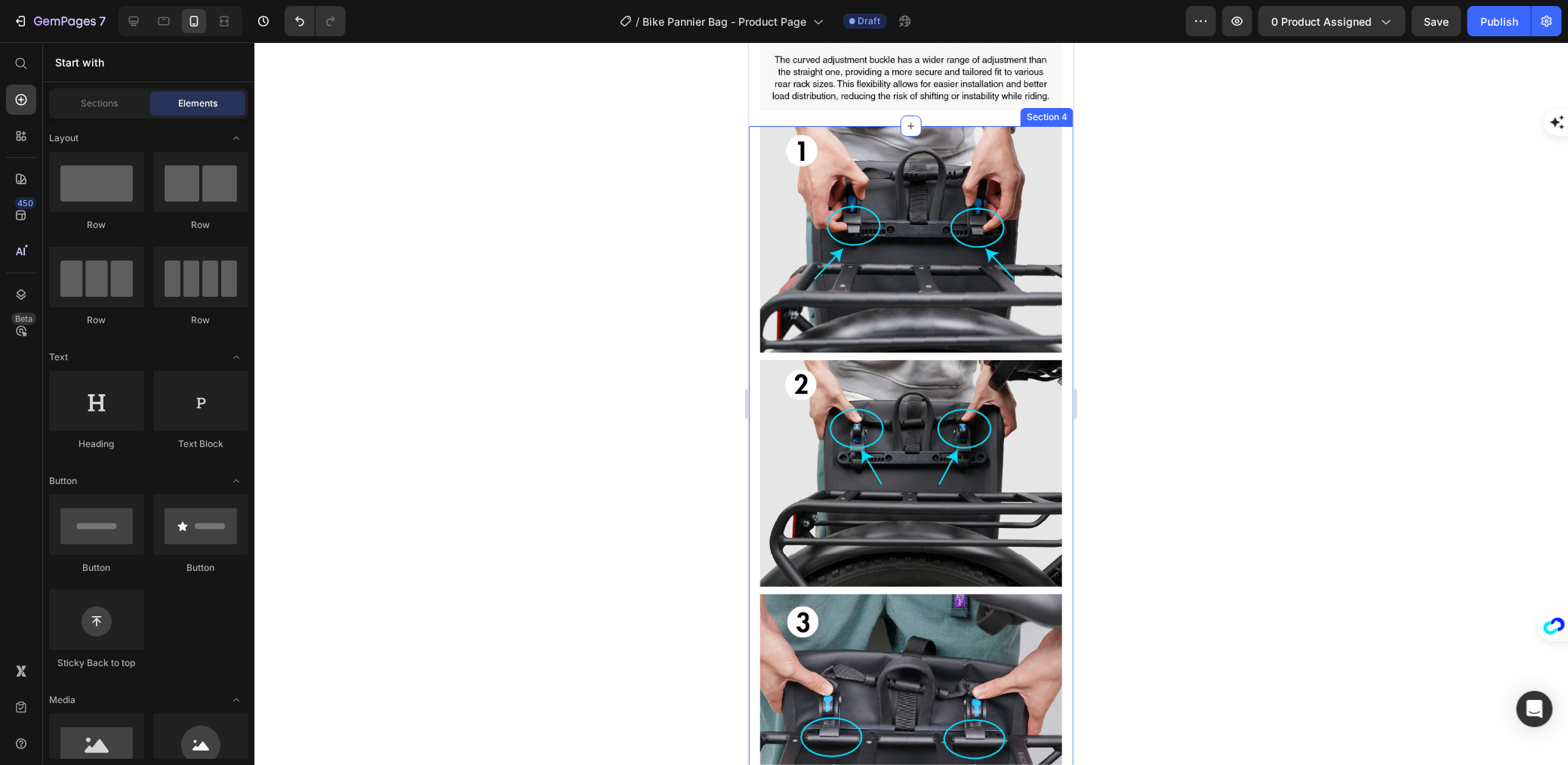 click on "Image Image Image Image Section 4" at bounding box center [910, 590] 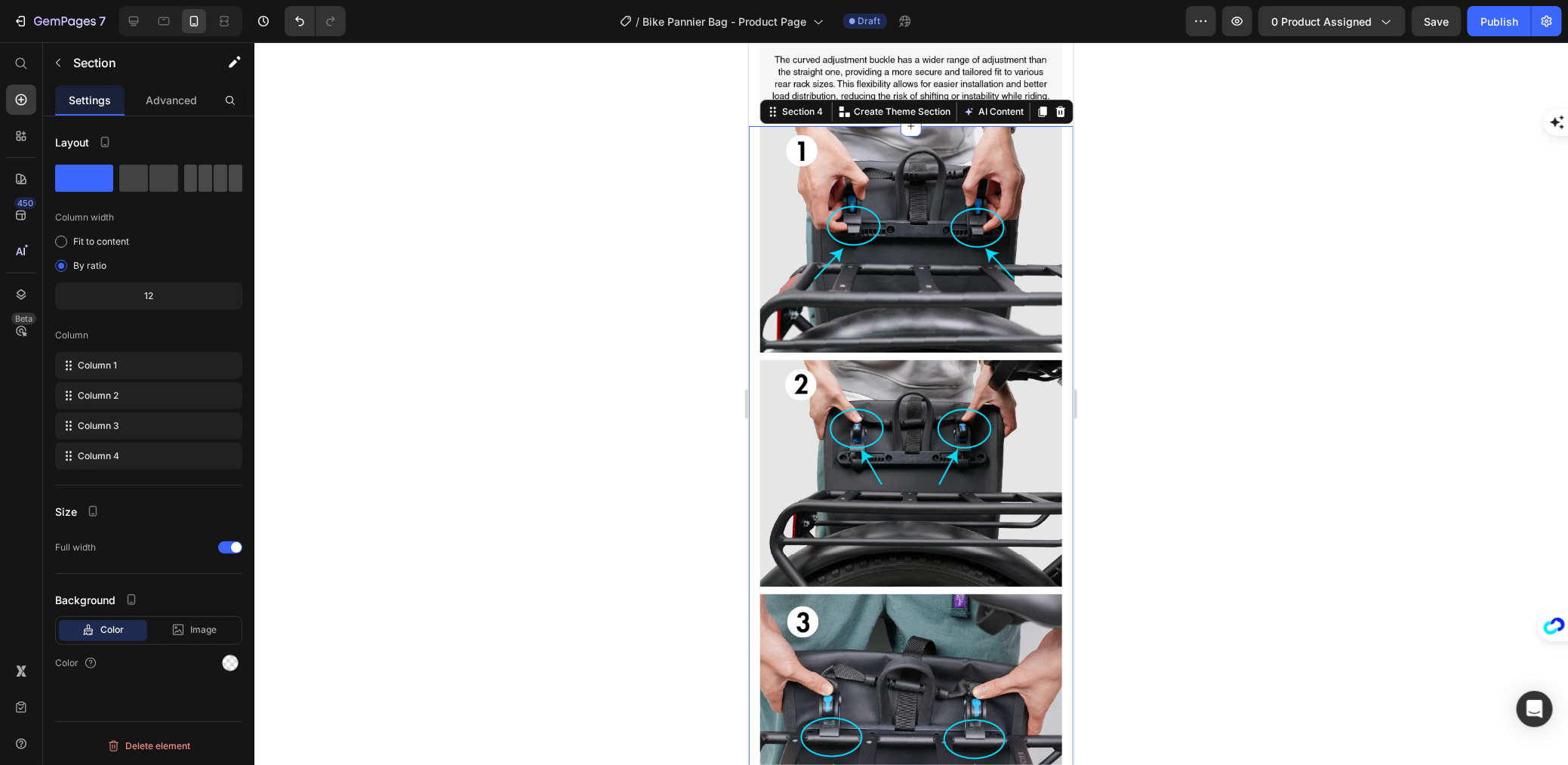 click 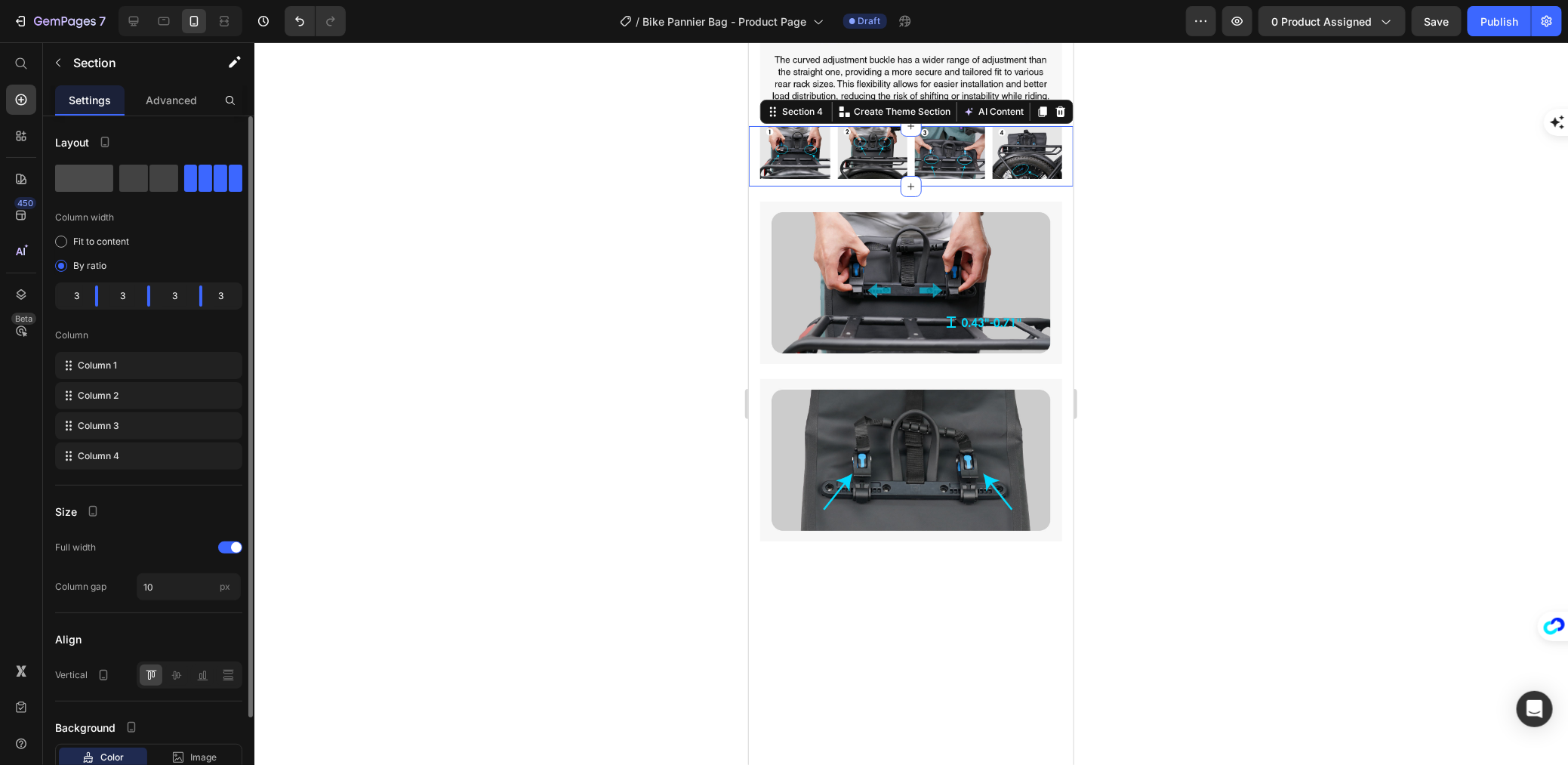 click 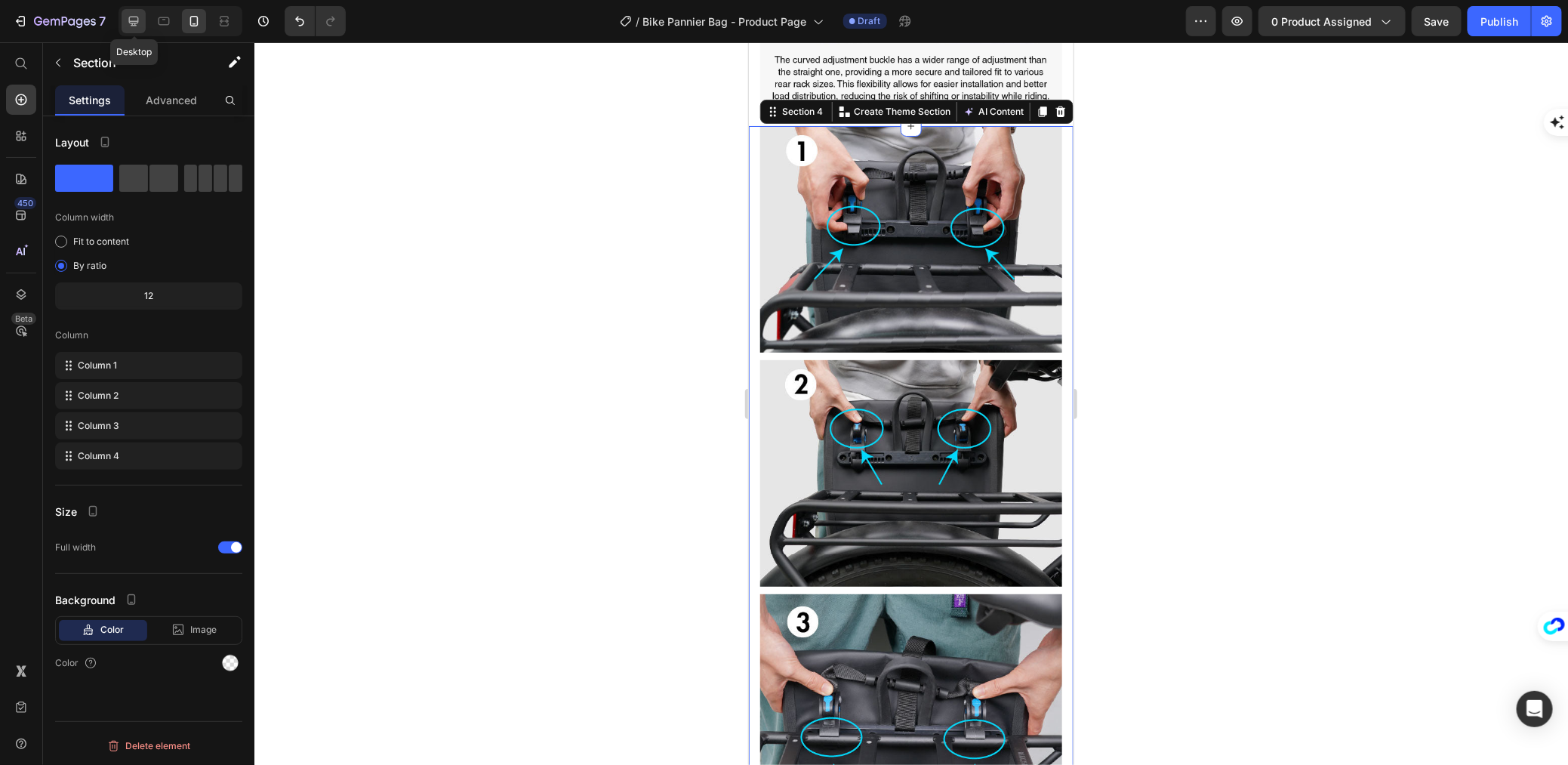 click 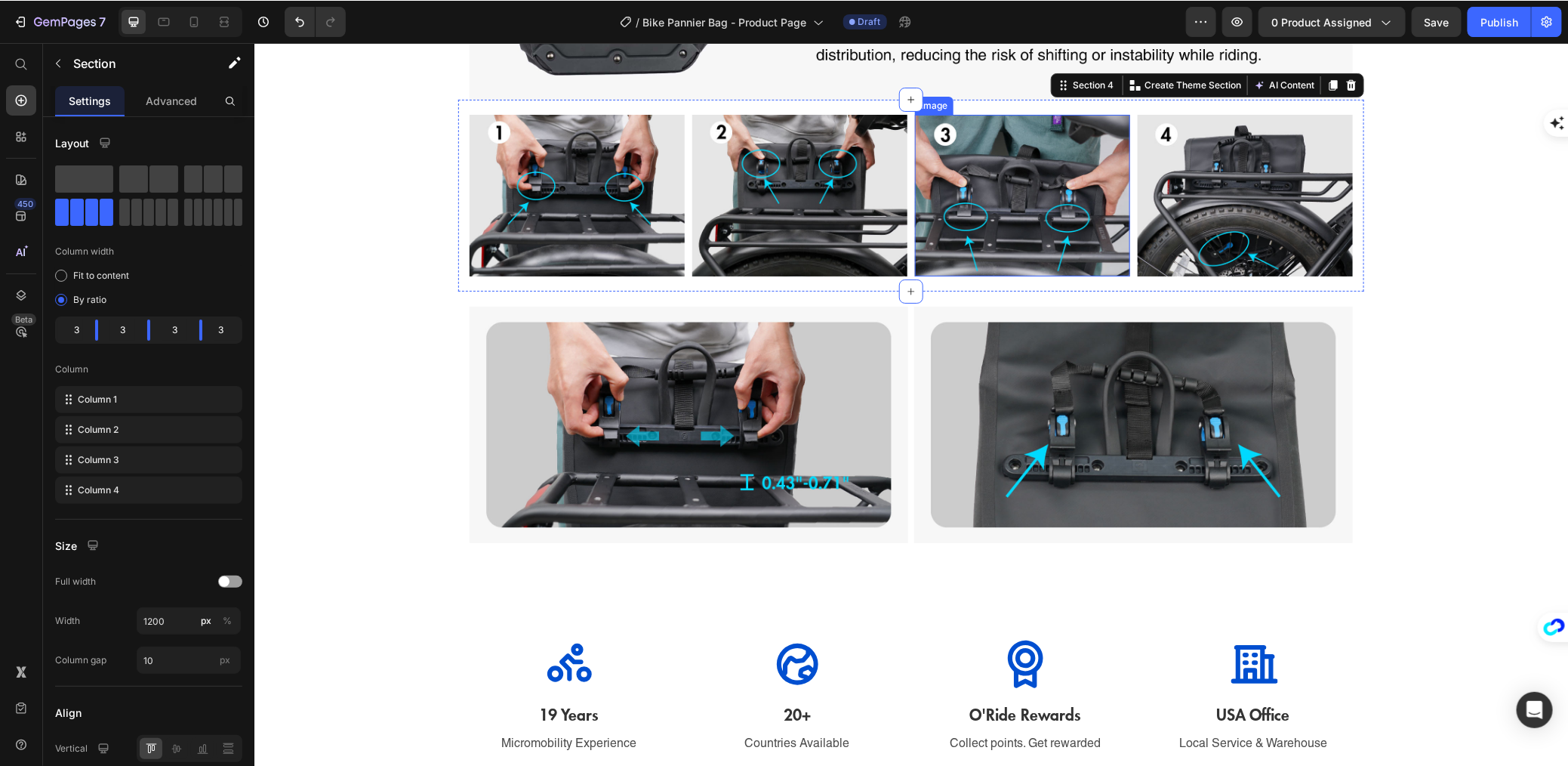 scroll, scrollTop: 1581, scrollLeft: 0, axis: vertical 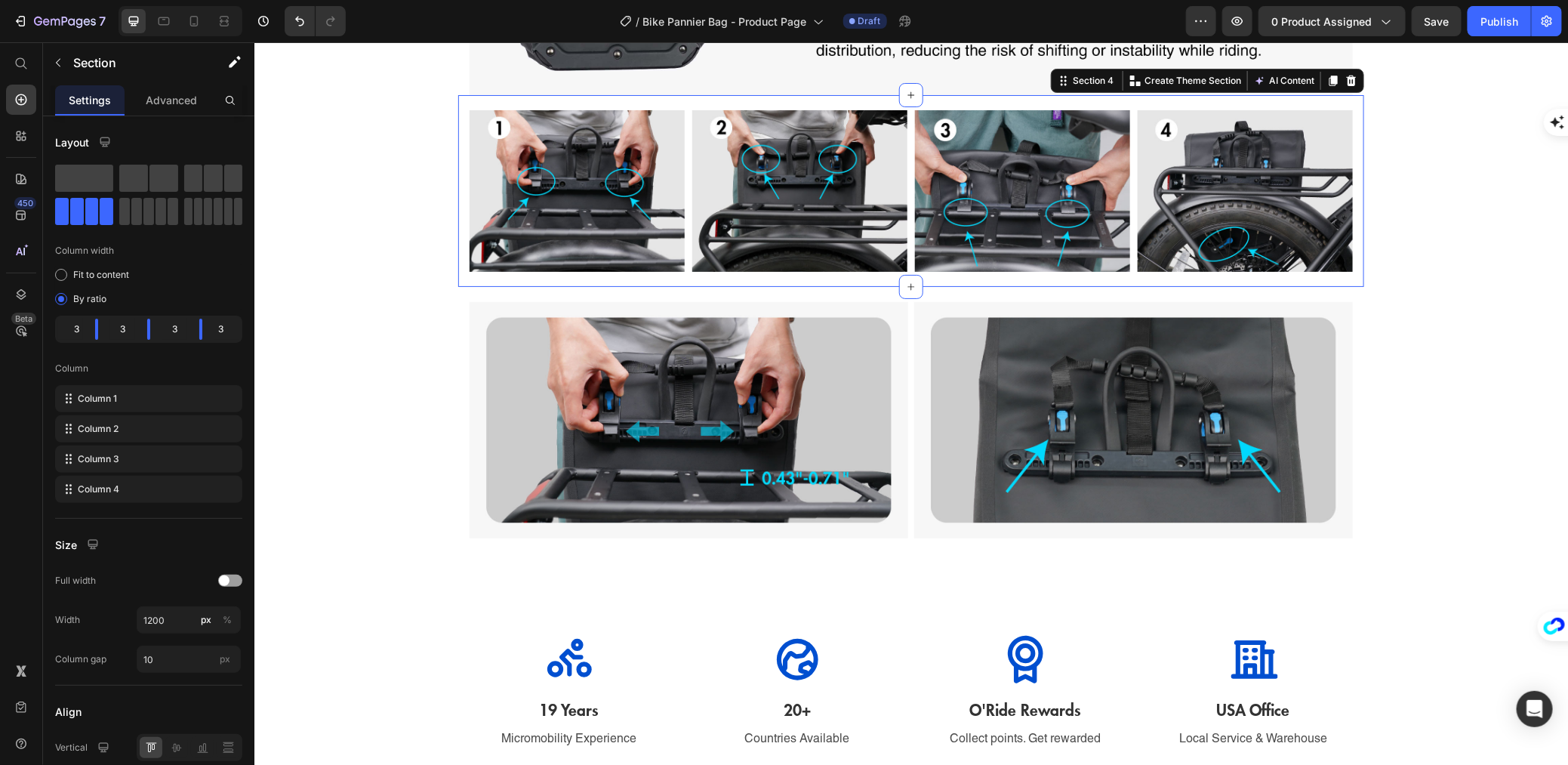 click on "Image Image Image Image Section 4   Create Theme Section AI Content Write with GemAI What would you like to describe here? Tone and Voice Persuasive Product Shipping Protection Show more Generate" at bounding box center [910, 190] 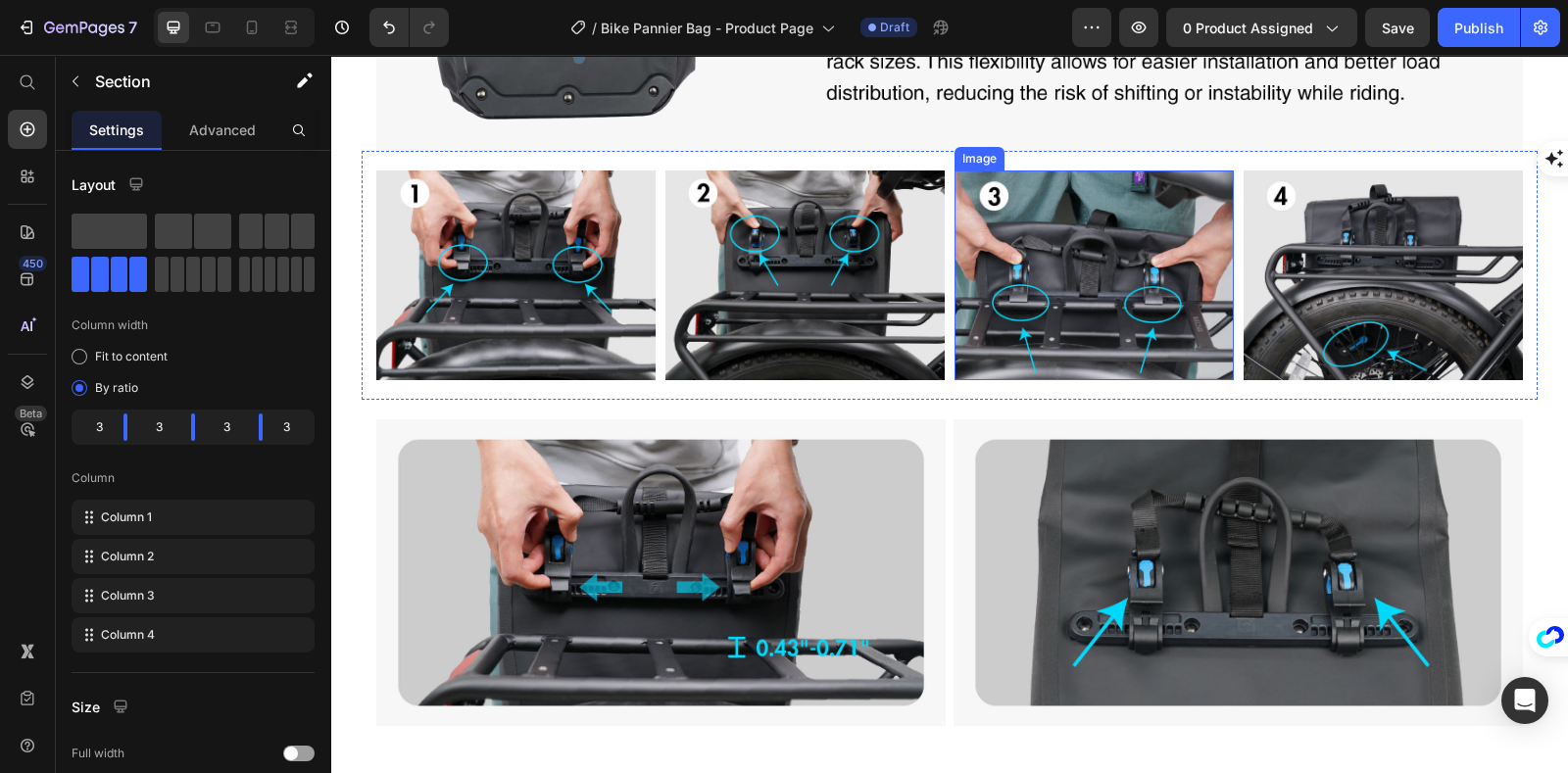 scroll, scrollTop: 1591, scrollLeft: 0, axis: vertical 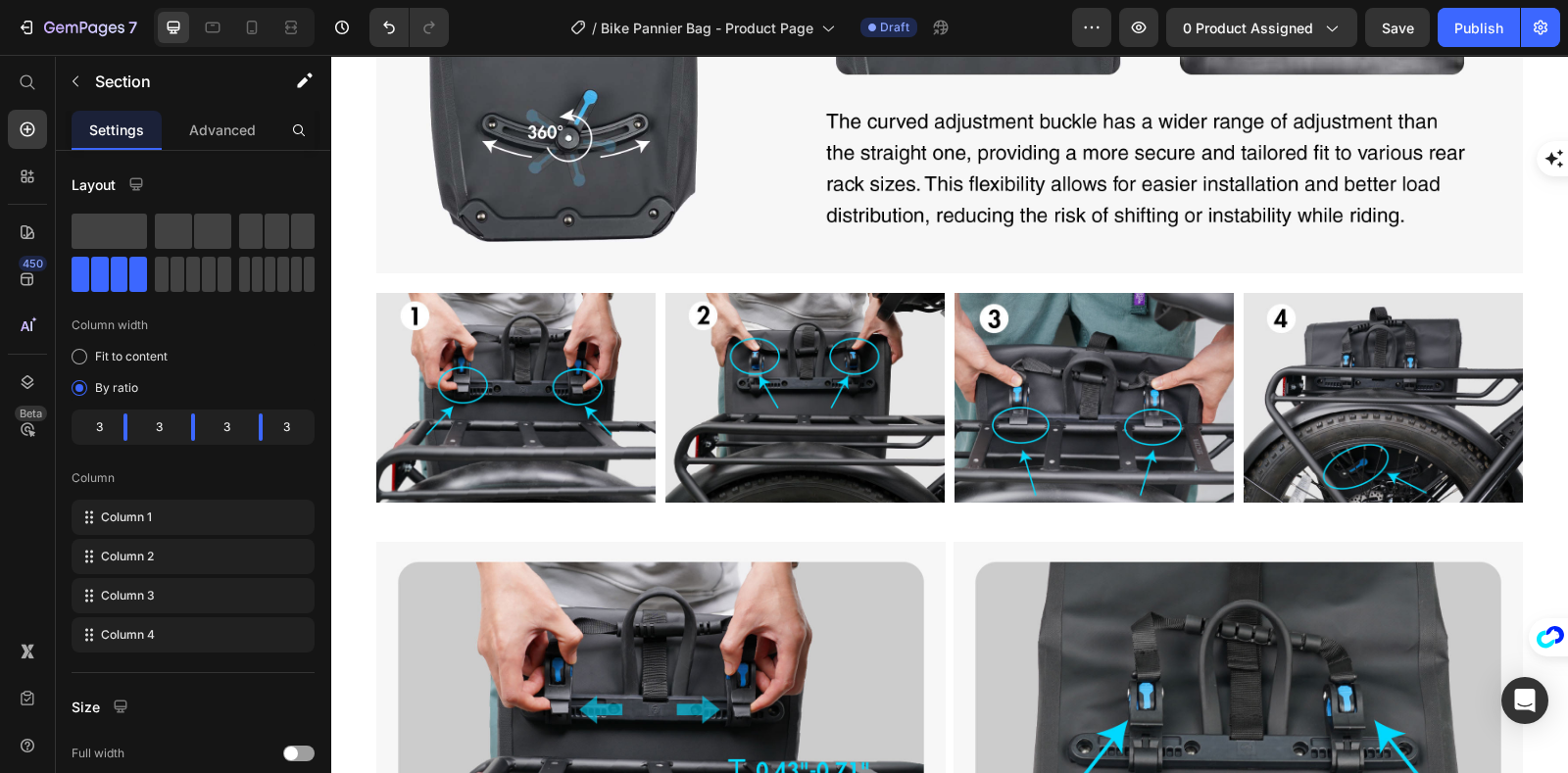 click on "Image Image Image Image Section 4" at bounding box center (950, 398) 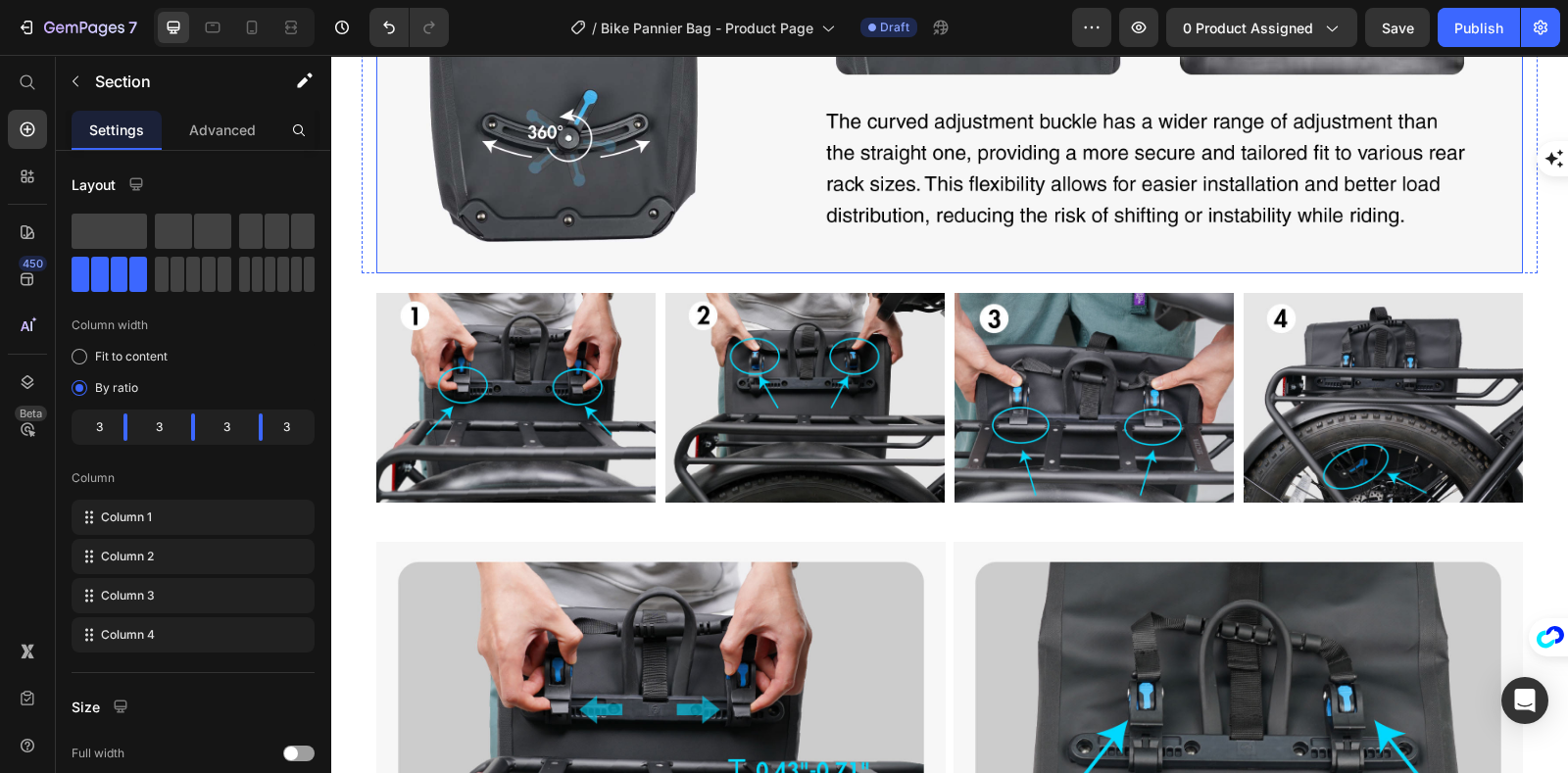 click at bounding box center (950, 29) 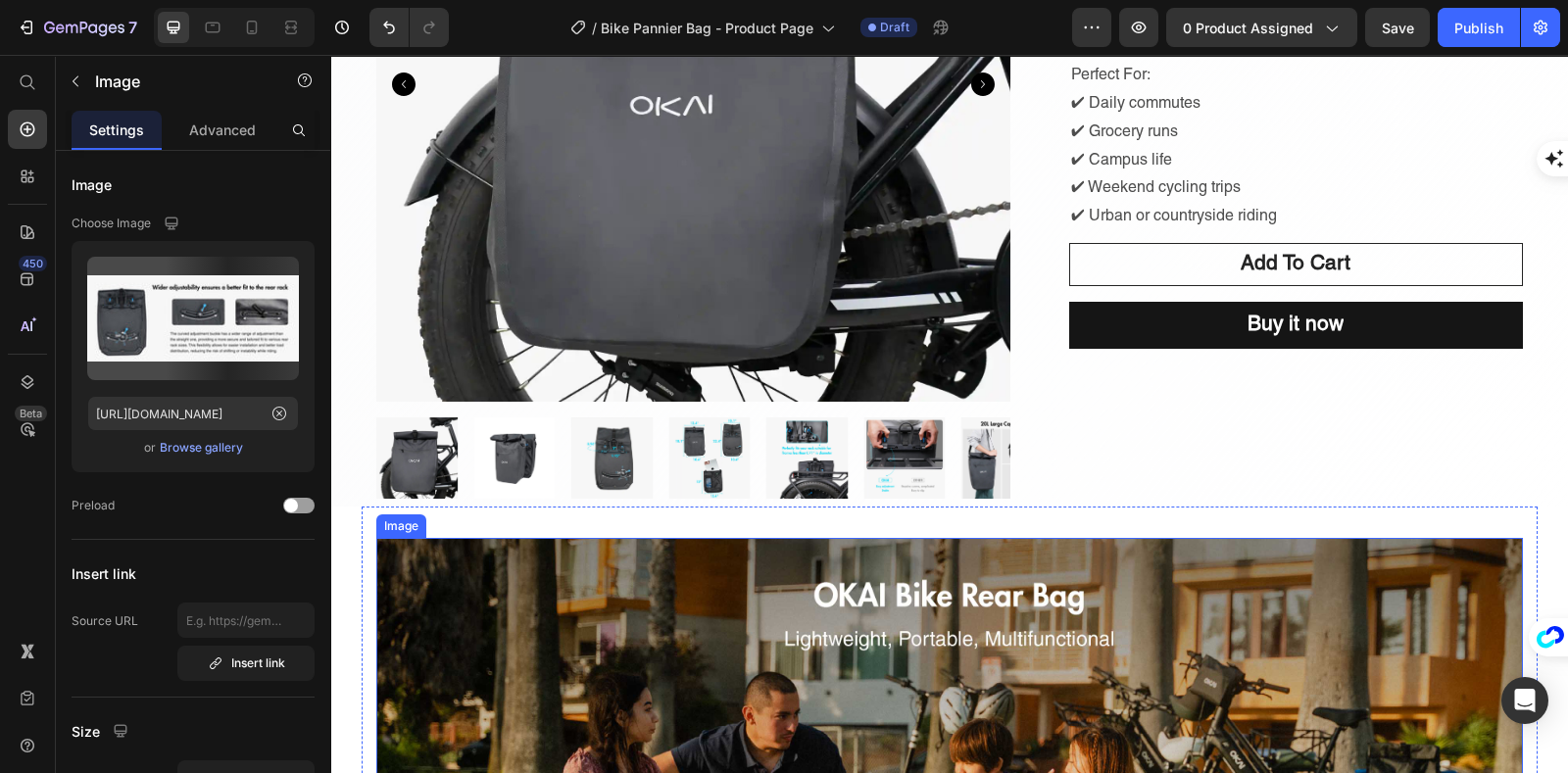 scroll, scrollTop: 612, scrollLeft: 0, axis: vertical 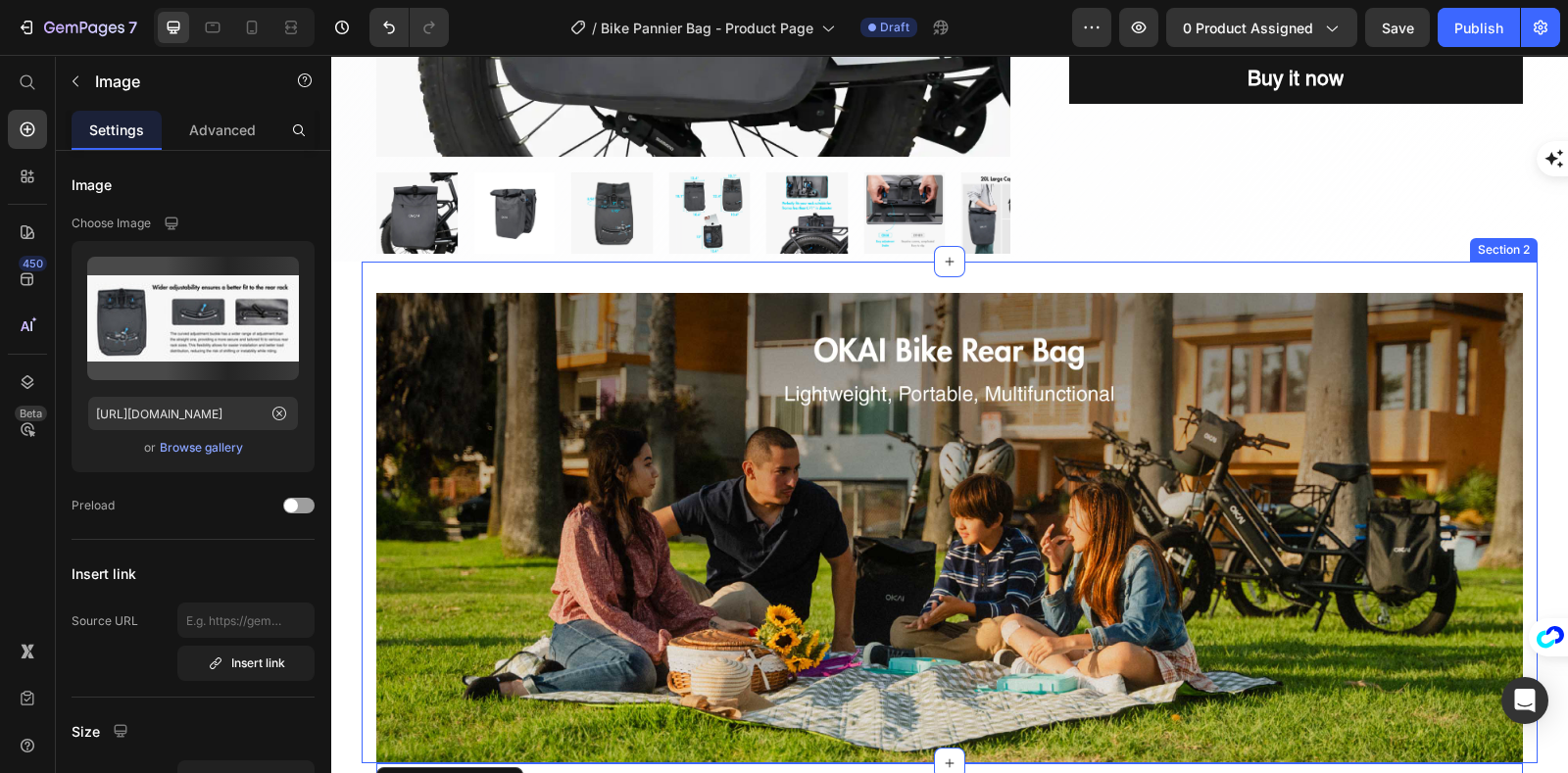 click on "Image Section 2" at bounding box center (950, 512) 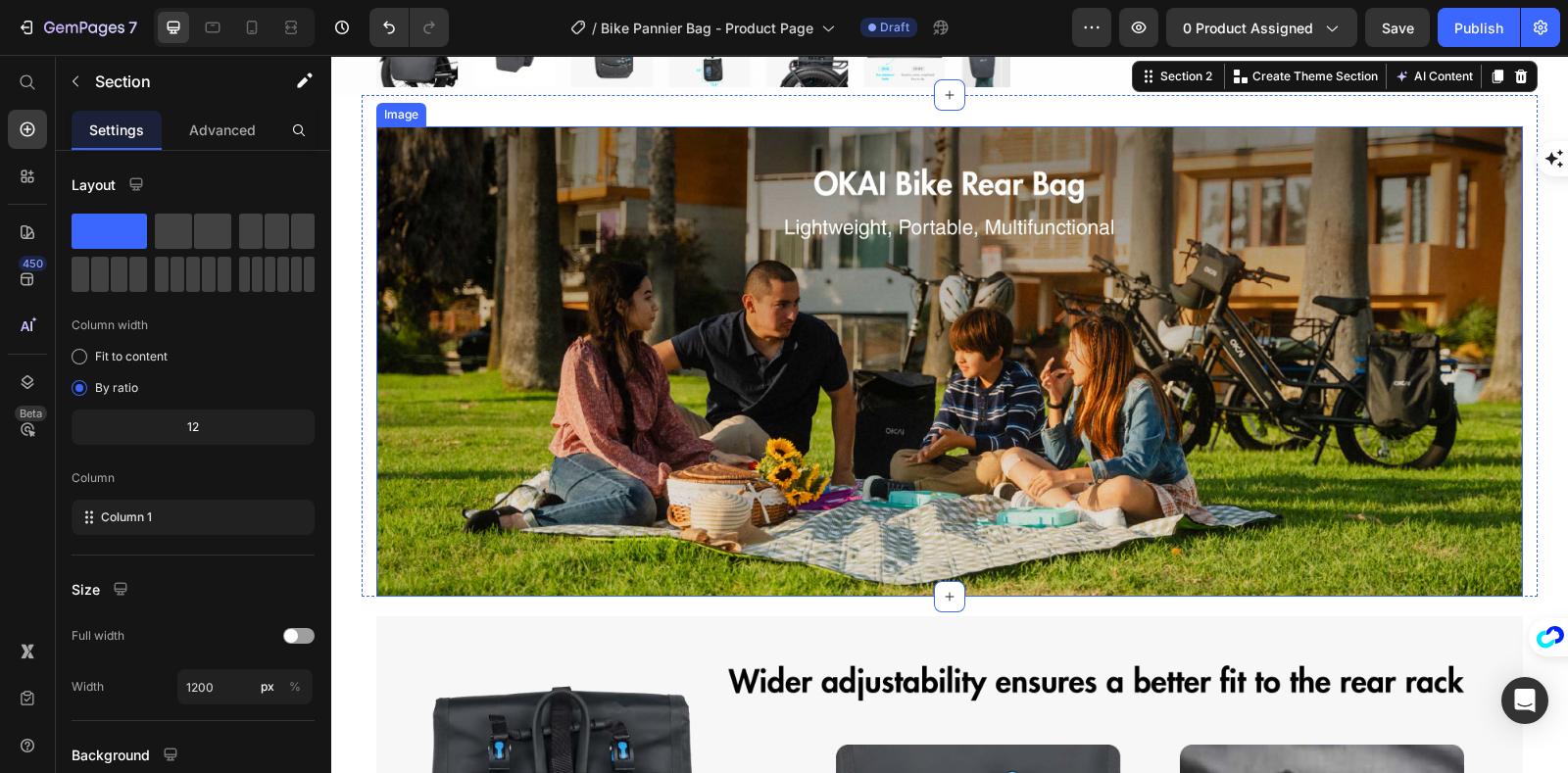 scroll, scrollTop: 1102, scrollLeft: 0, axis: vertical 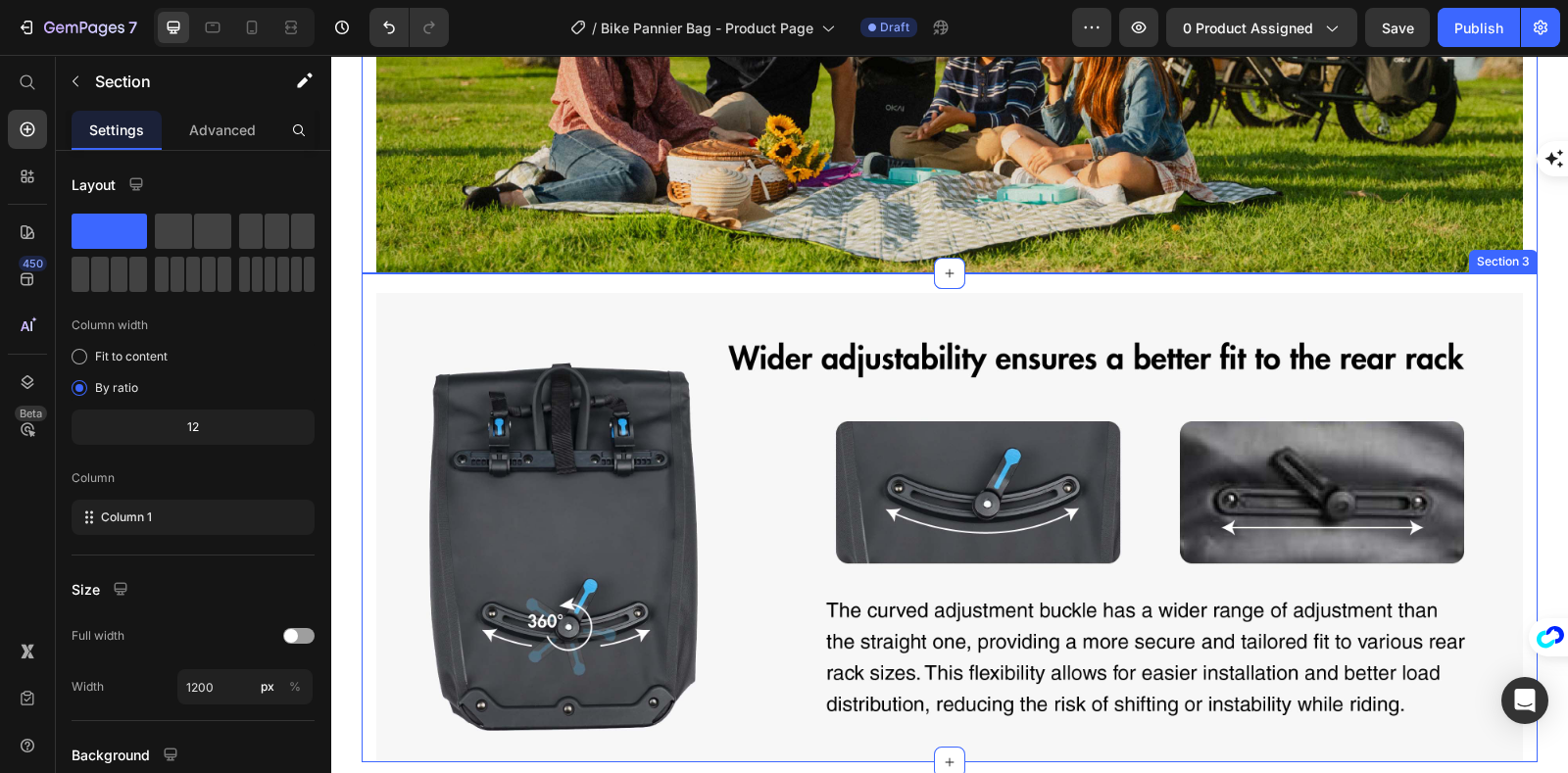 click on "Image Section 3" at bounding box center (950, 518) 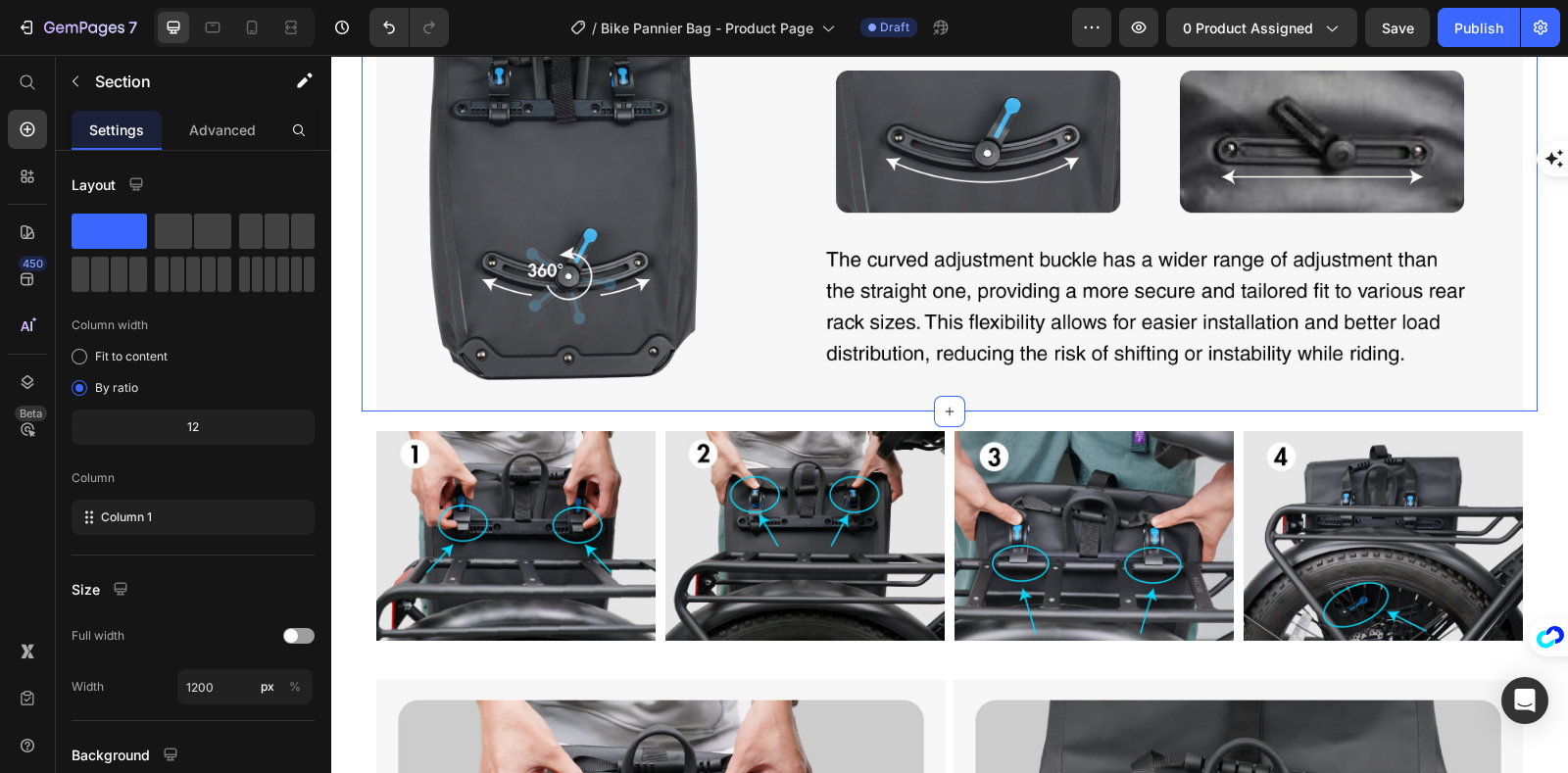 scroll, scrollTop: 1470, scrollLeft: 0, axis: vertical 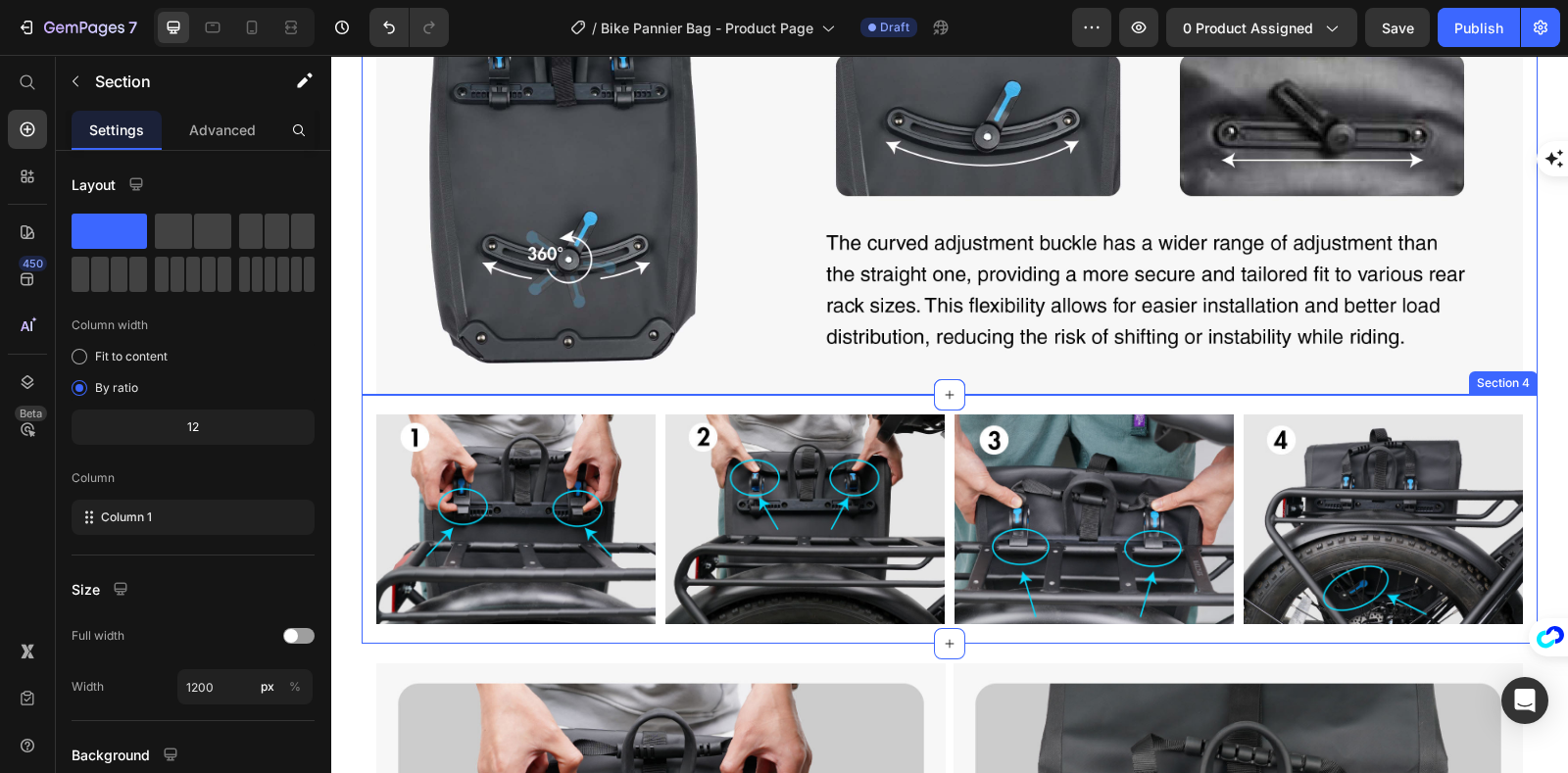 click on "Image Image Image Image Section 4" at bounding box center [950, 519] 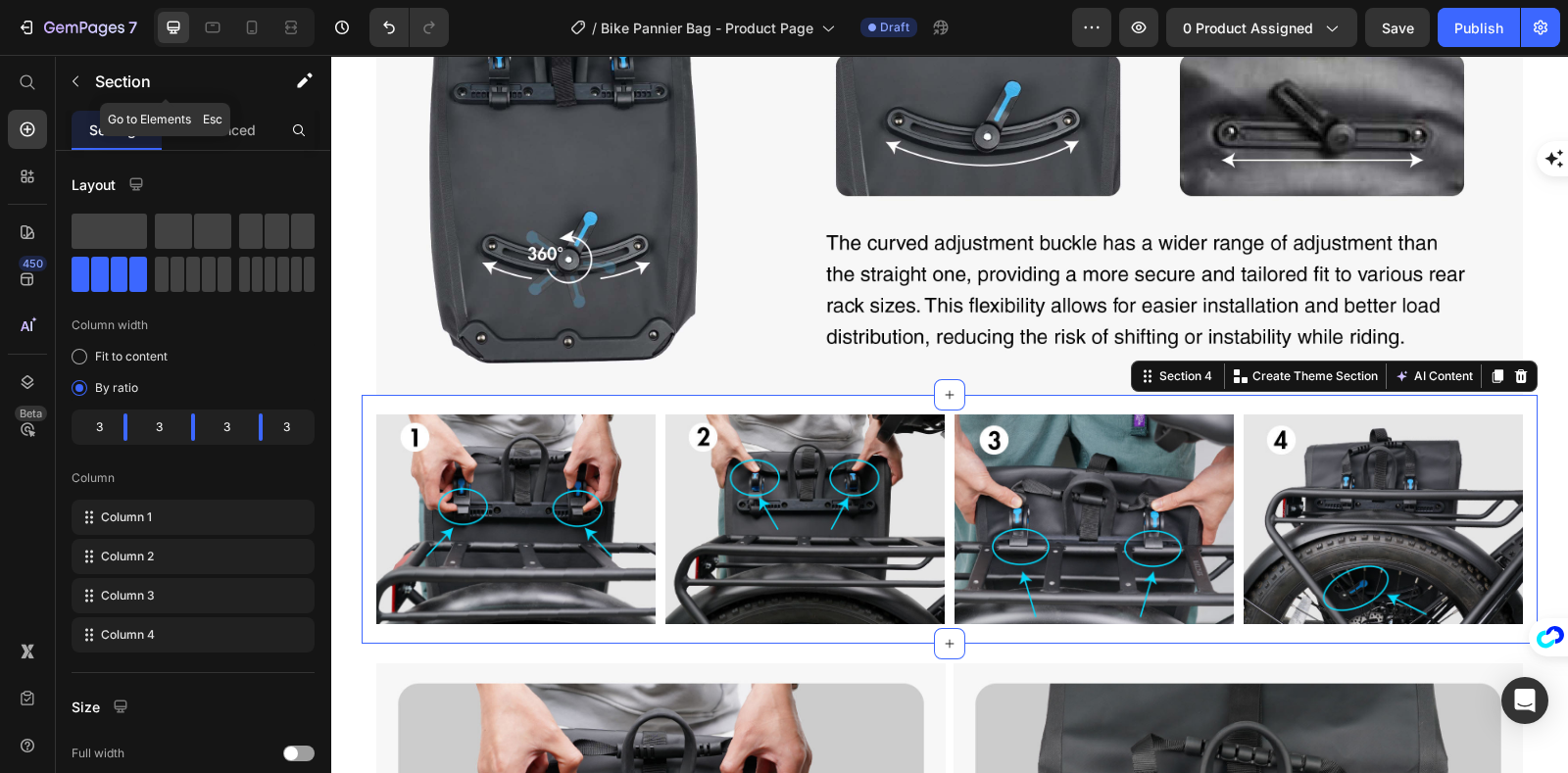 click on "Section" at bounding box center [183, 81] 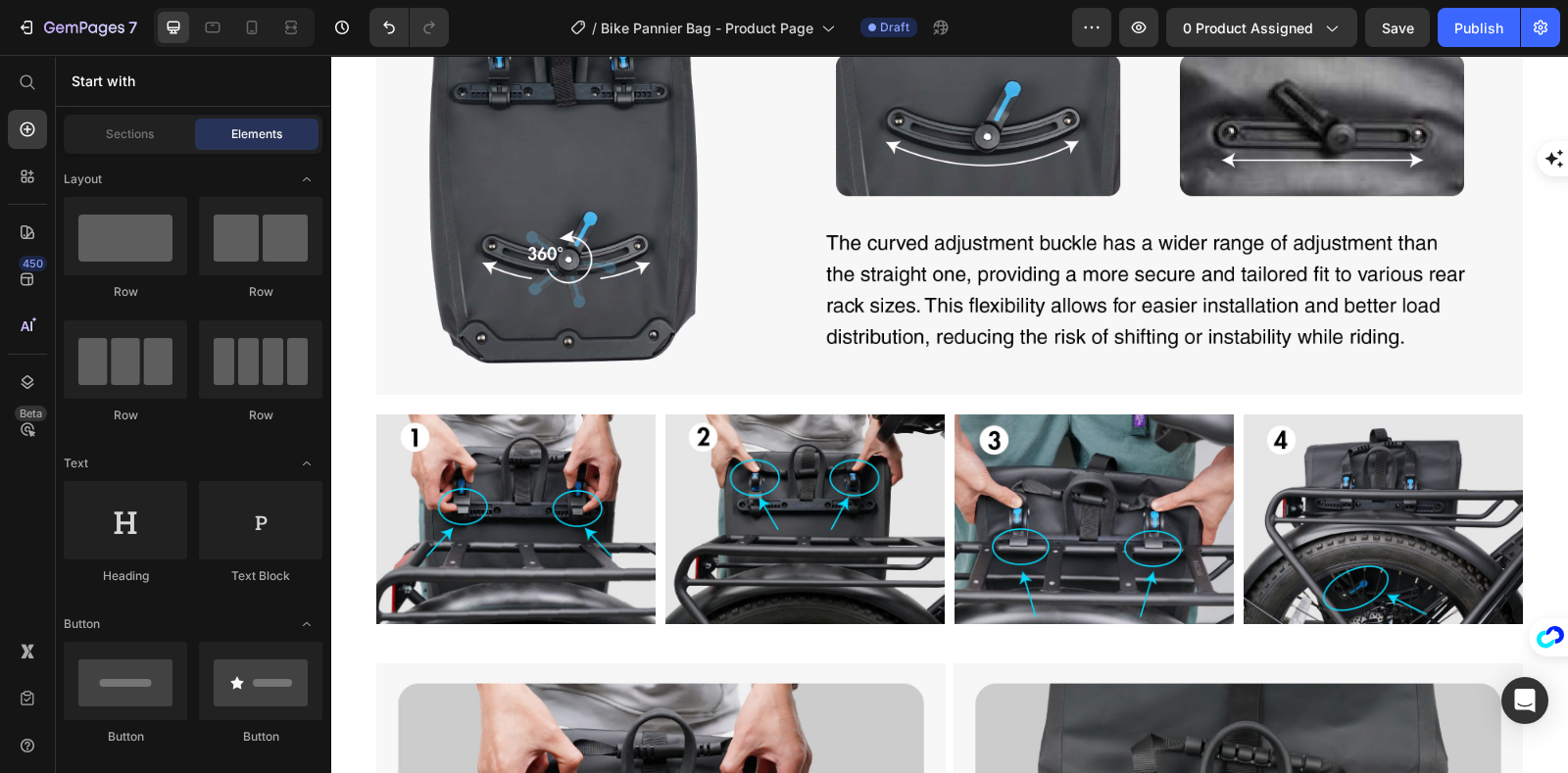 scroll, scrollTop: 121, scrollLeft: 0, axis: vertical 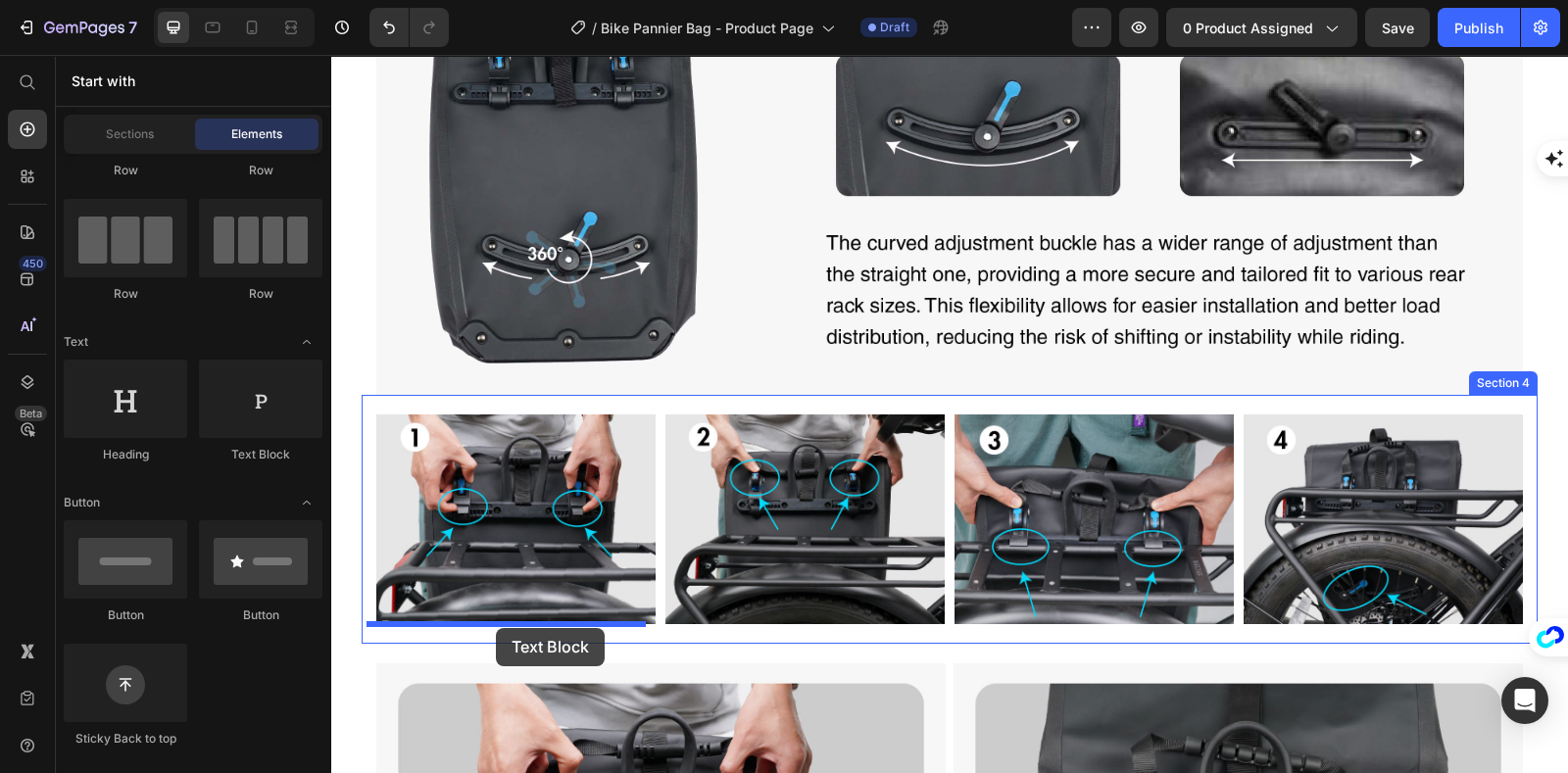drag, startPoint x: 649, startPoint y: 498, endPoint x: 496, endPoint y: 629, distance: 201.41996 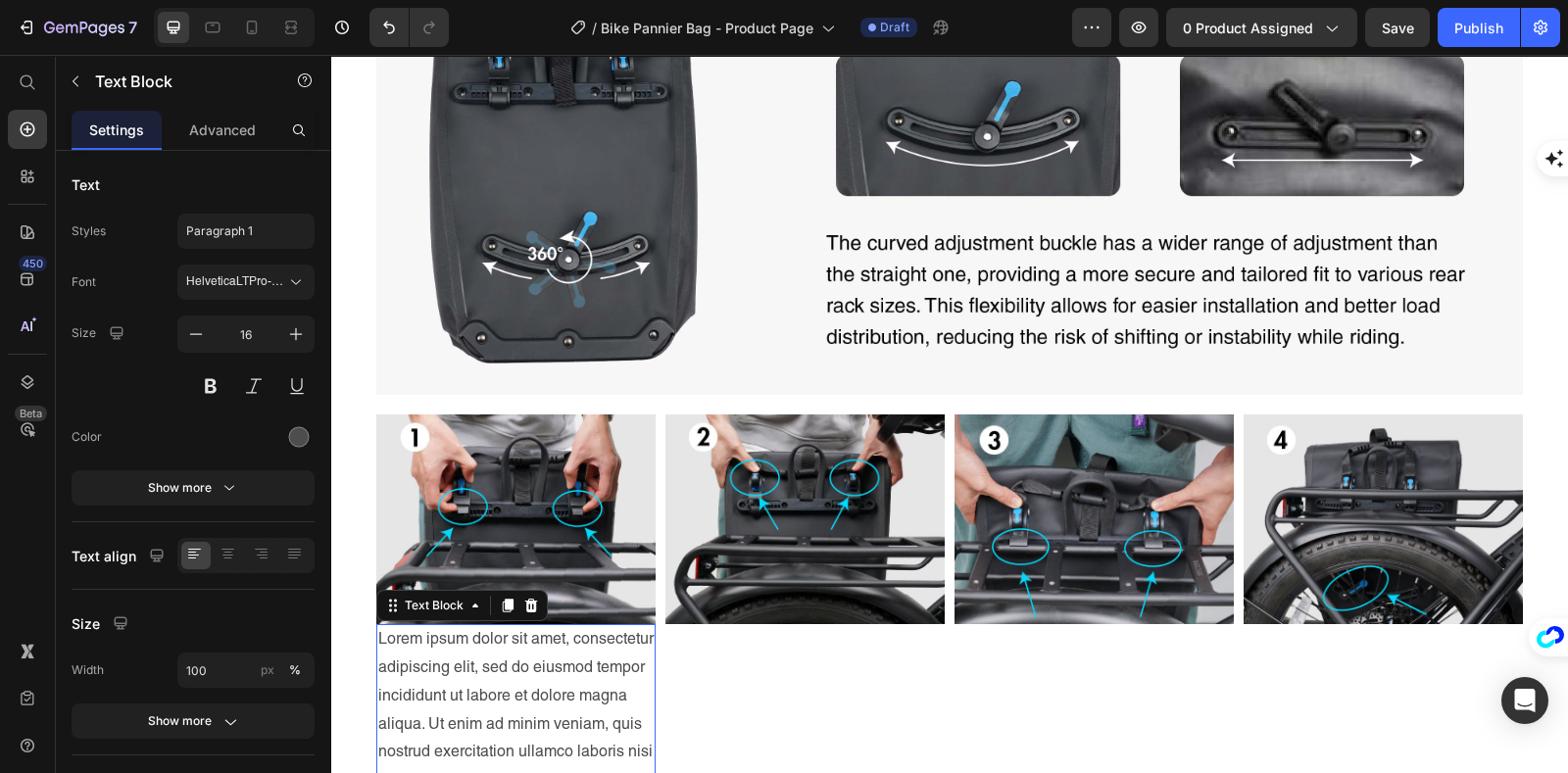 scroll, scrollTop: 1591, scrollLeft: 0, axis: vertical 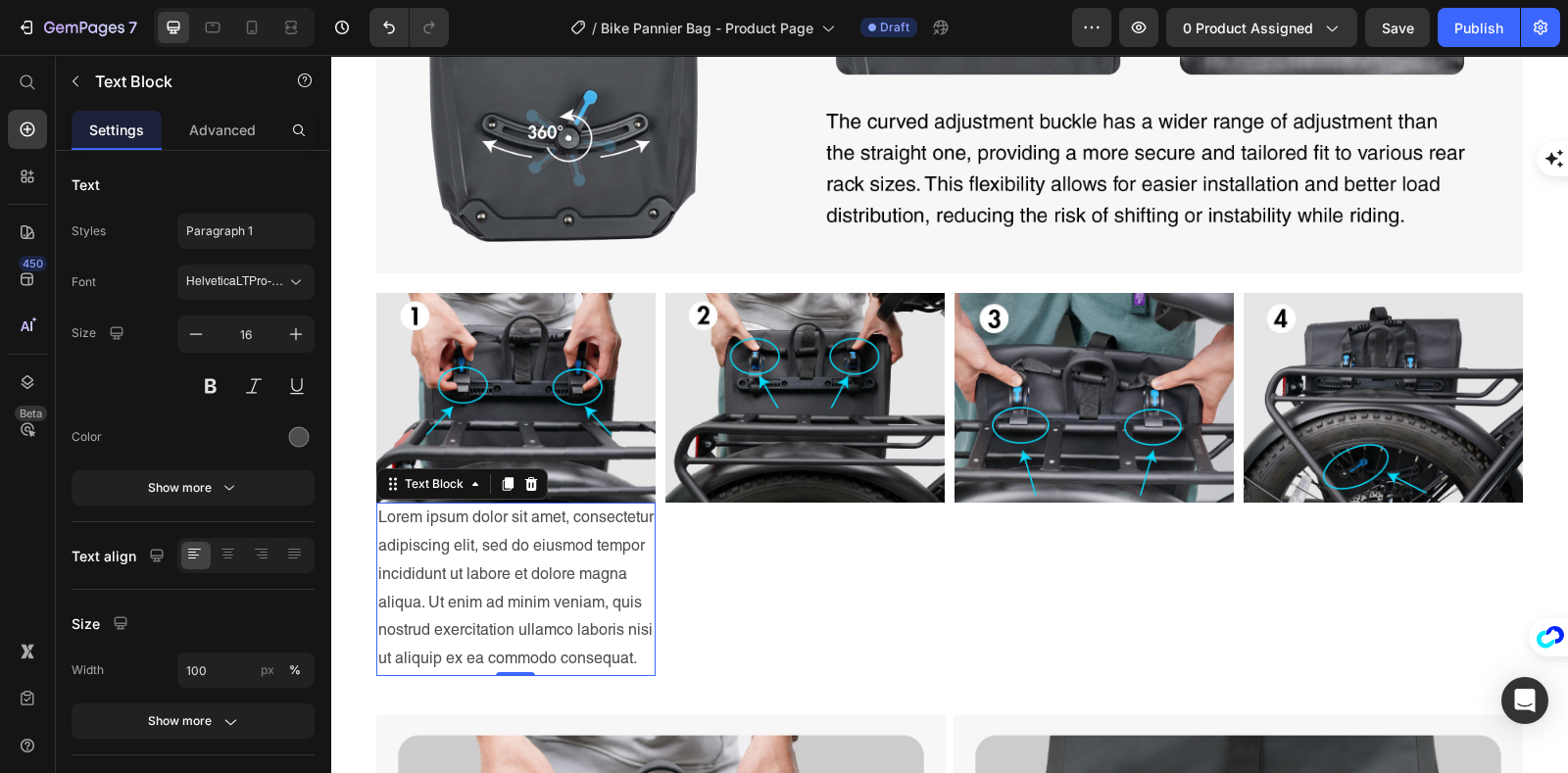 click on "Lorem ipsum dolor sit amet, consectetur adipiscing elit, sed do eiusmod tempor incididunt ut labore et dolore magna aliqua. Ut enim ad minim veniam, quis nostrud exercitation ullamco laboris nisi ut aliquip ex ea commodo consequat." at bounding box center [515, 589] 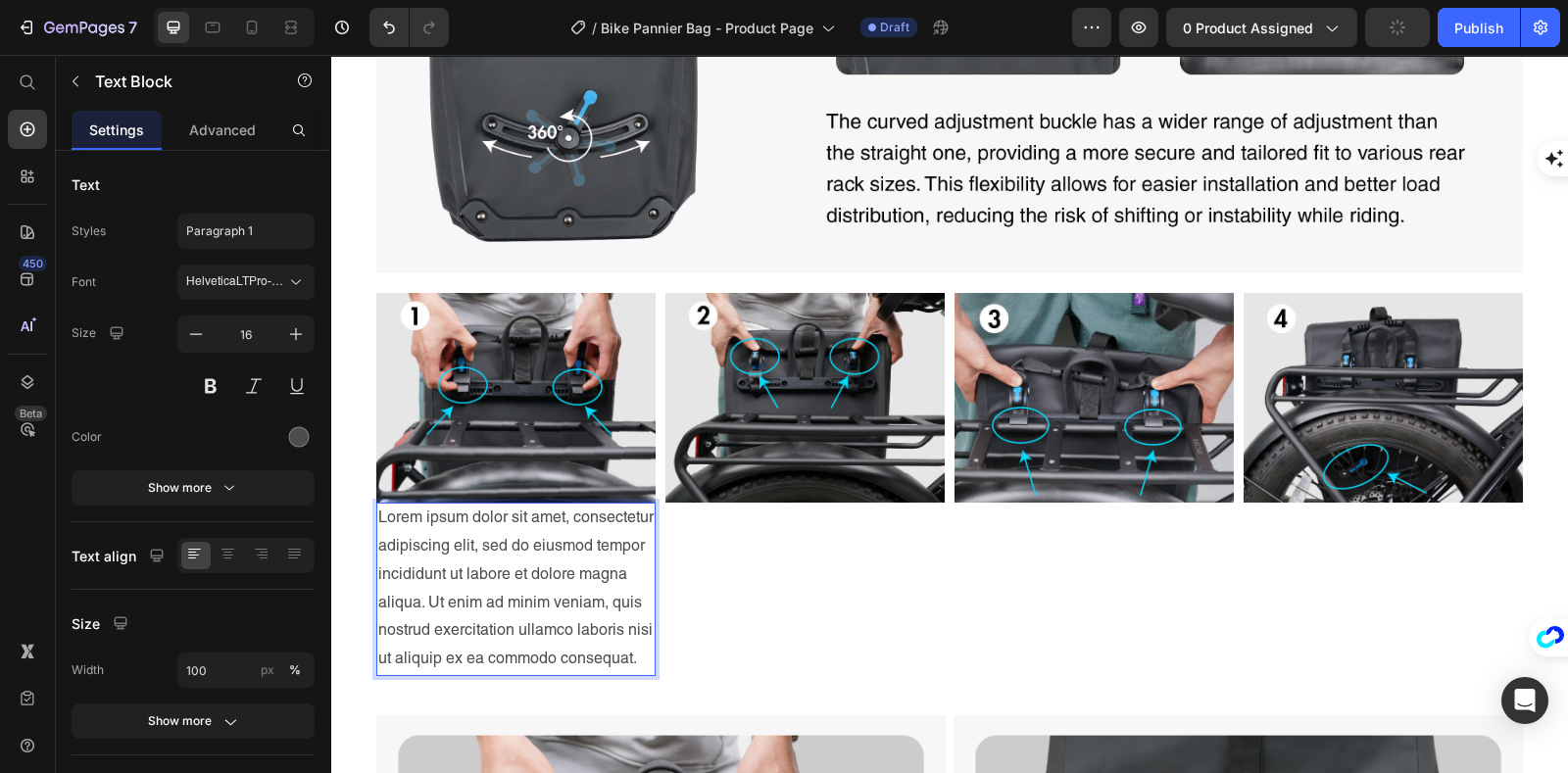 click on "Image" at bounding box center [805, 484] 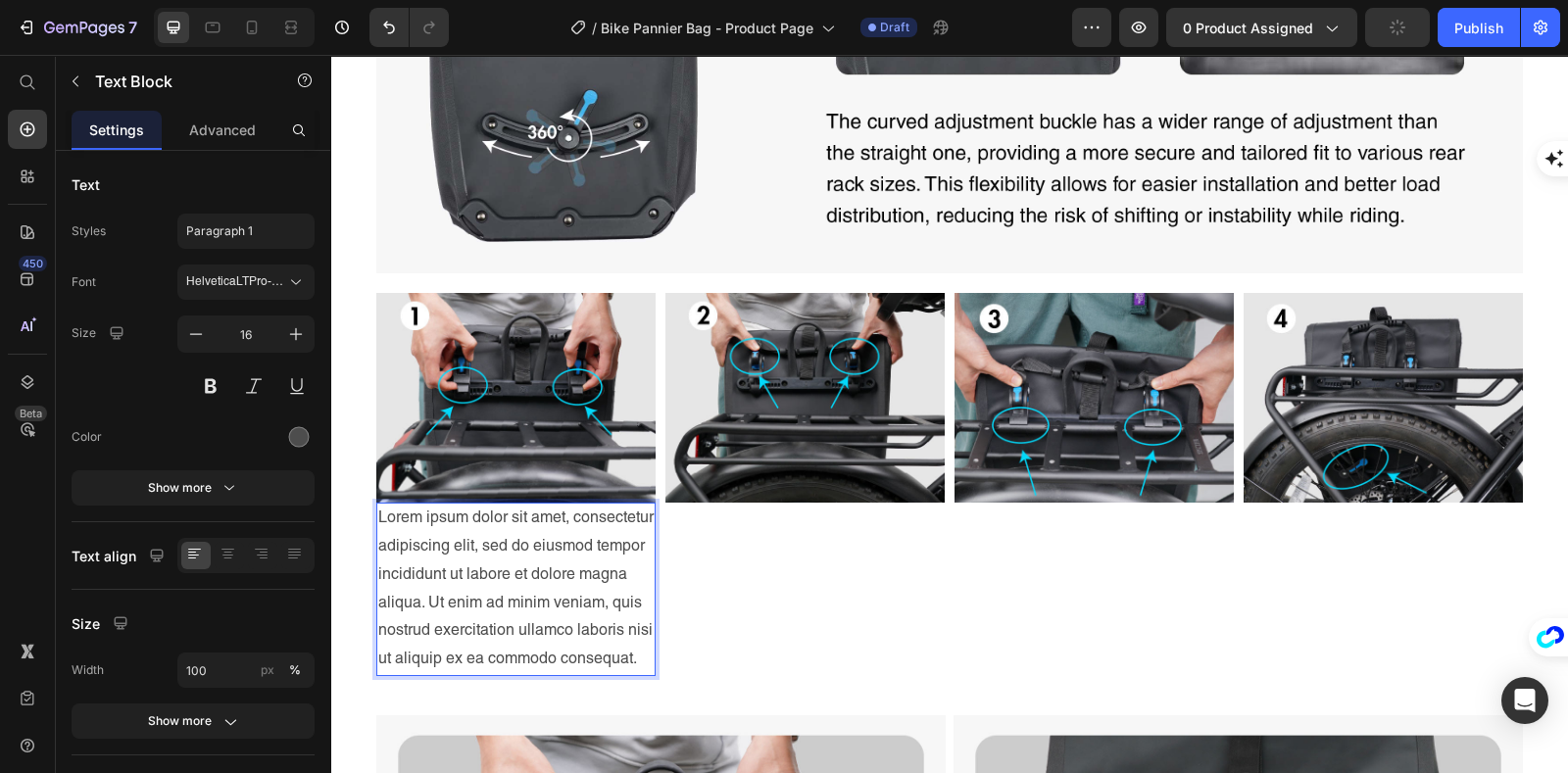 click on "Lorem ipsum dolor sit amet, consectetur adipiscing elit, sed do eiusmod tempor incididunt ut labore et dolore magna aliqua. Ut enim ad minim veniam, quis nostrud exercitation ullamco laboris nisi ut aliquip ex ea commodo consequat." at bounding box center (515, 589) 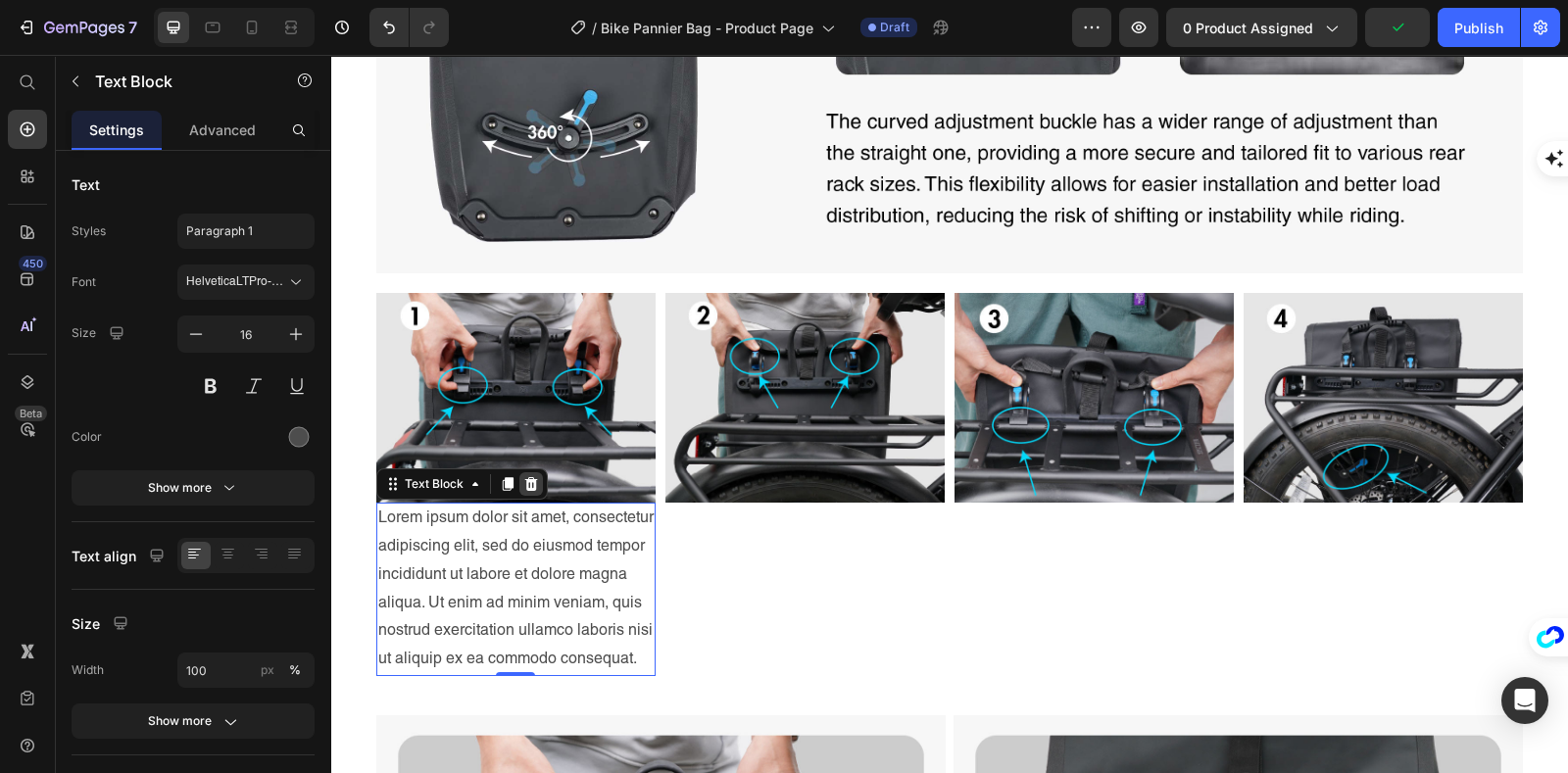 click 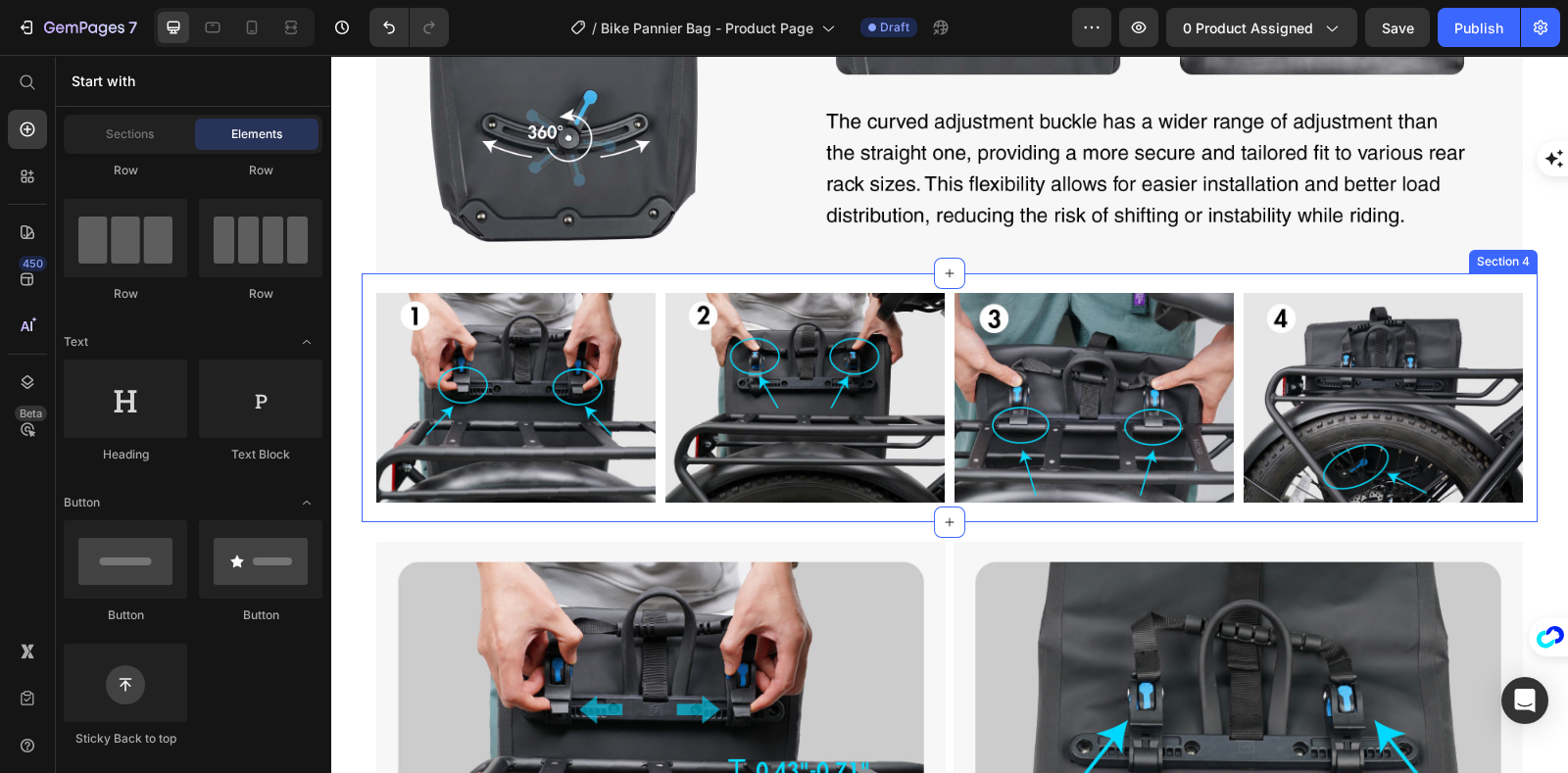 click on "Image Image Image Image Section 4" at bounding box center [950, 398] 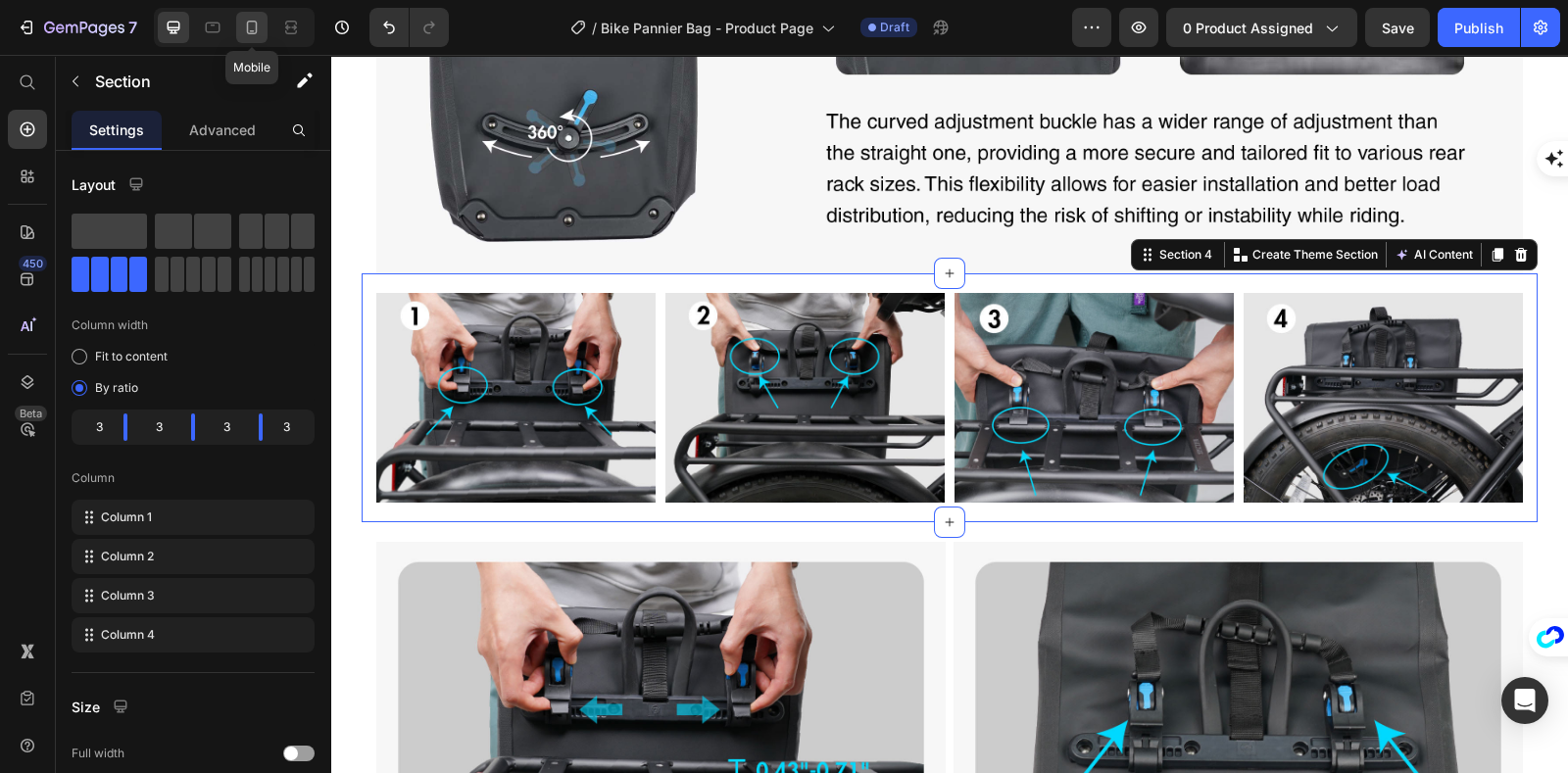 click 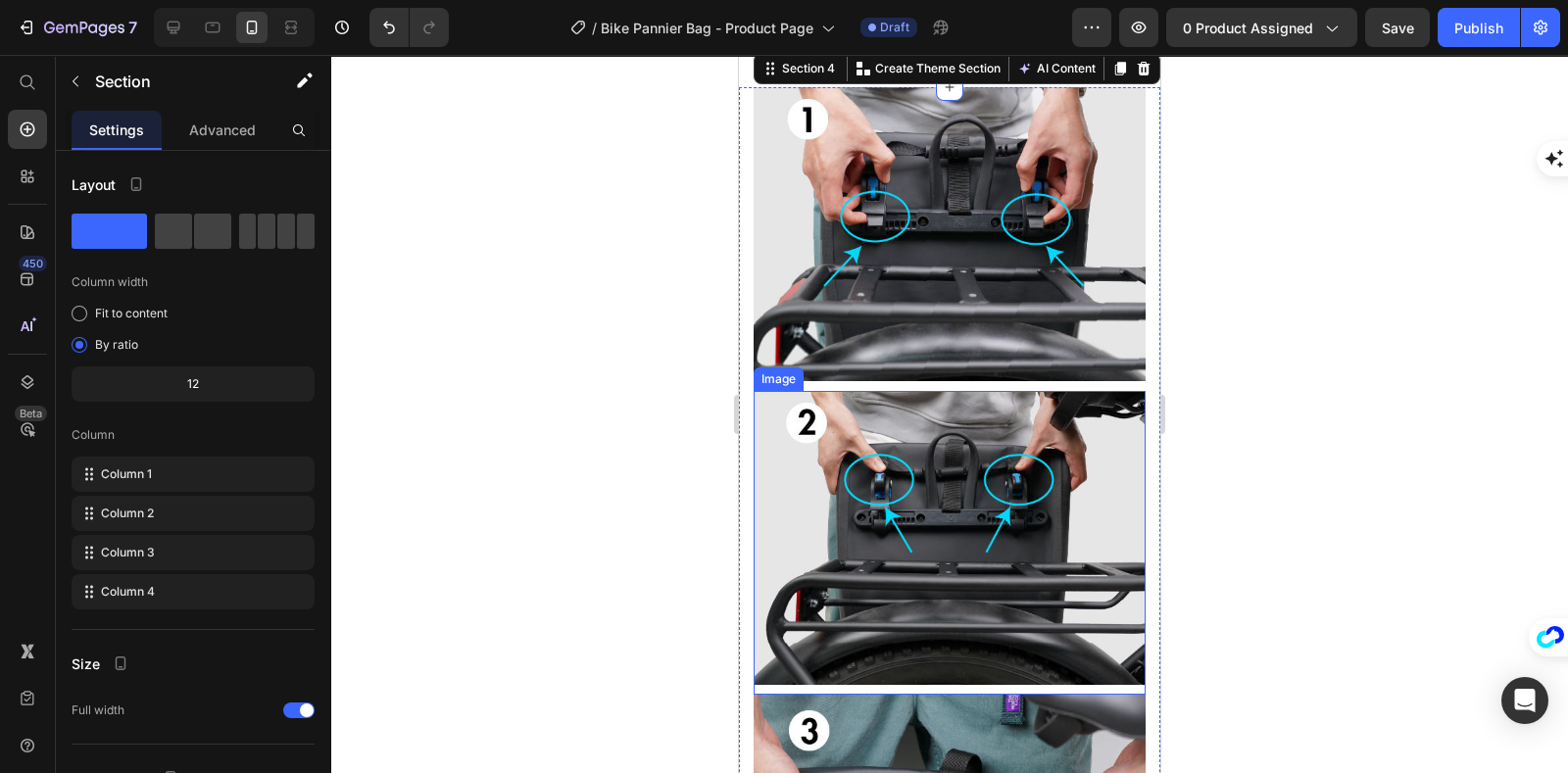 scroll, scrollTop: 1707, scrollLeft: 0, axis: vertical 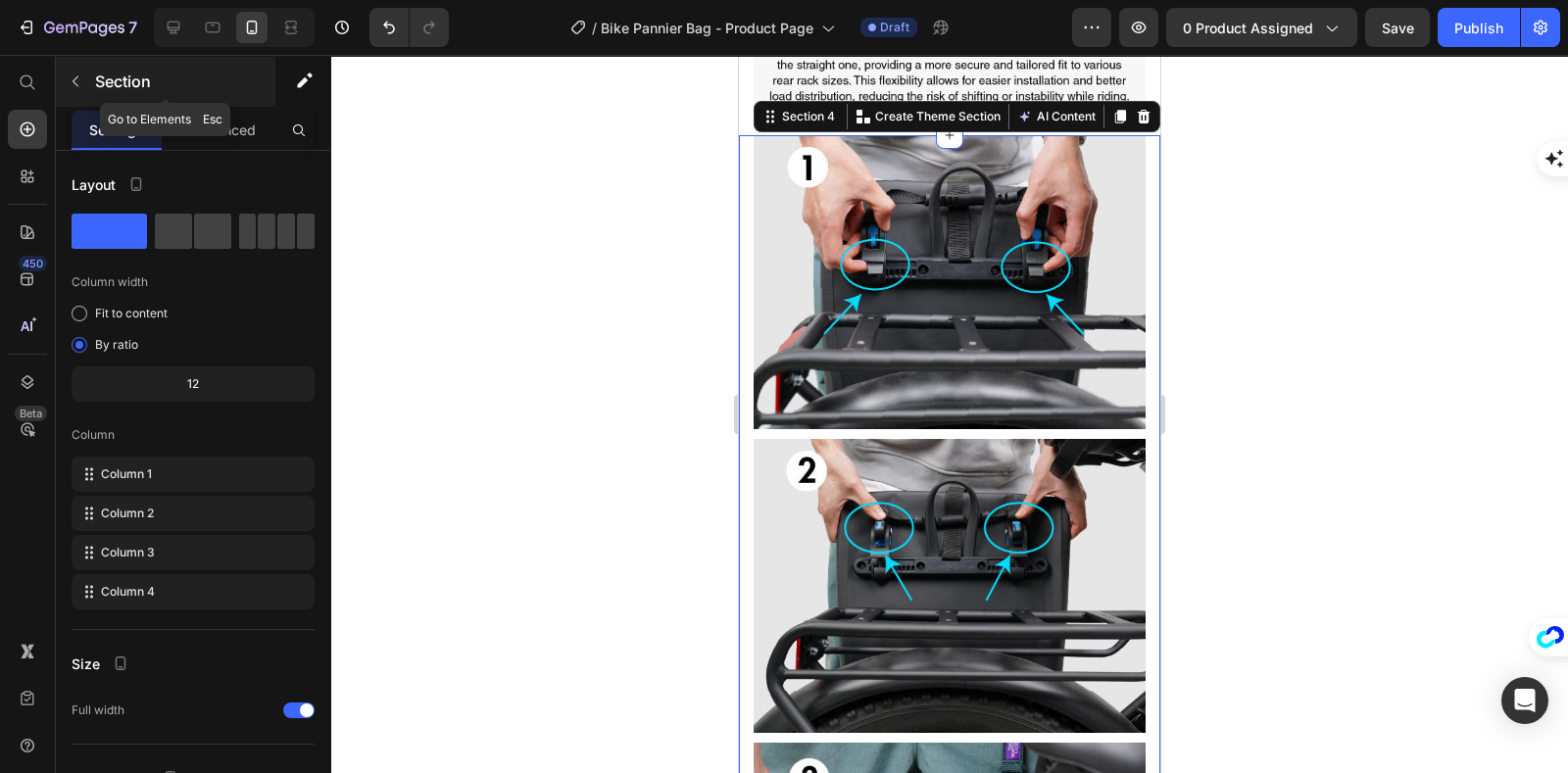 click on "Section" at bounding box center (166, 81) 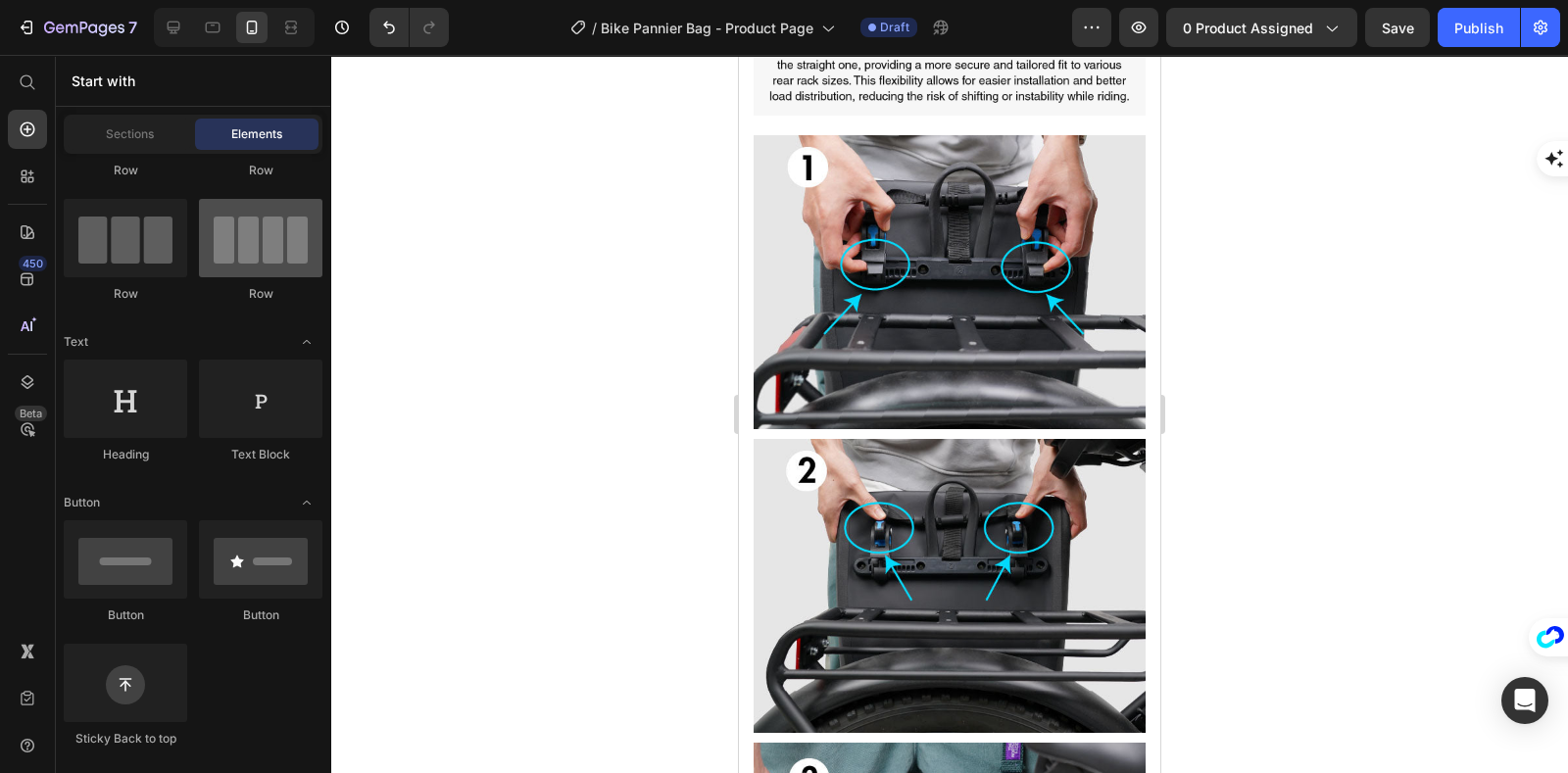 scroll, scrollTop: 0, scrollLeft: 0, axis: both 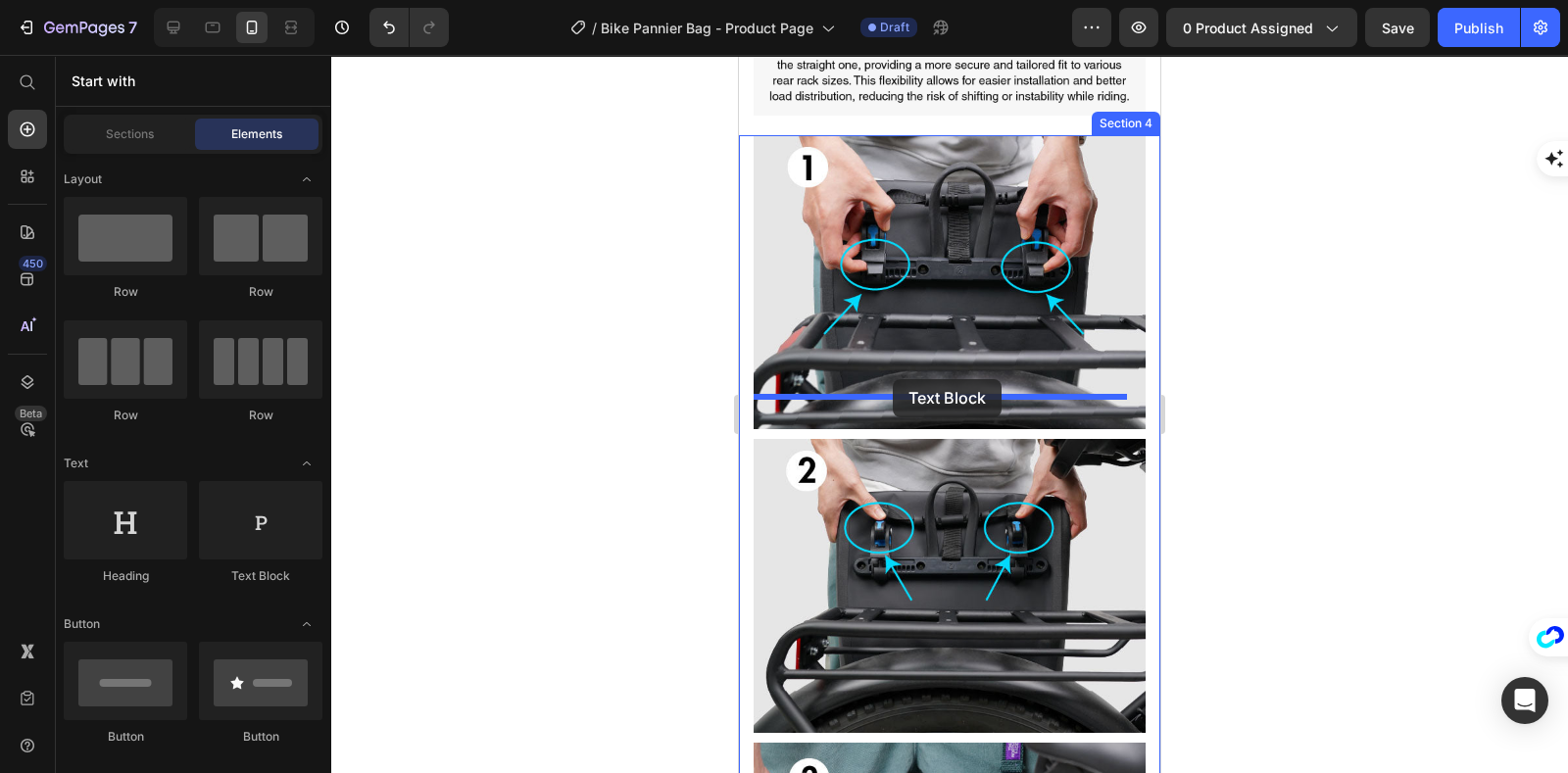 drag, startPoint x: 1365, startPoint y: 507, endPoint x: 894, endPoint y: 379, distance: 488.08298 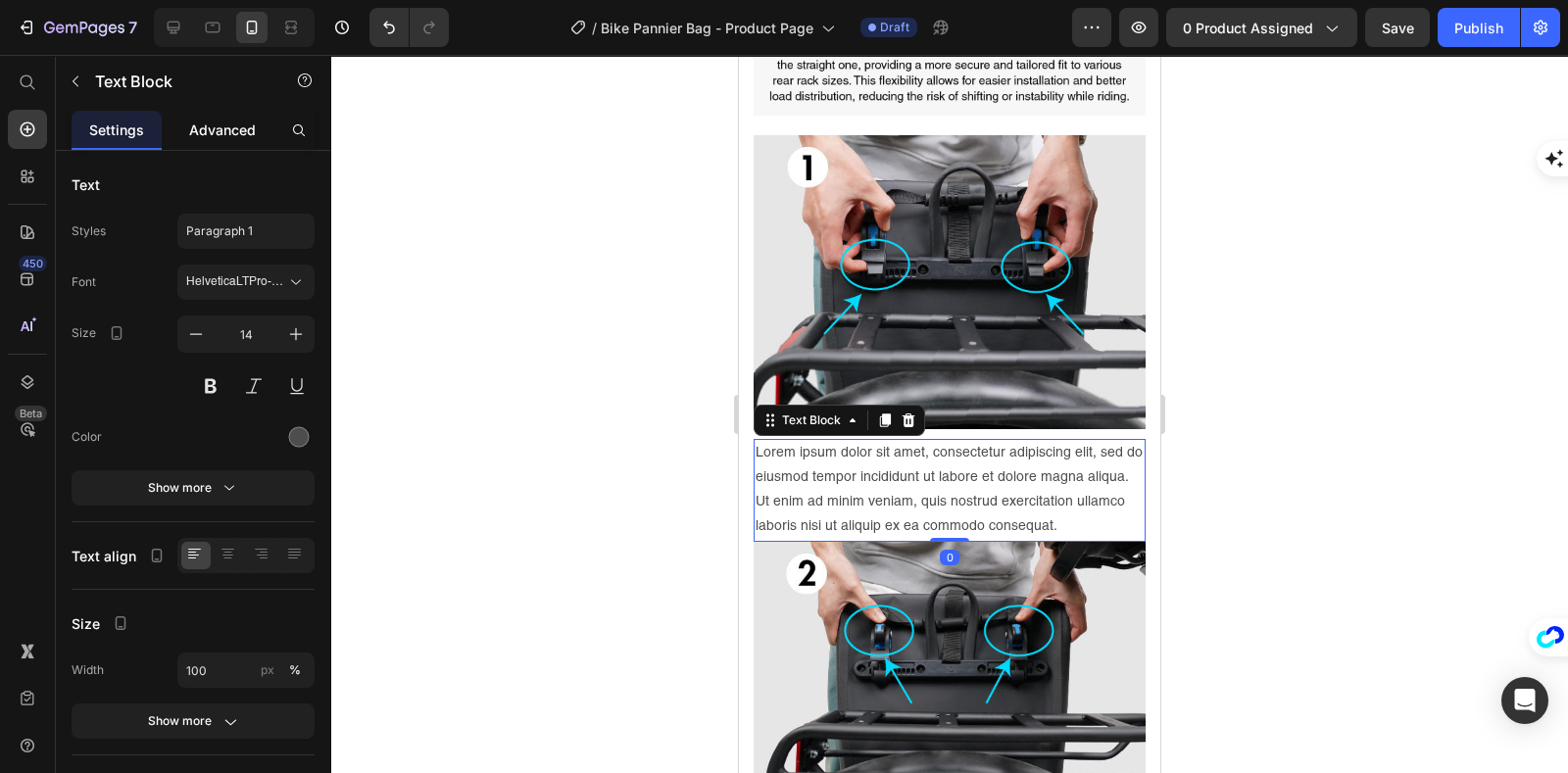 click on "Advanced" at bounding box center [222, 129] 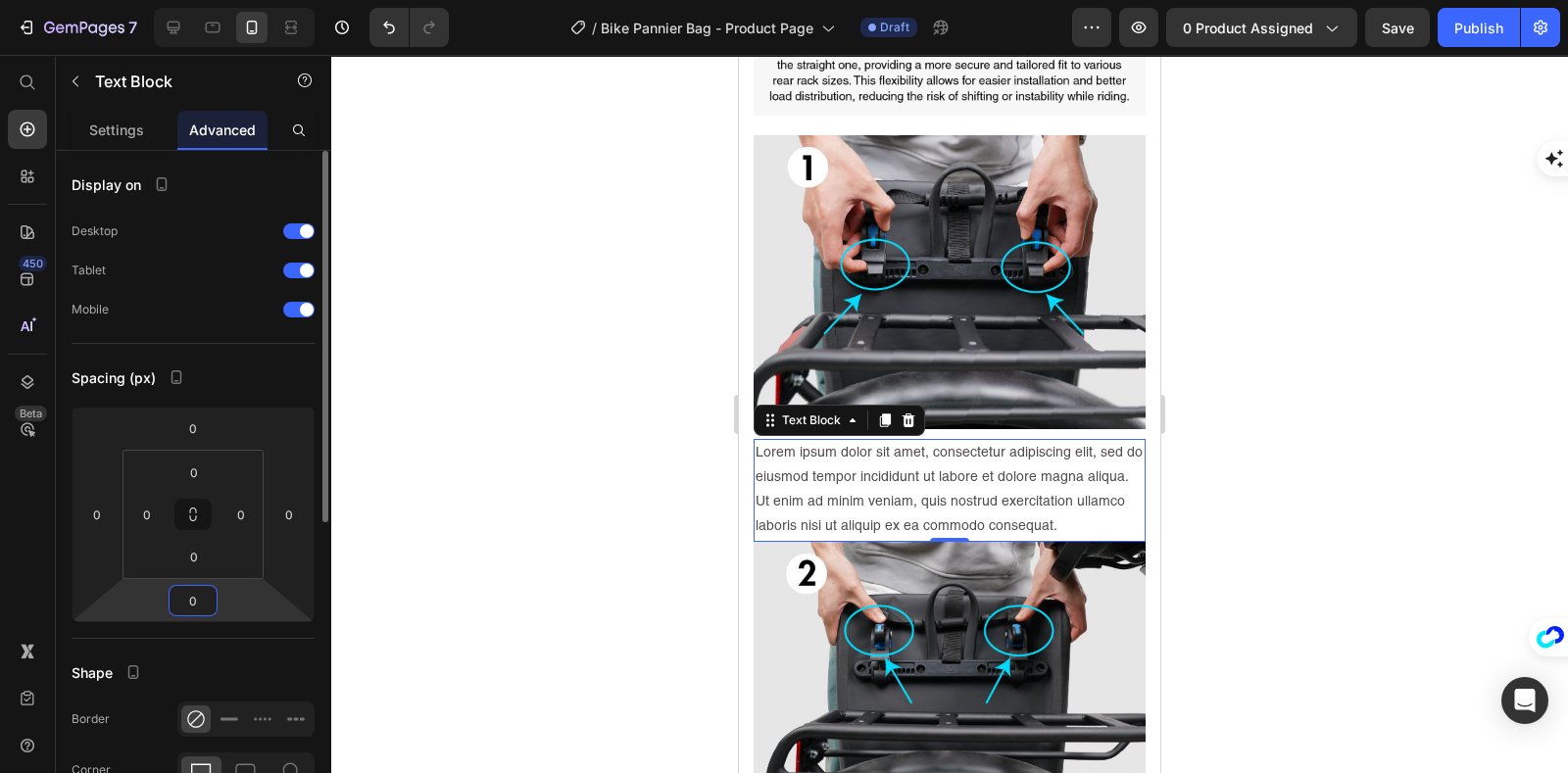 click on "0" at bounding box center (193, 601) 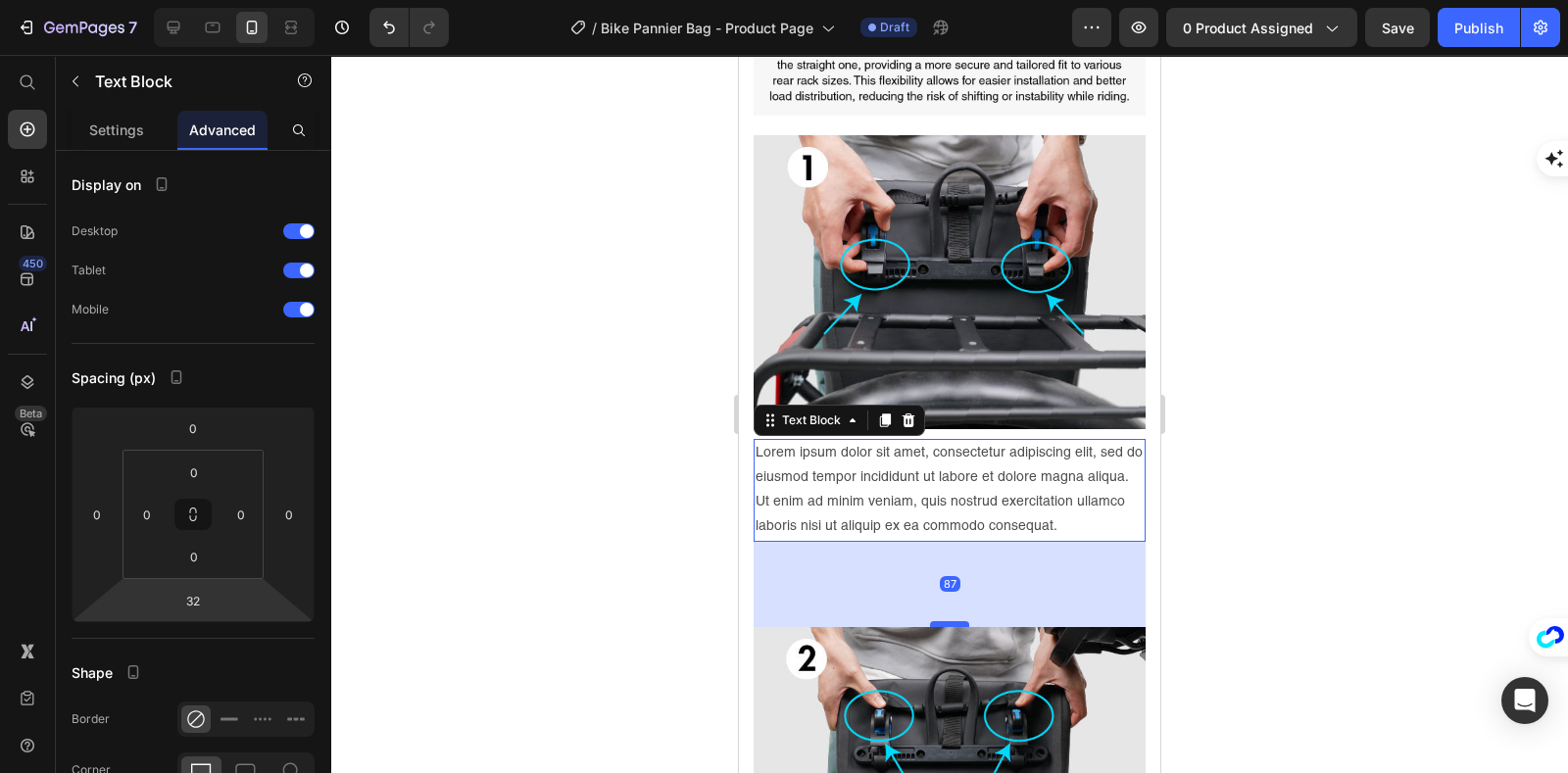 drag, startPoint x: 948, startPoint y: 526, endPoint x: 953, endPoint y: 582, distance: 56.22277 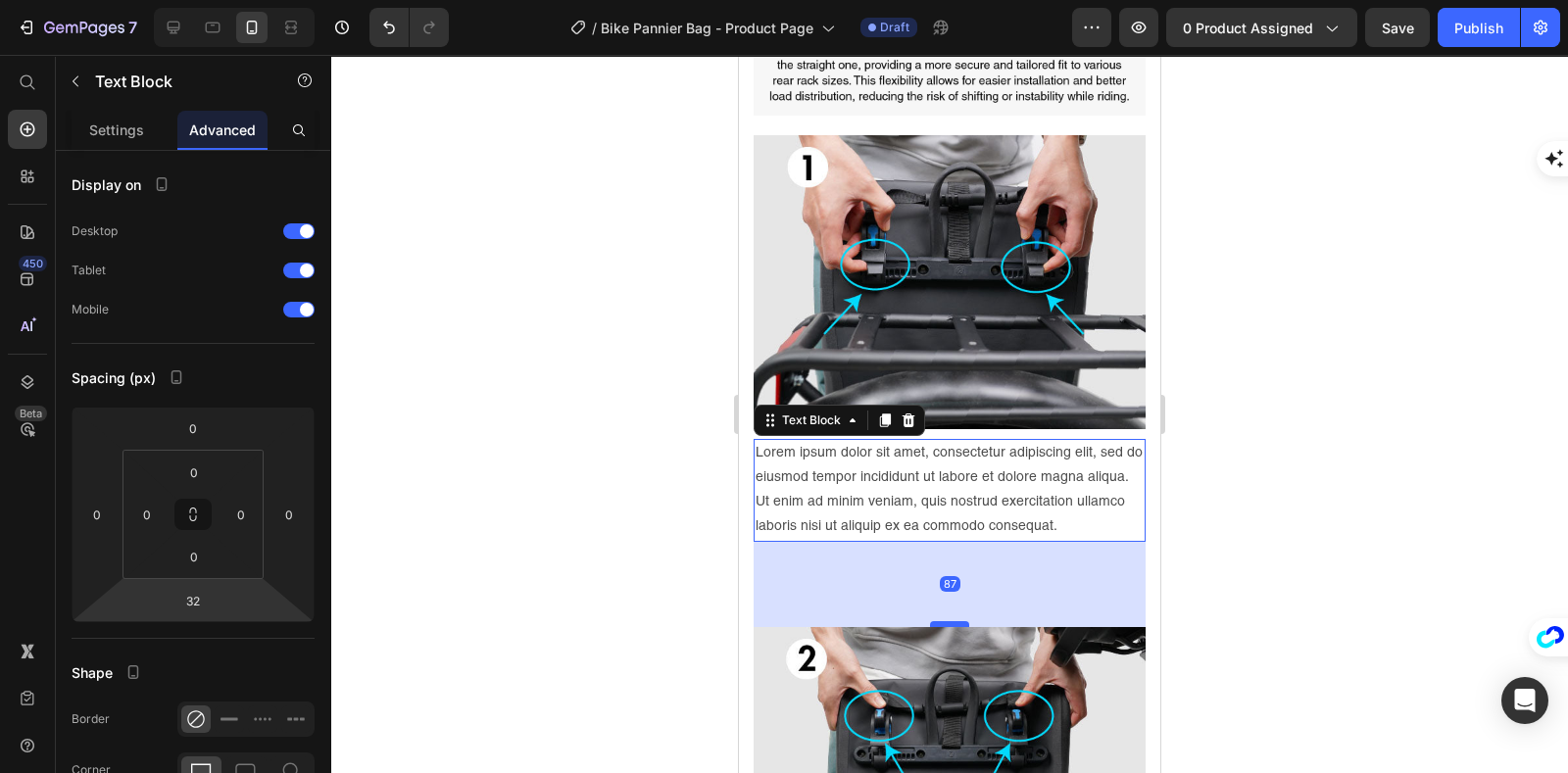 click at bounding box center (949, 624) 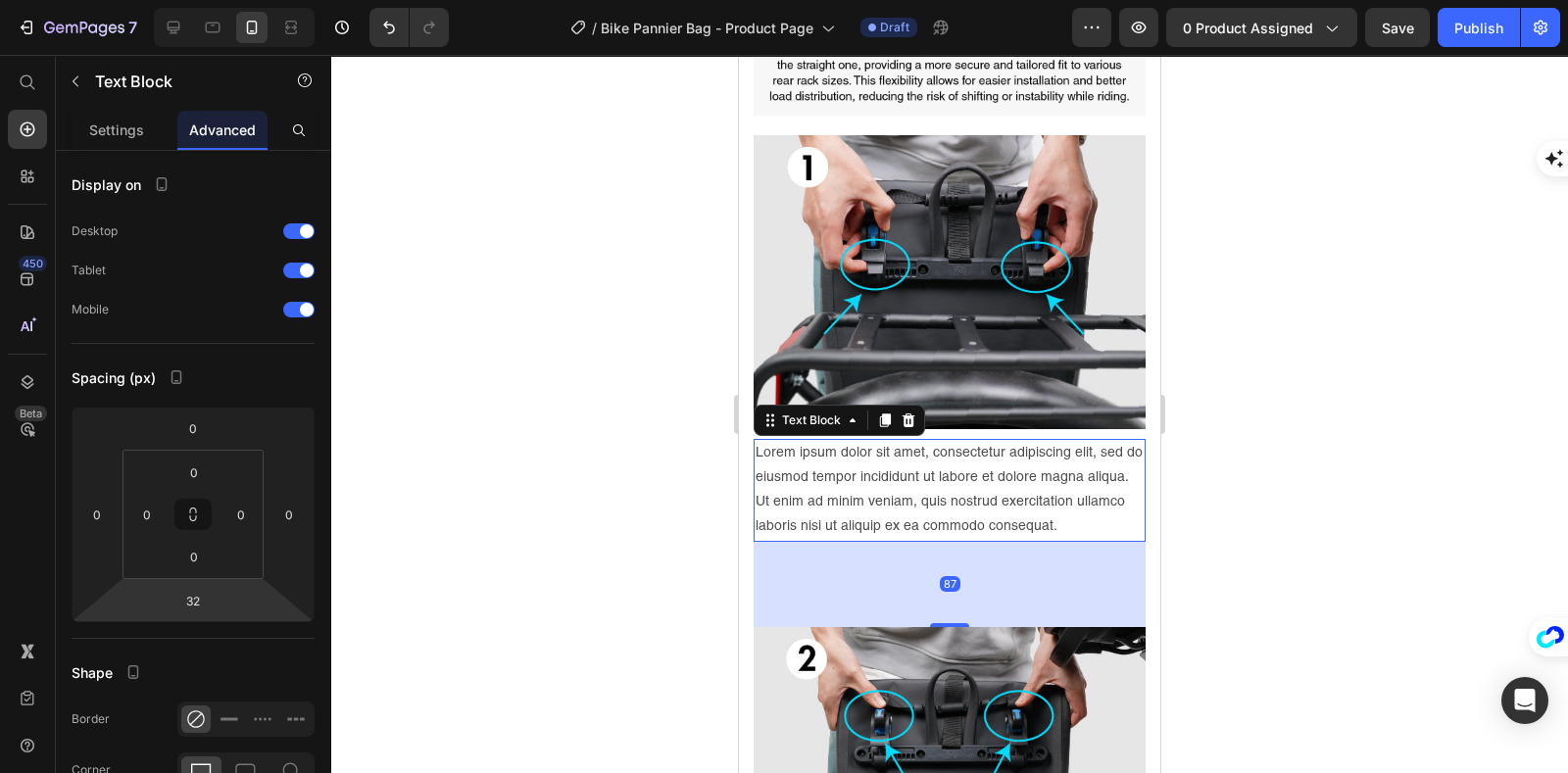 type on "89" 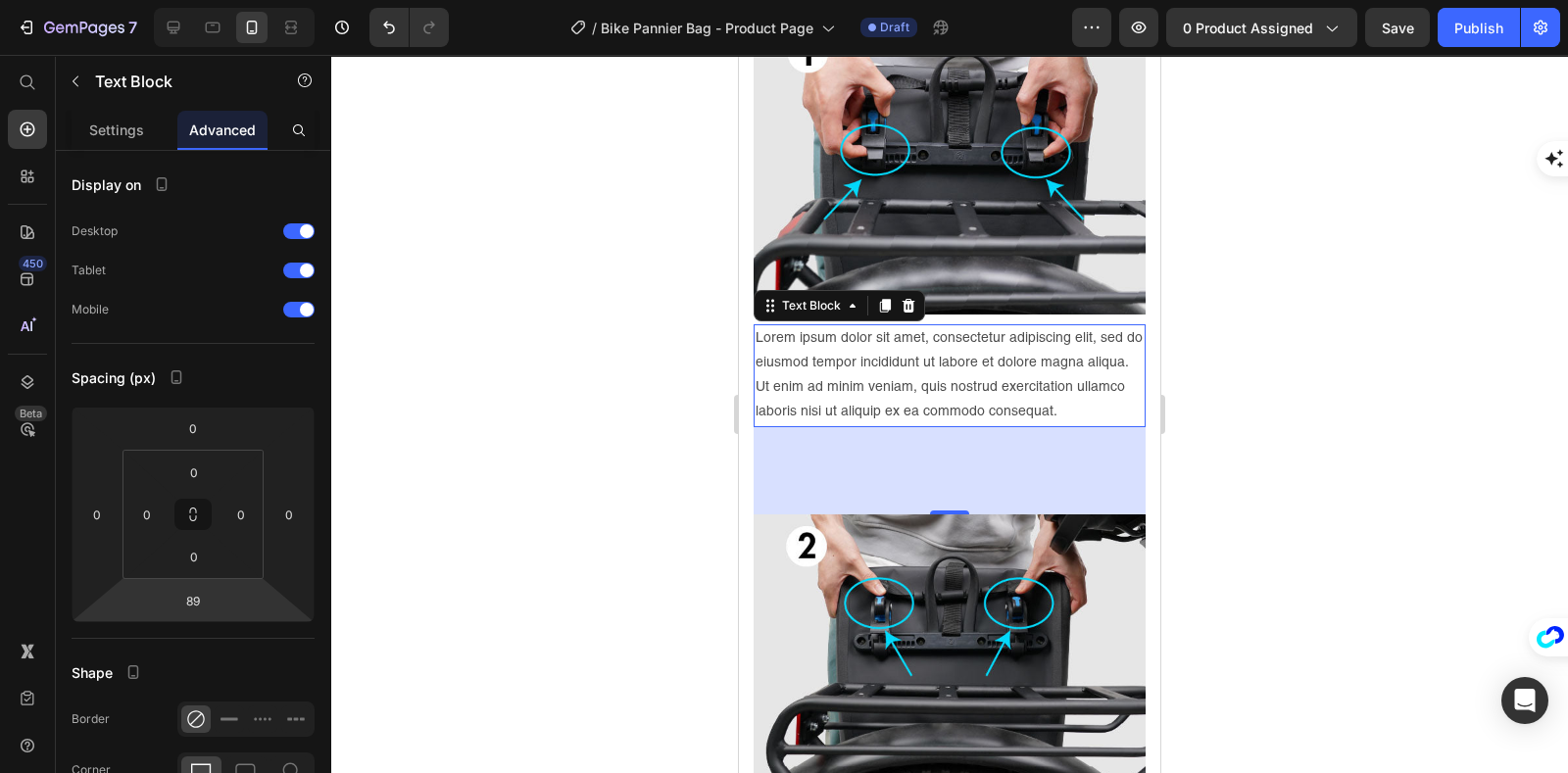 scroll, scrollTop: 1707, scrollLeft: 0, axis: vertical 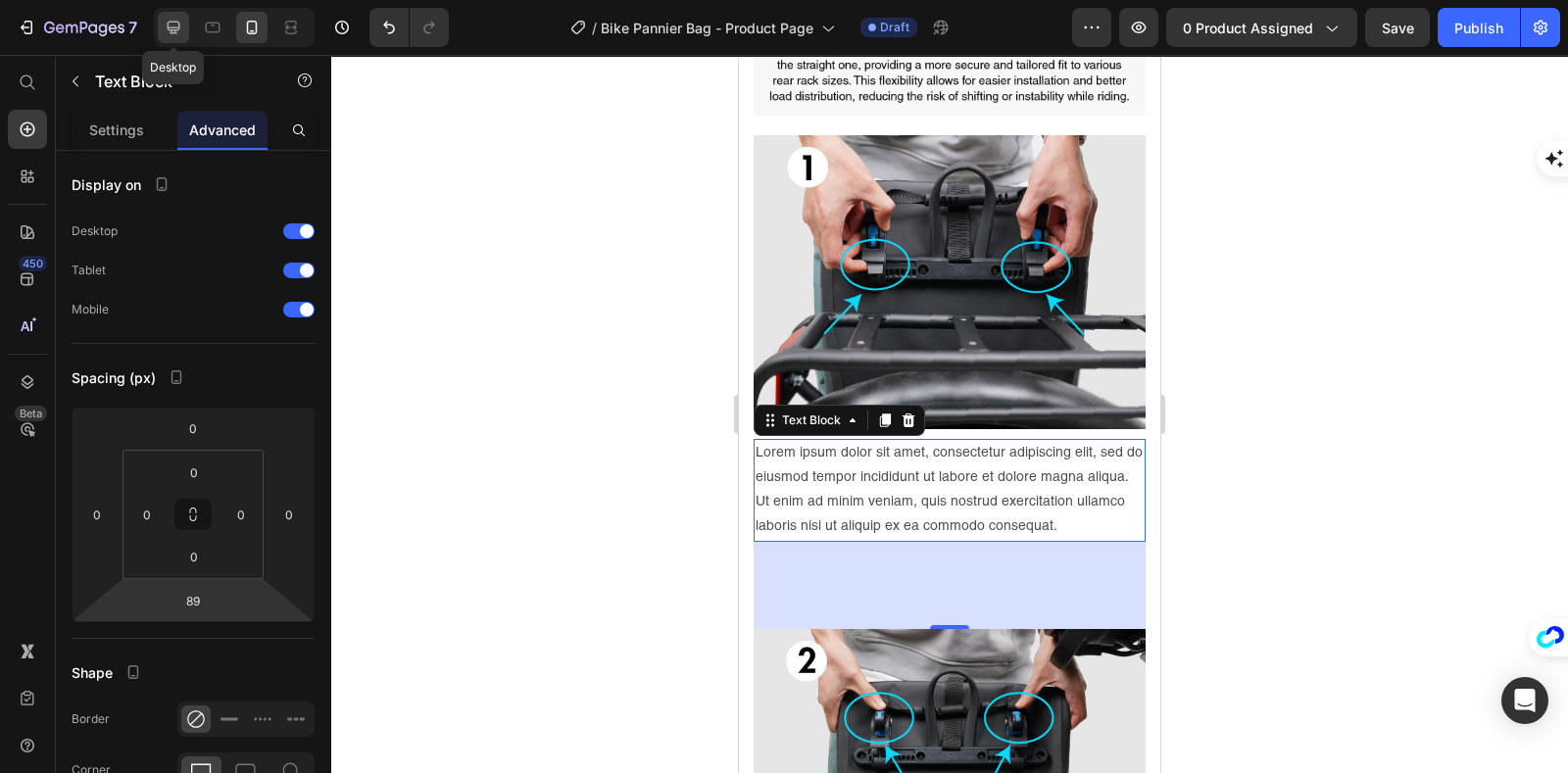 click 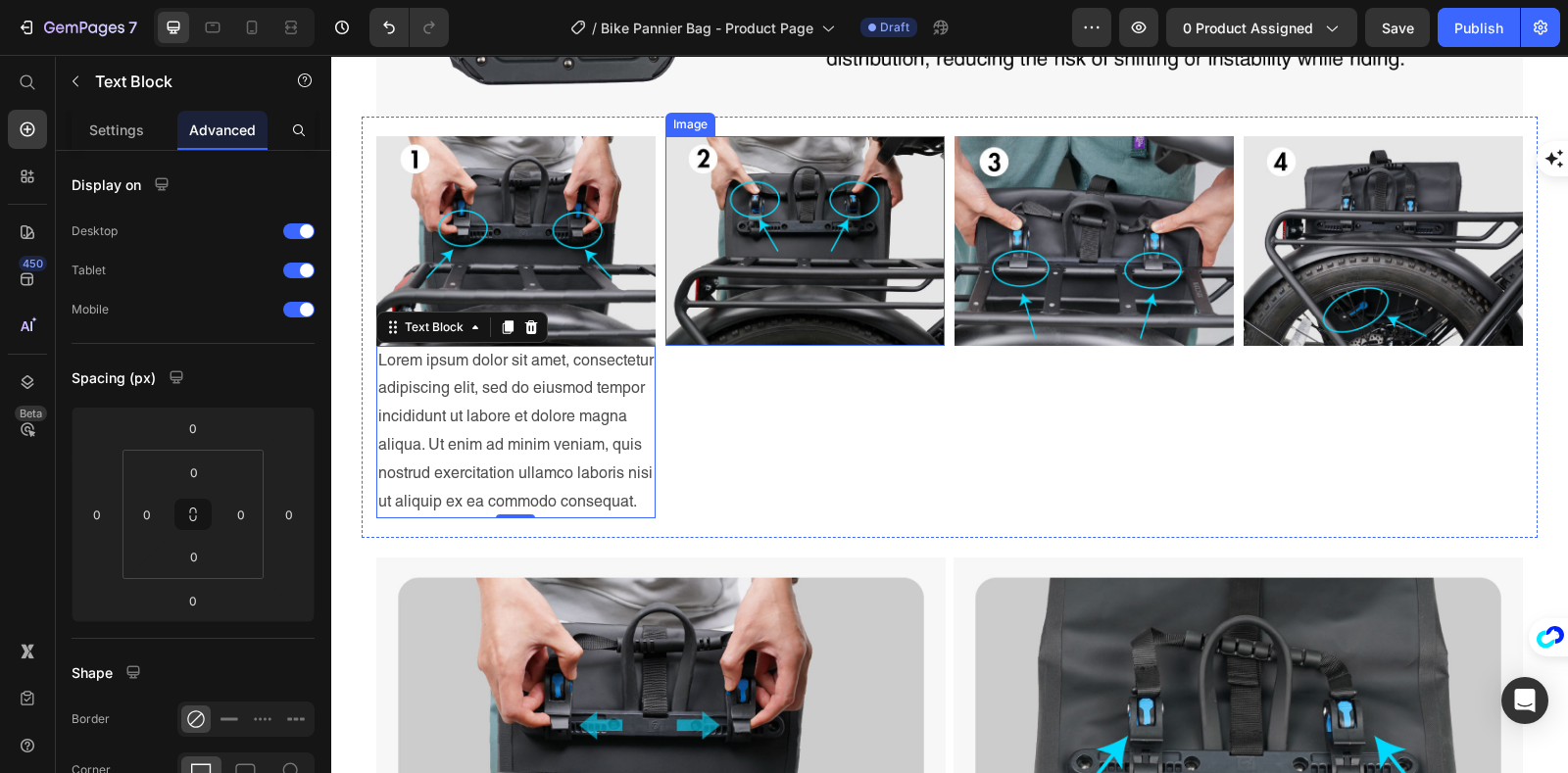 scroll, scrollTop: 2034, scrollLeft: 0, axis: vertical 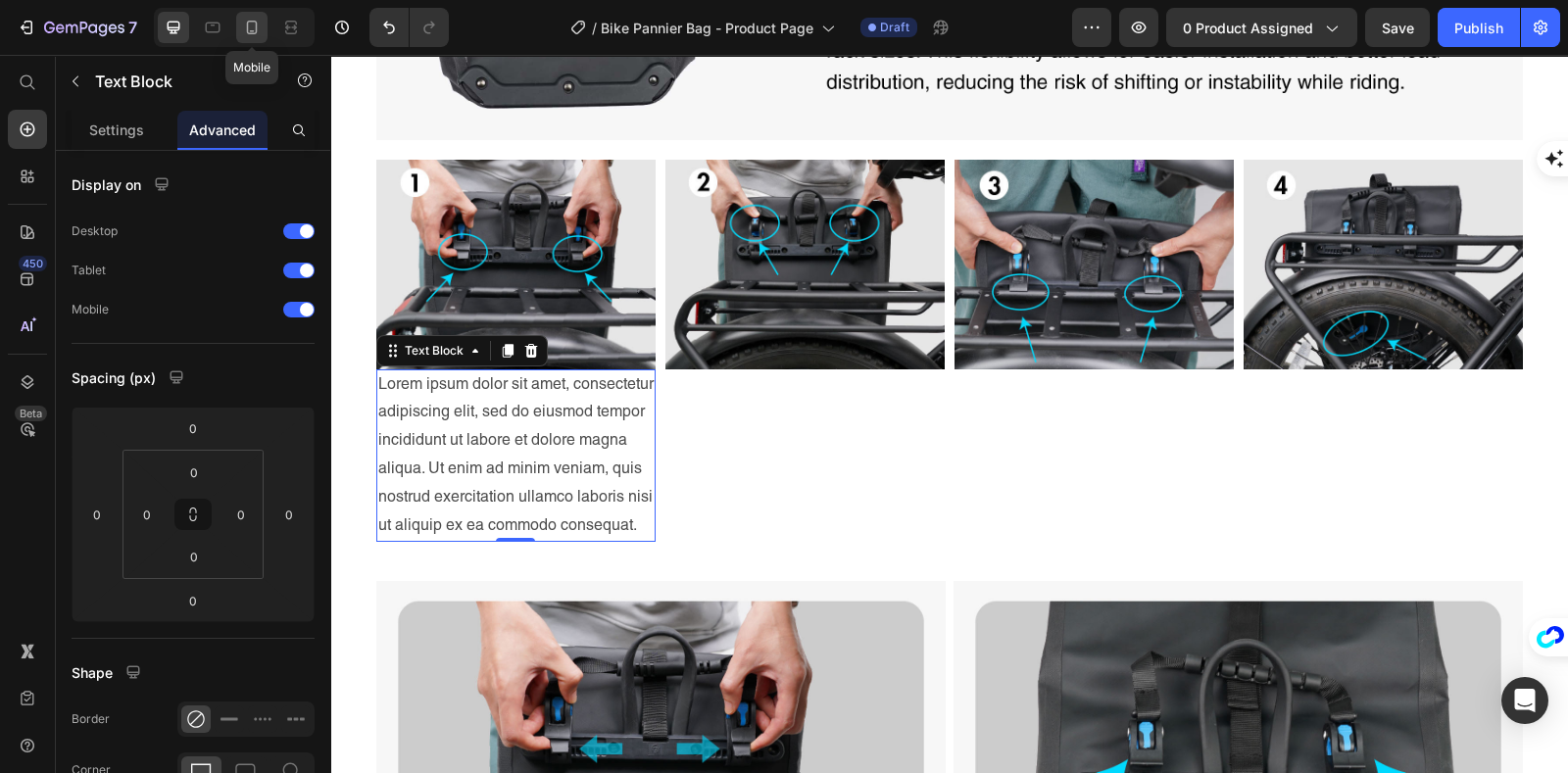 drag, startPoint x: 254, startPoint y: 24, endPoint x: 547, endPoint y: 270, distance: 382.5768 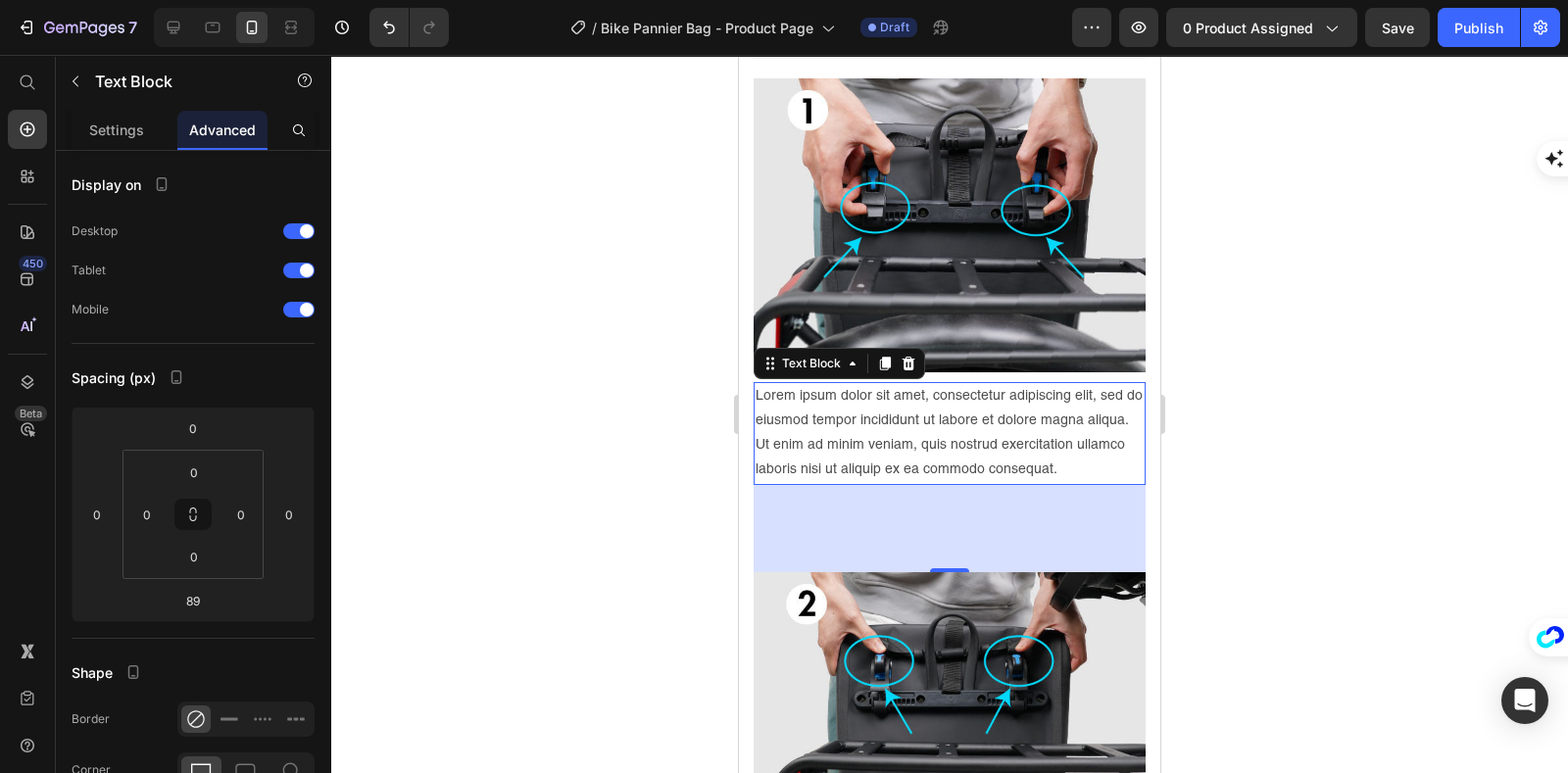 scroll, scrollTop: 1725, scrollLeft: 0, axis: vertical 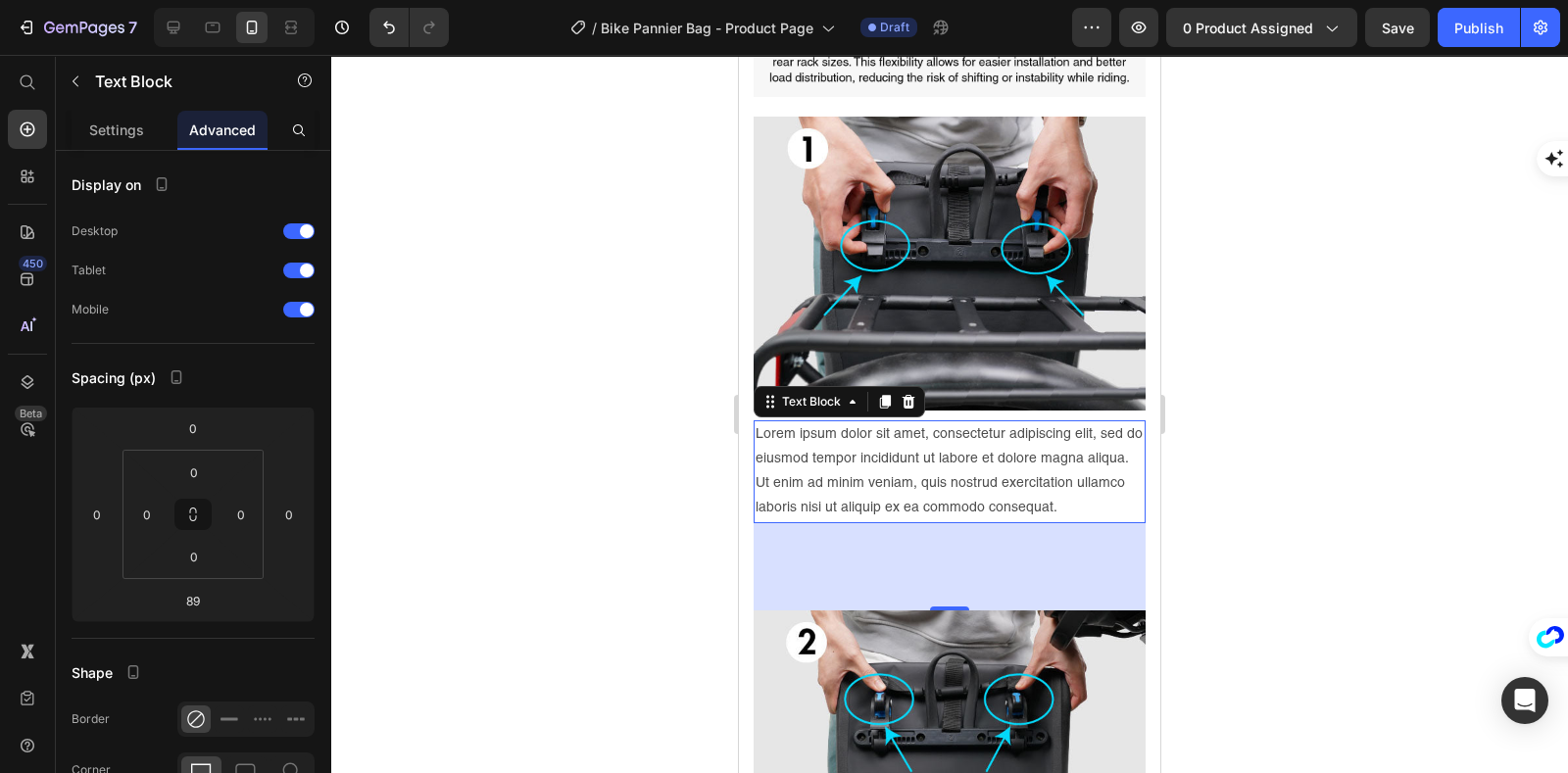 click on "89" at bounding box center (949, 566) 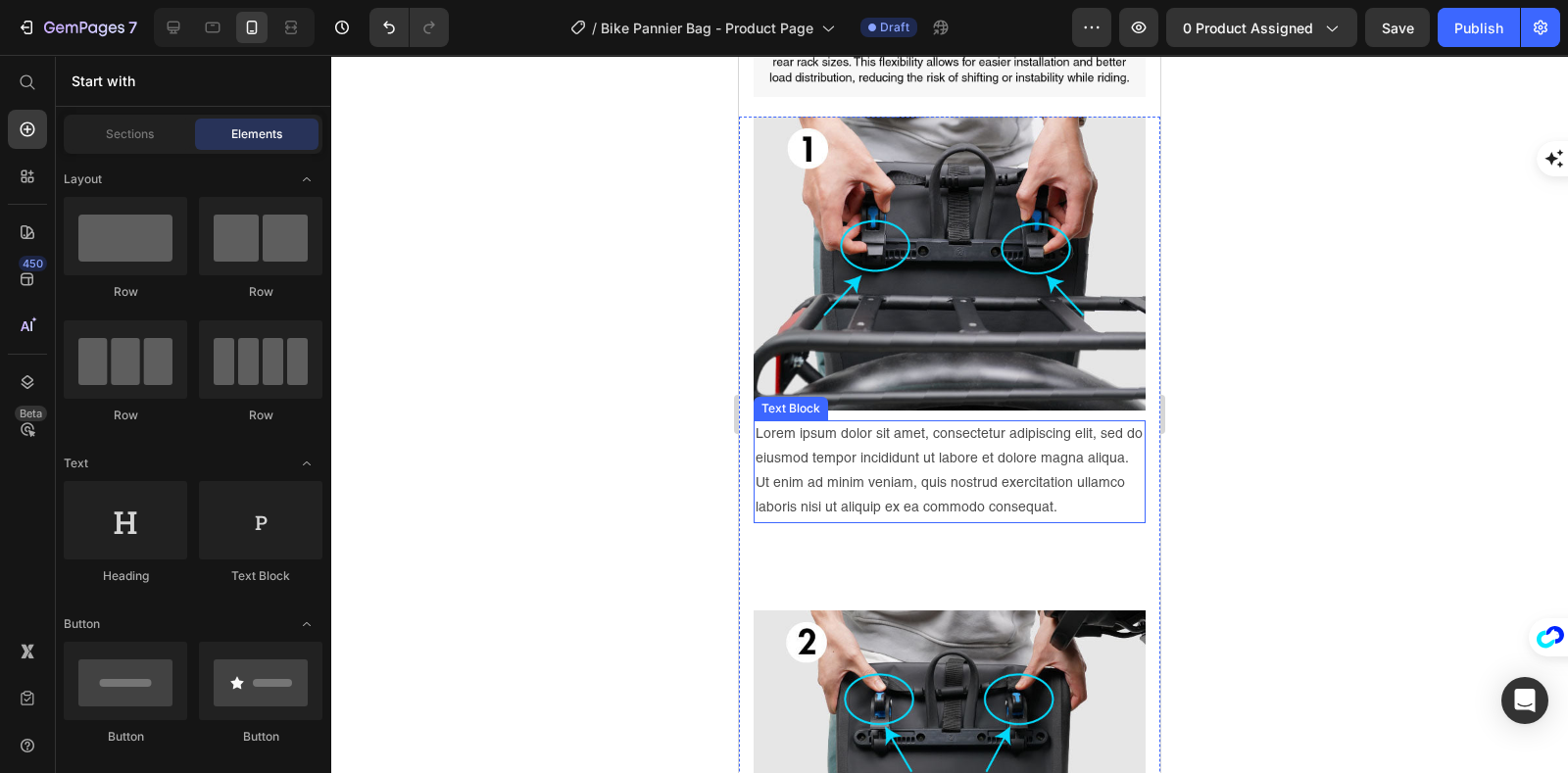 click on "Lorem ipsum dolor sit amet, consectetur adipiscing elit, sed do eiusmod tempor incididunt ut labore et dolore magna aliqua. Ut enim ad minim veniam, quis nostrud exercitation ullamco laboris nisi ut aliquip ex ea commodo consequat." at bounding box center (949, 471) 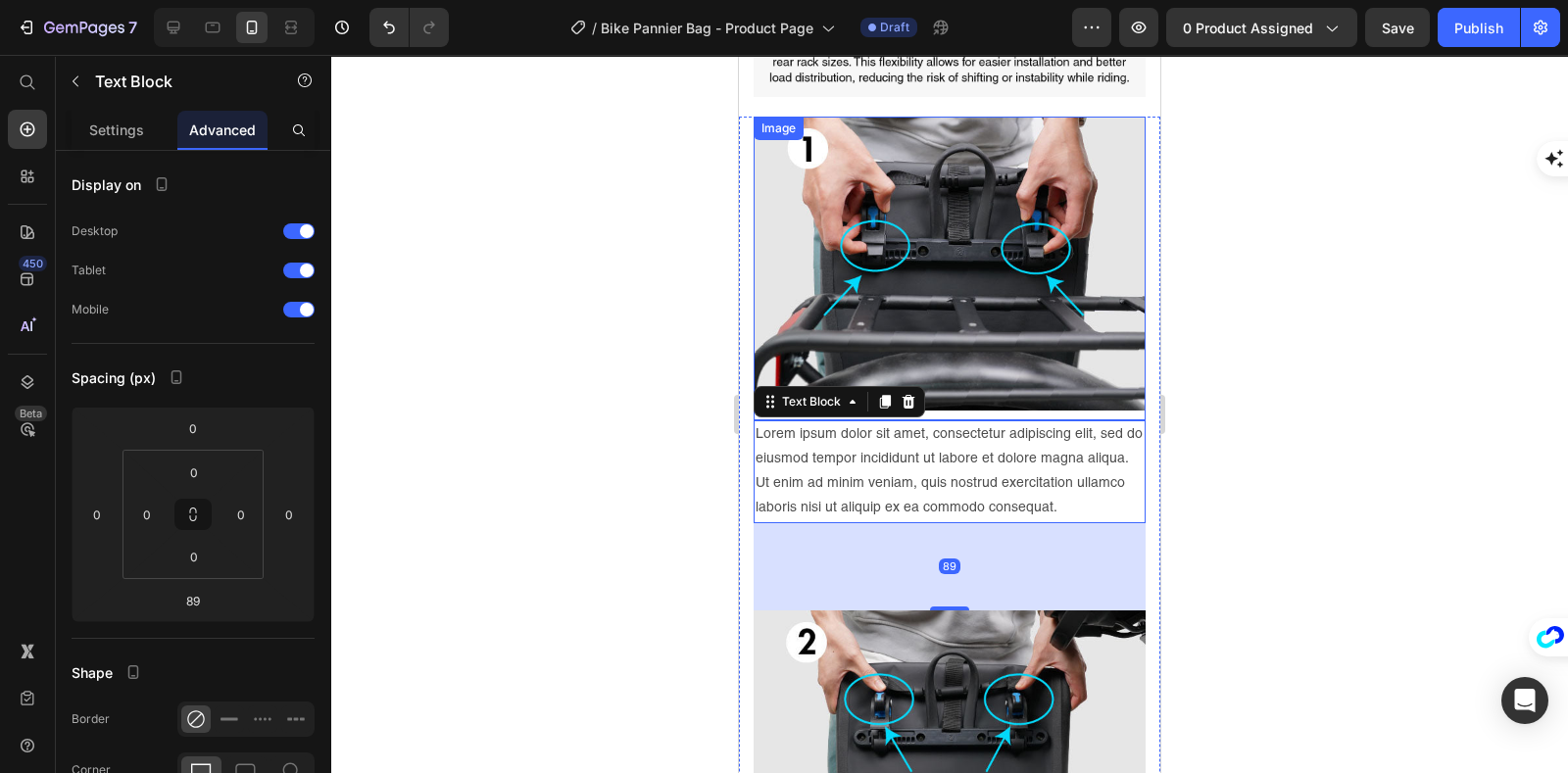 click at bounding box center (949, 268) 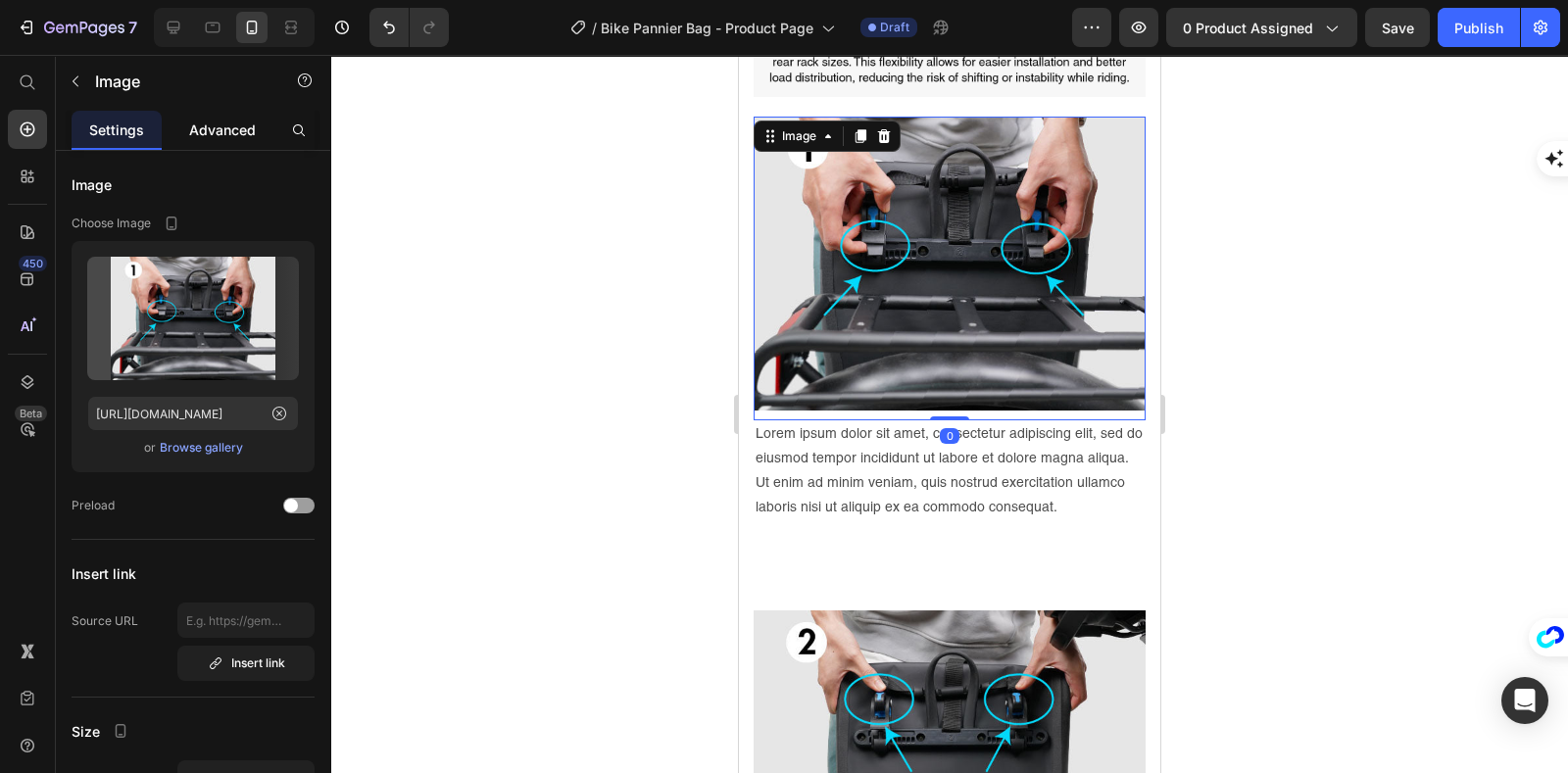 click on "Advanced" at bounding box center [222, 129] 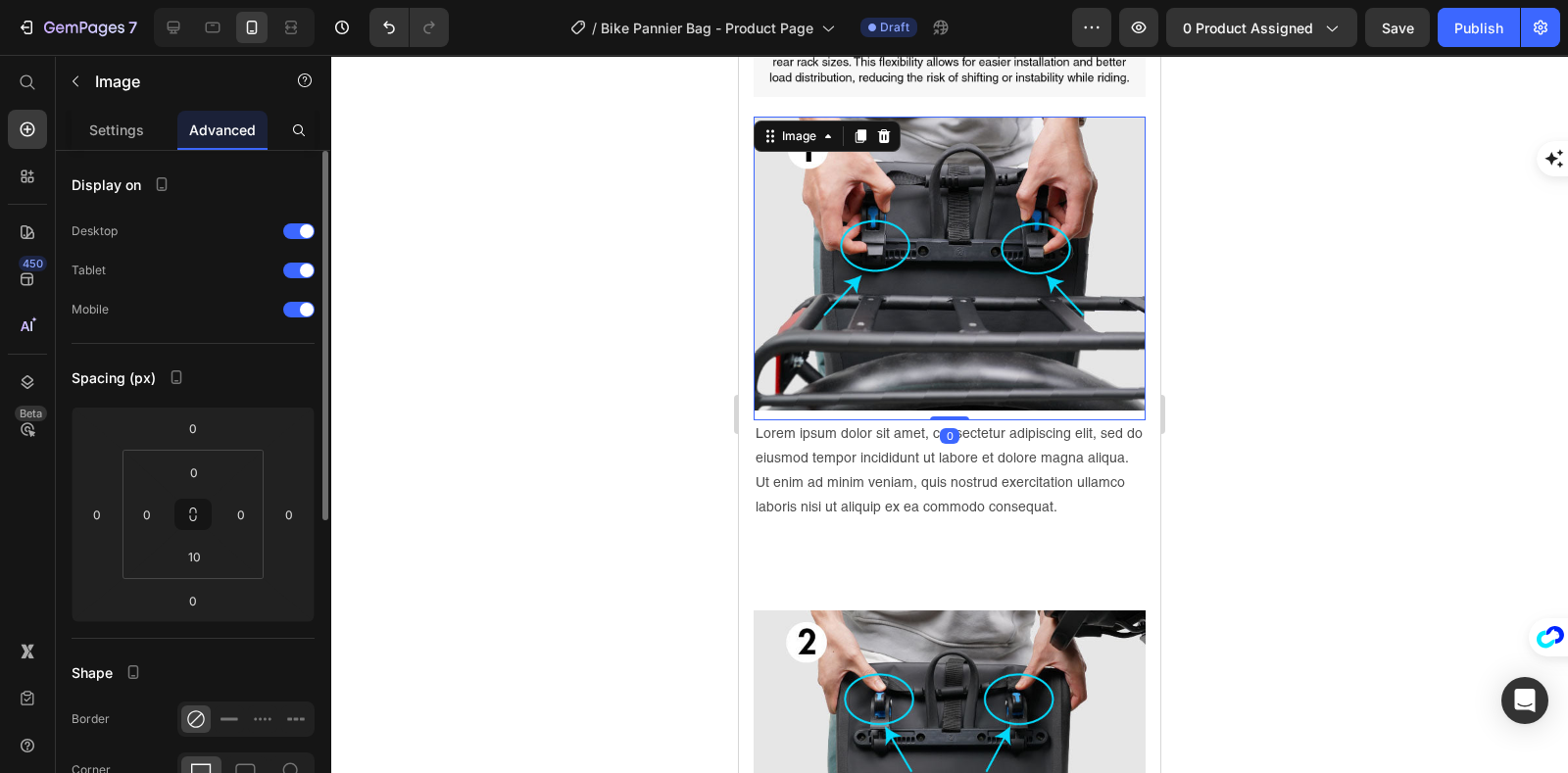 click on "Settings" at bounding box center (117, 129) 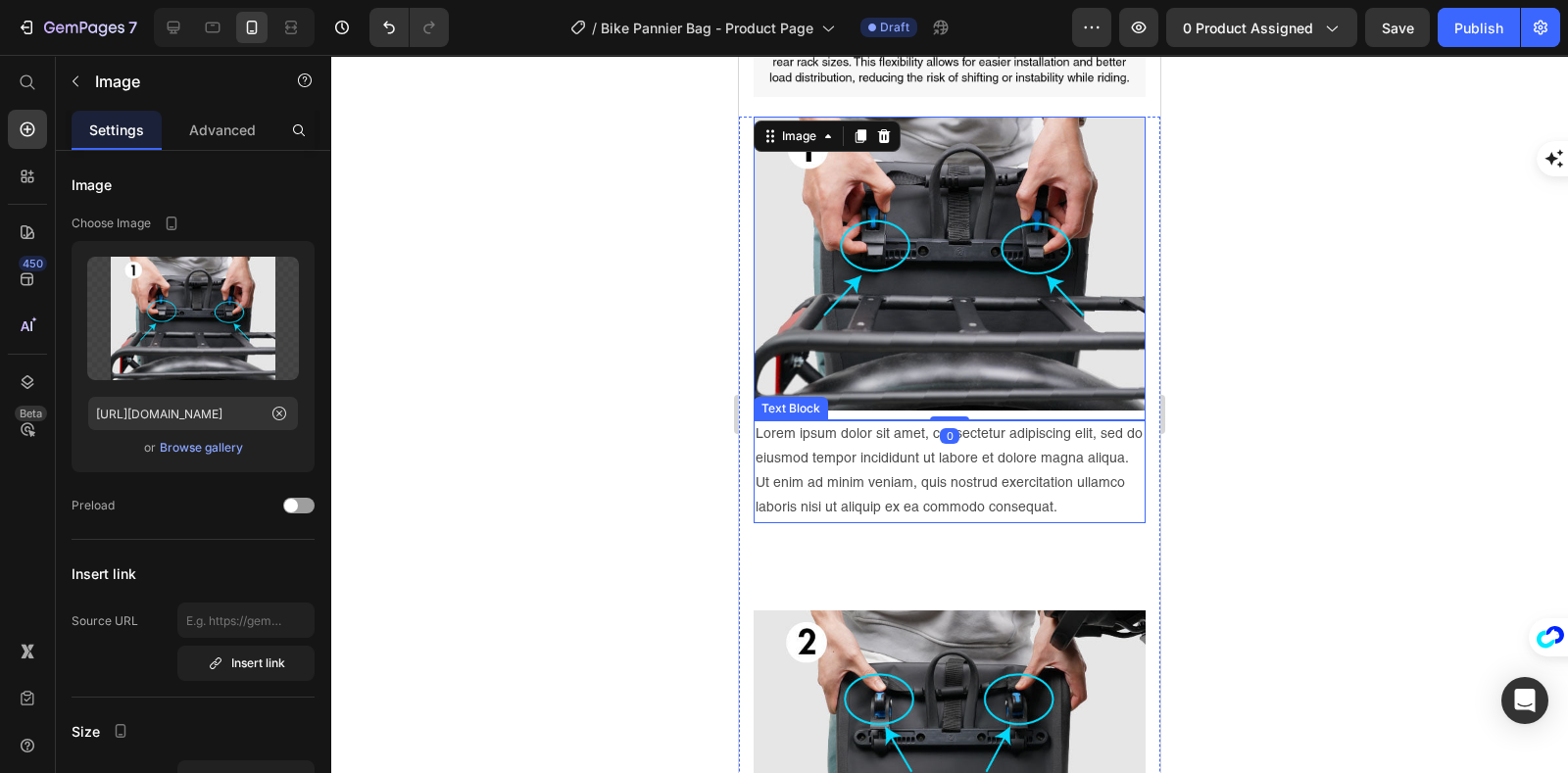 click on "Lorem ipsum dolor sit amet, consectetur adipiscing elit, sed do eiusmod tempor incididunt ut labore et dolore magna aliqua. Ut enim ad minim veniam, quis nostrud exercitation ullamco laboris nisi ut aliquip ex ea commodo consequat." at bounding box center (949, 471) 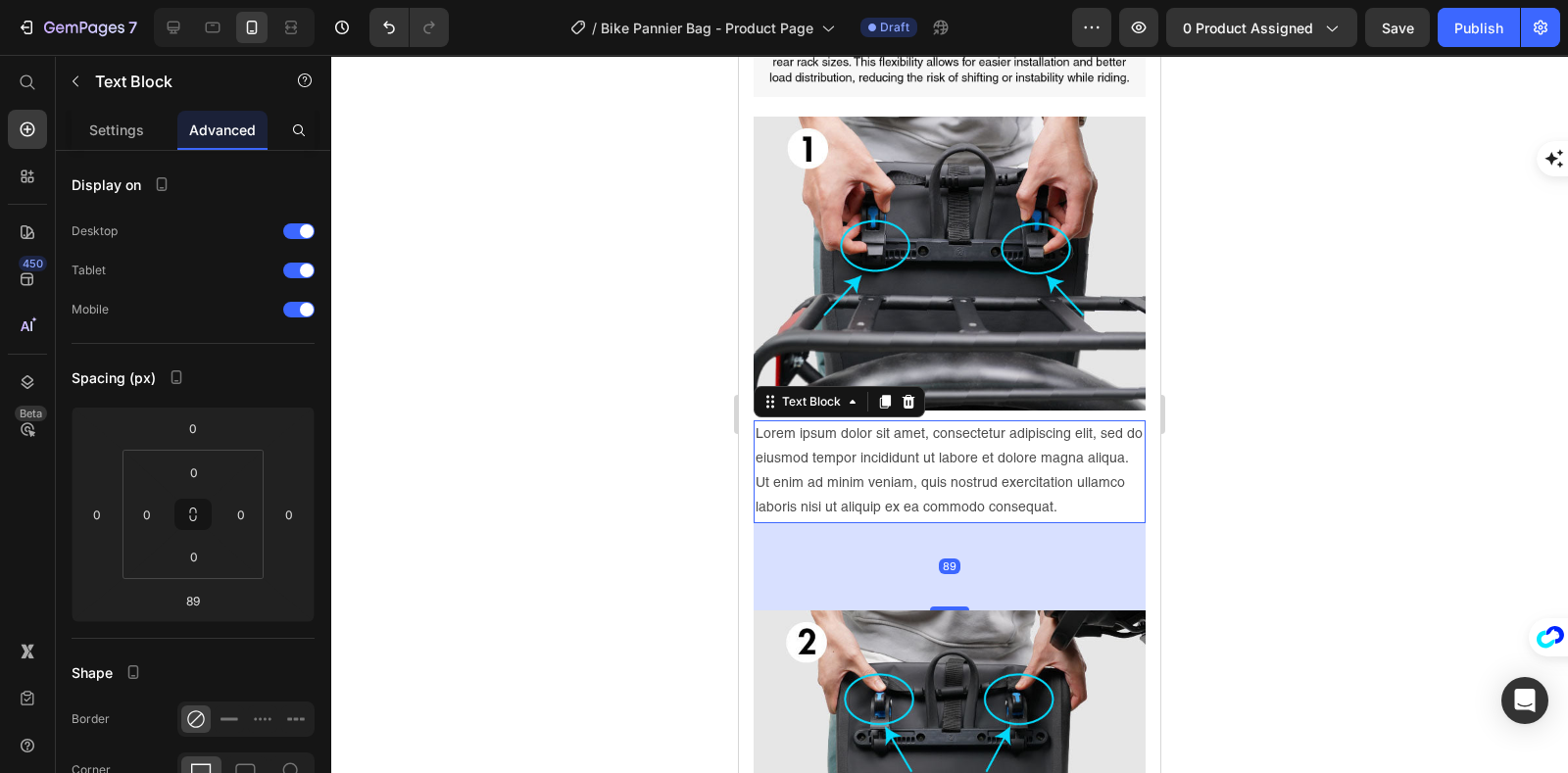 click 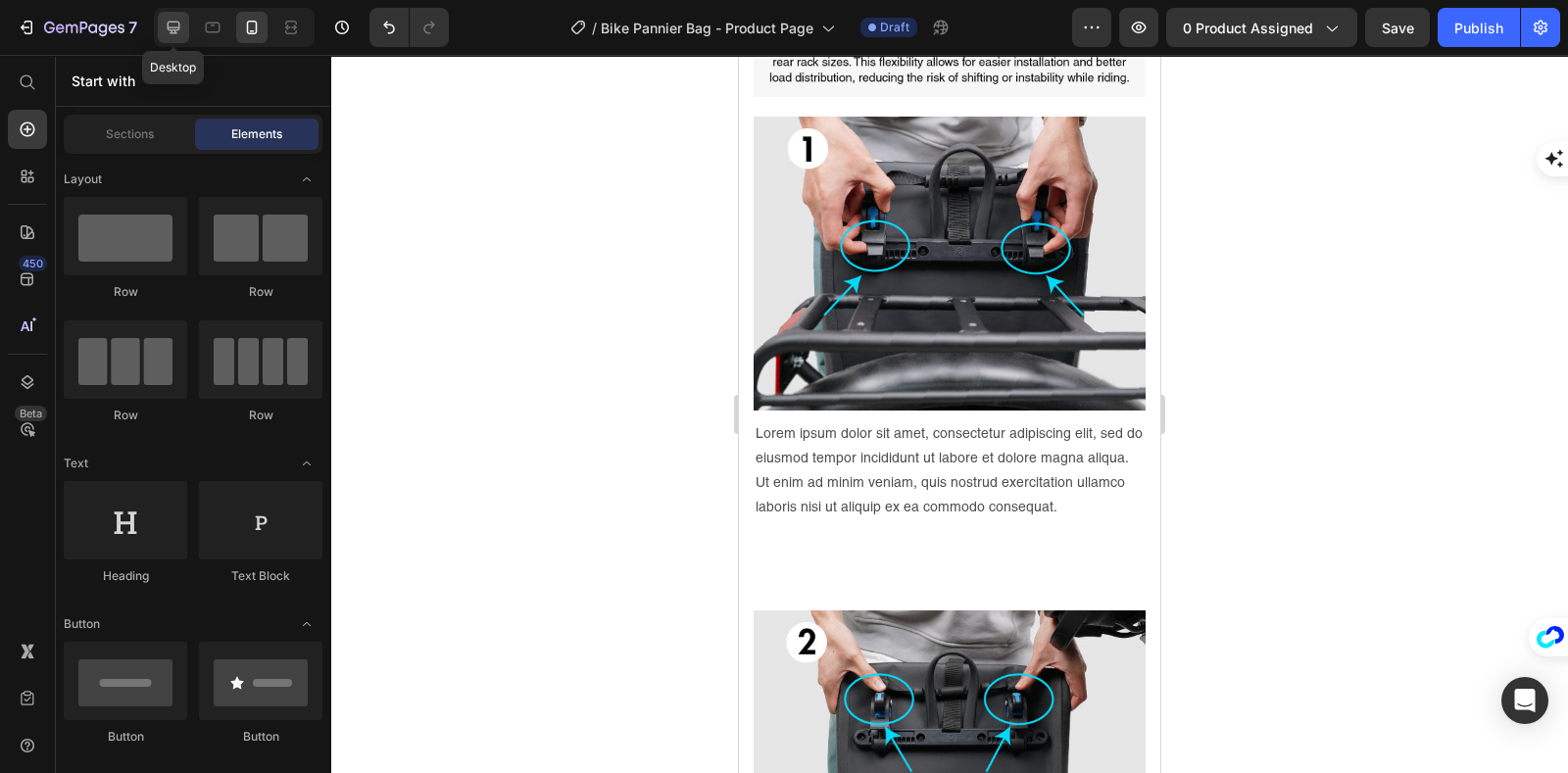 click 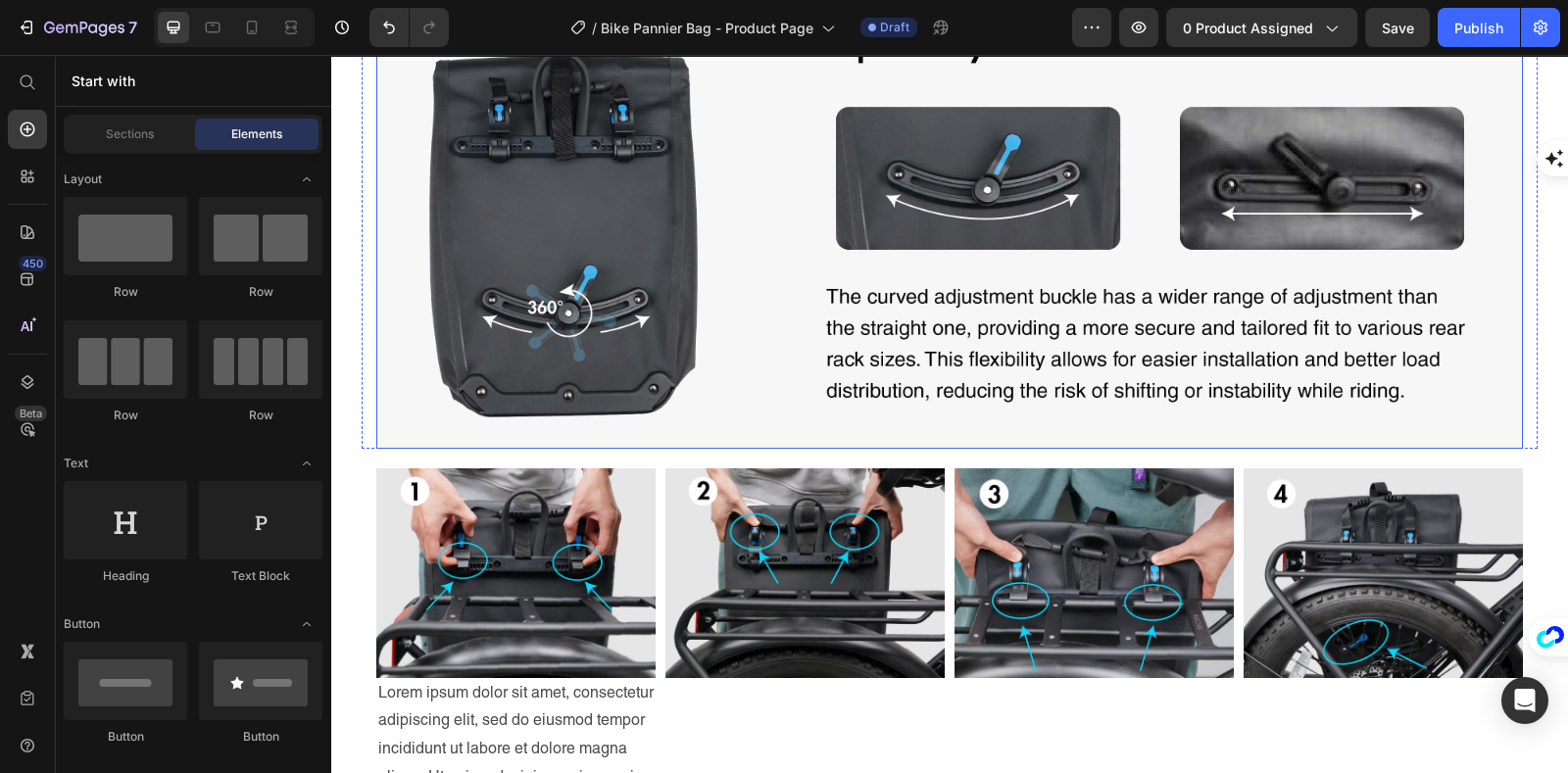 scroll, scrollTop: 1970, scrollLeft: 0, axis: vertical 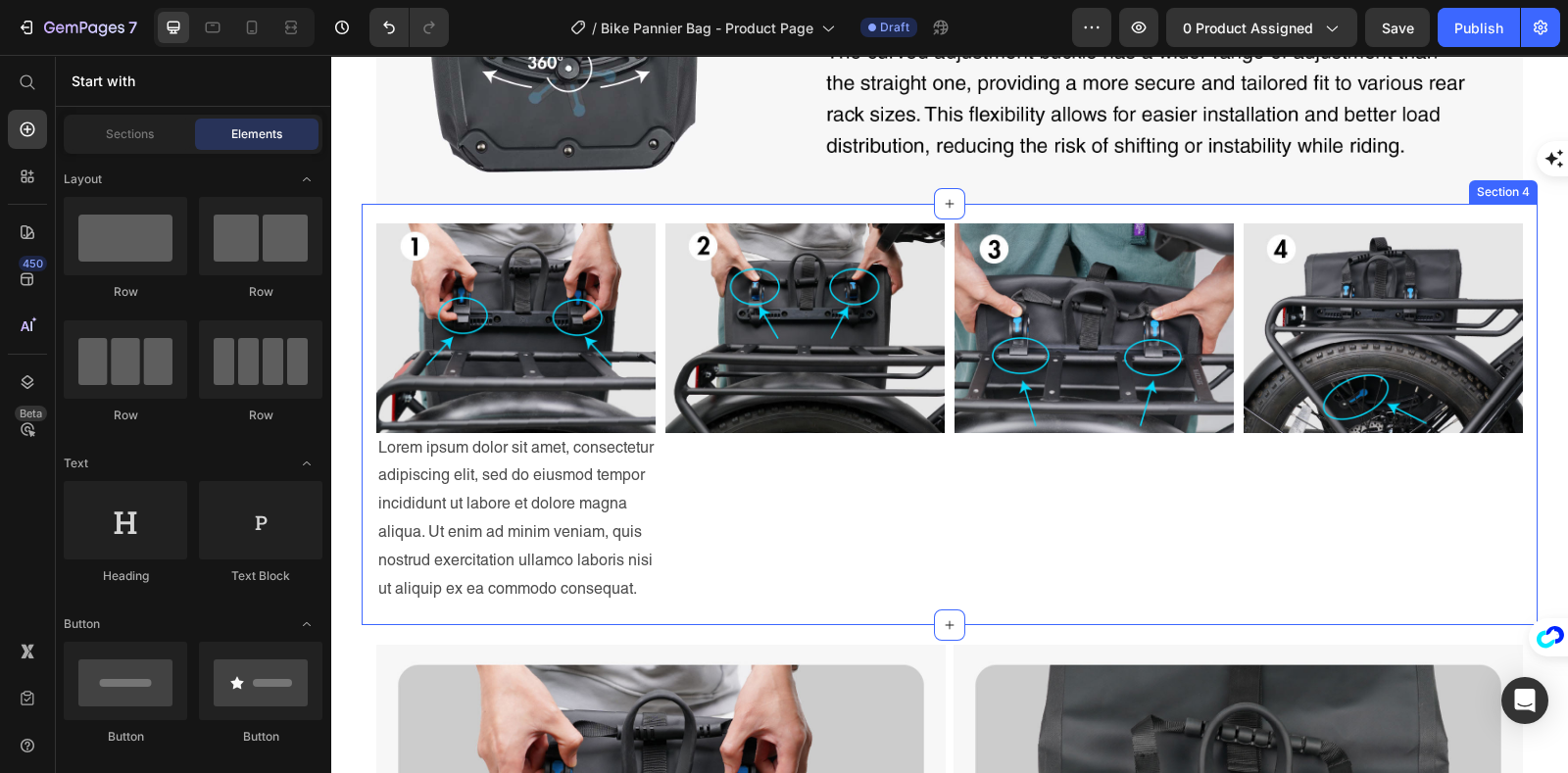 click on "Image" at bounding box center (805, 414) 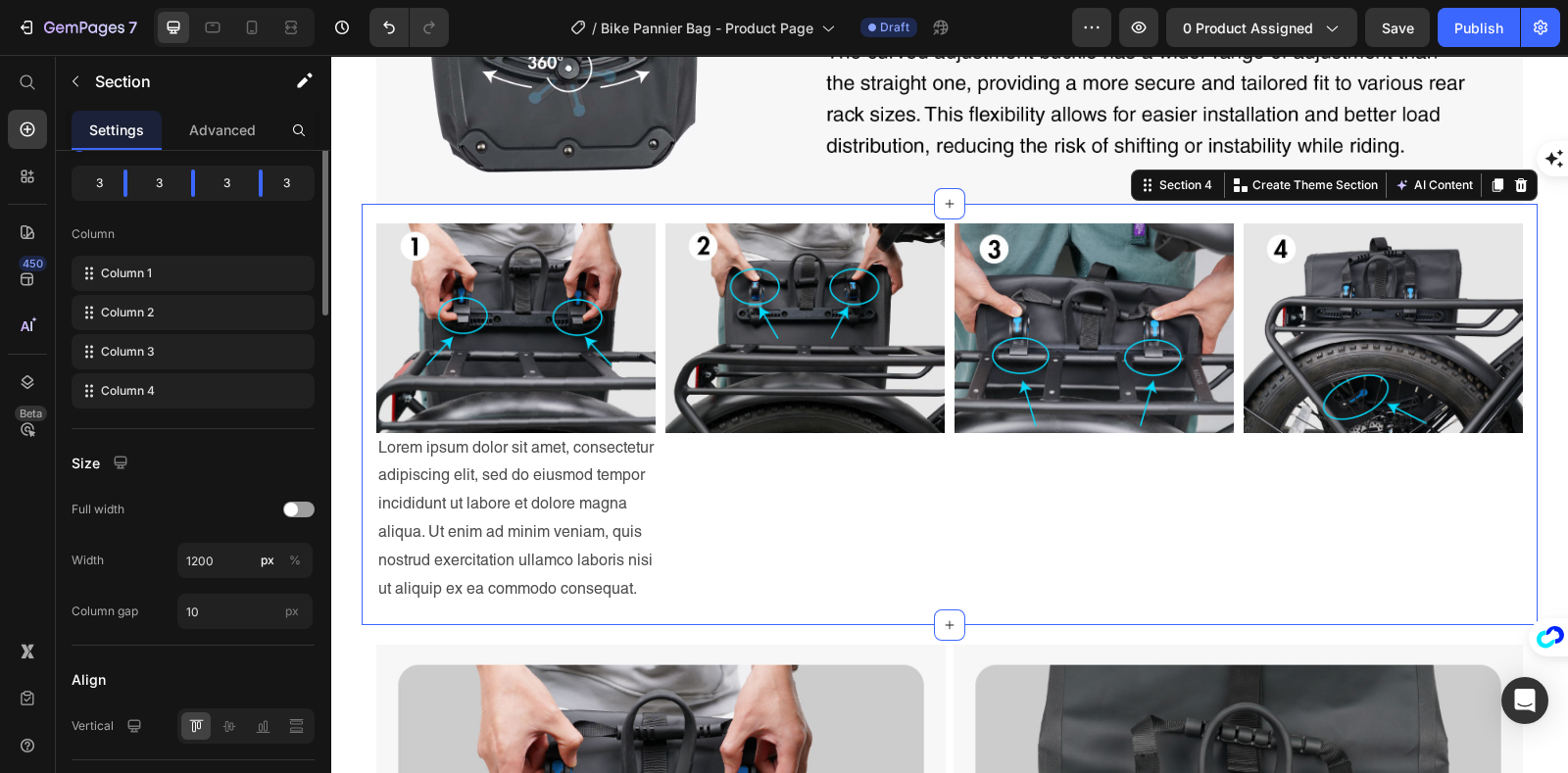 scroll, scrollTop: 0, scrollLeft: 0, axis: both 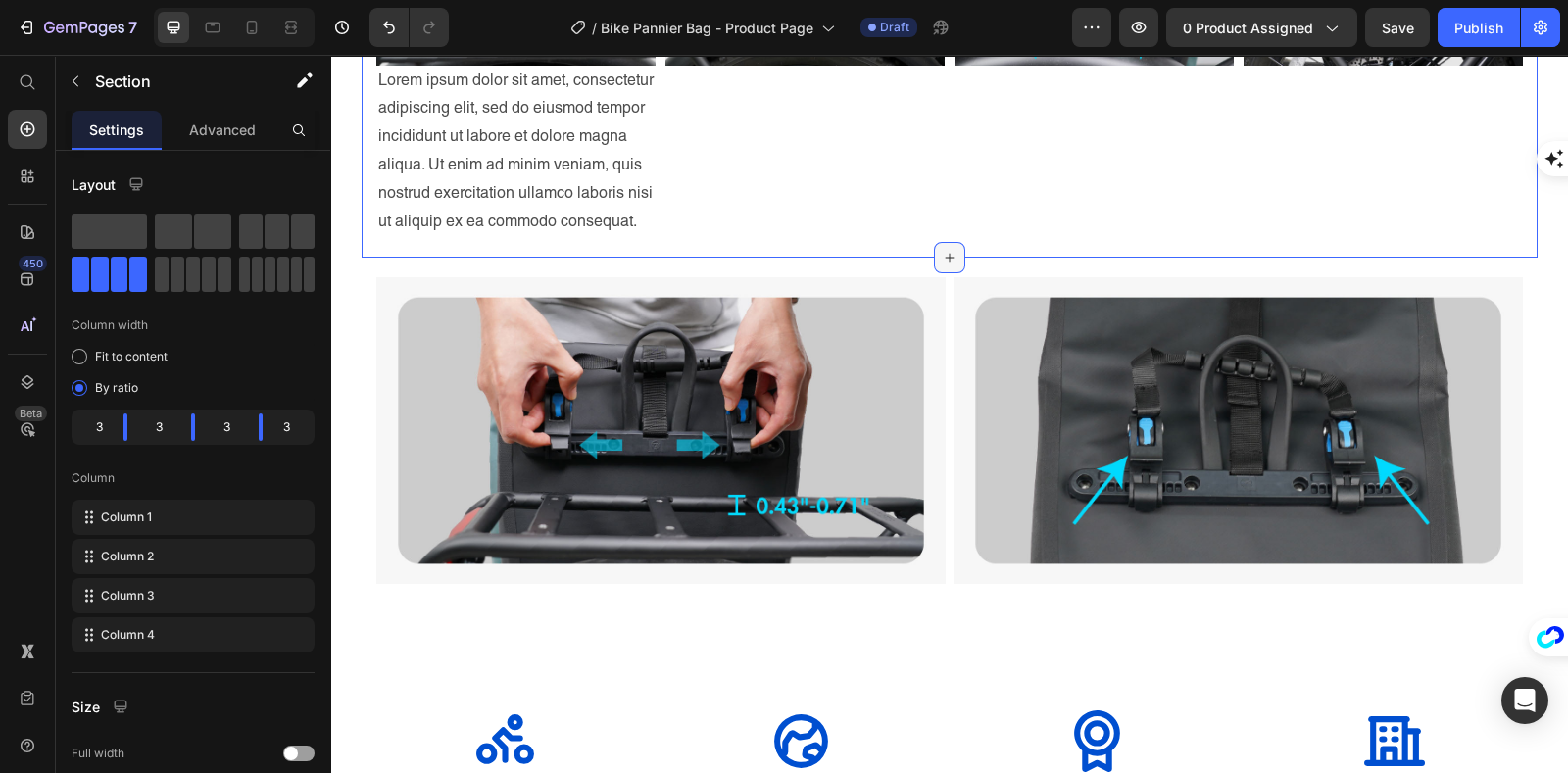 click 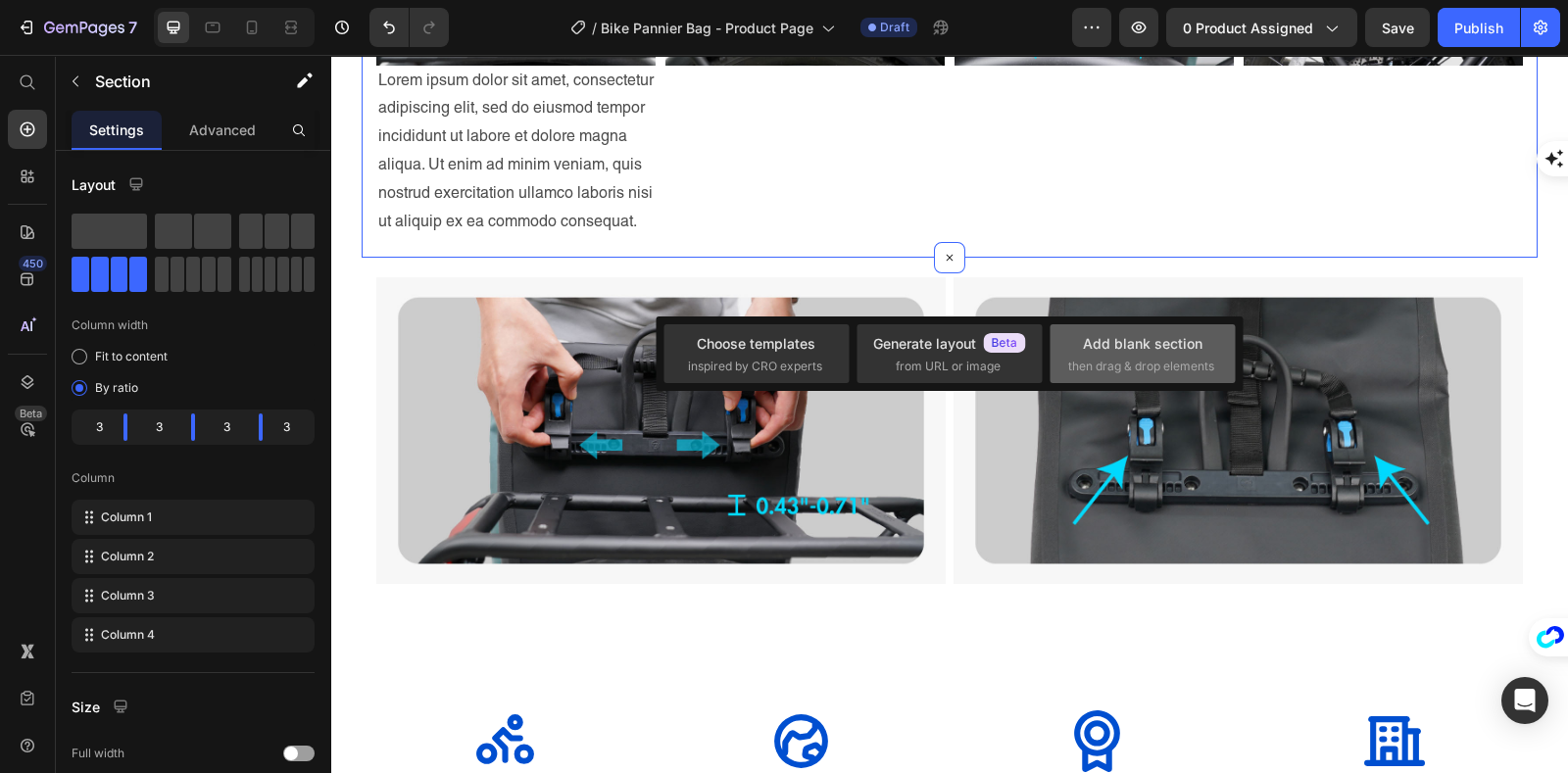 click on "Add blank section" at bounding box center (1143, 343) 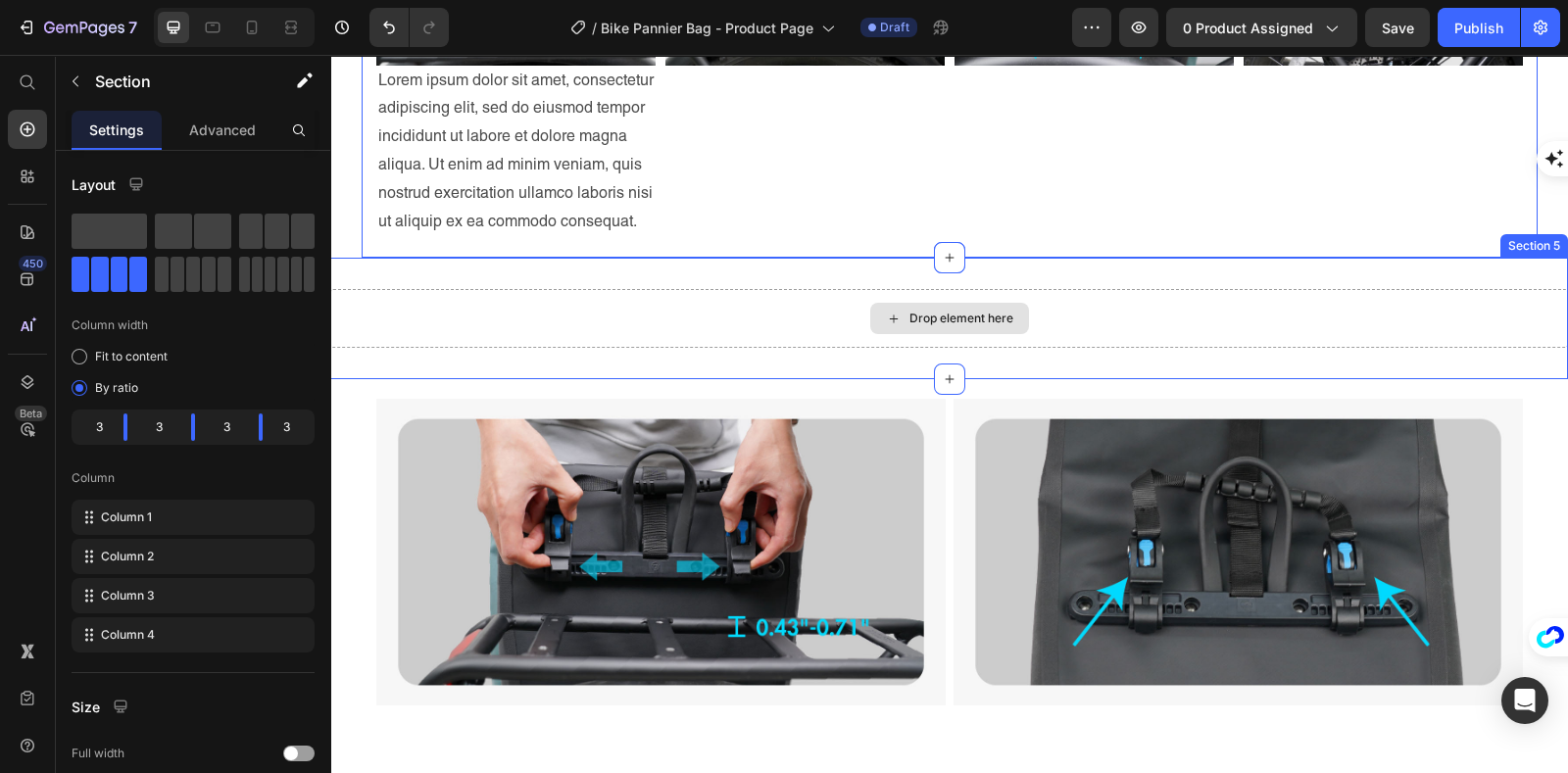 click on "Drop element here" at bounding box center (949, 318) 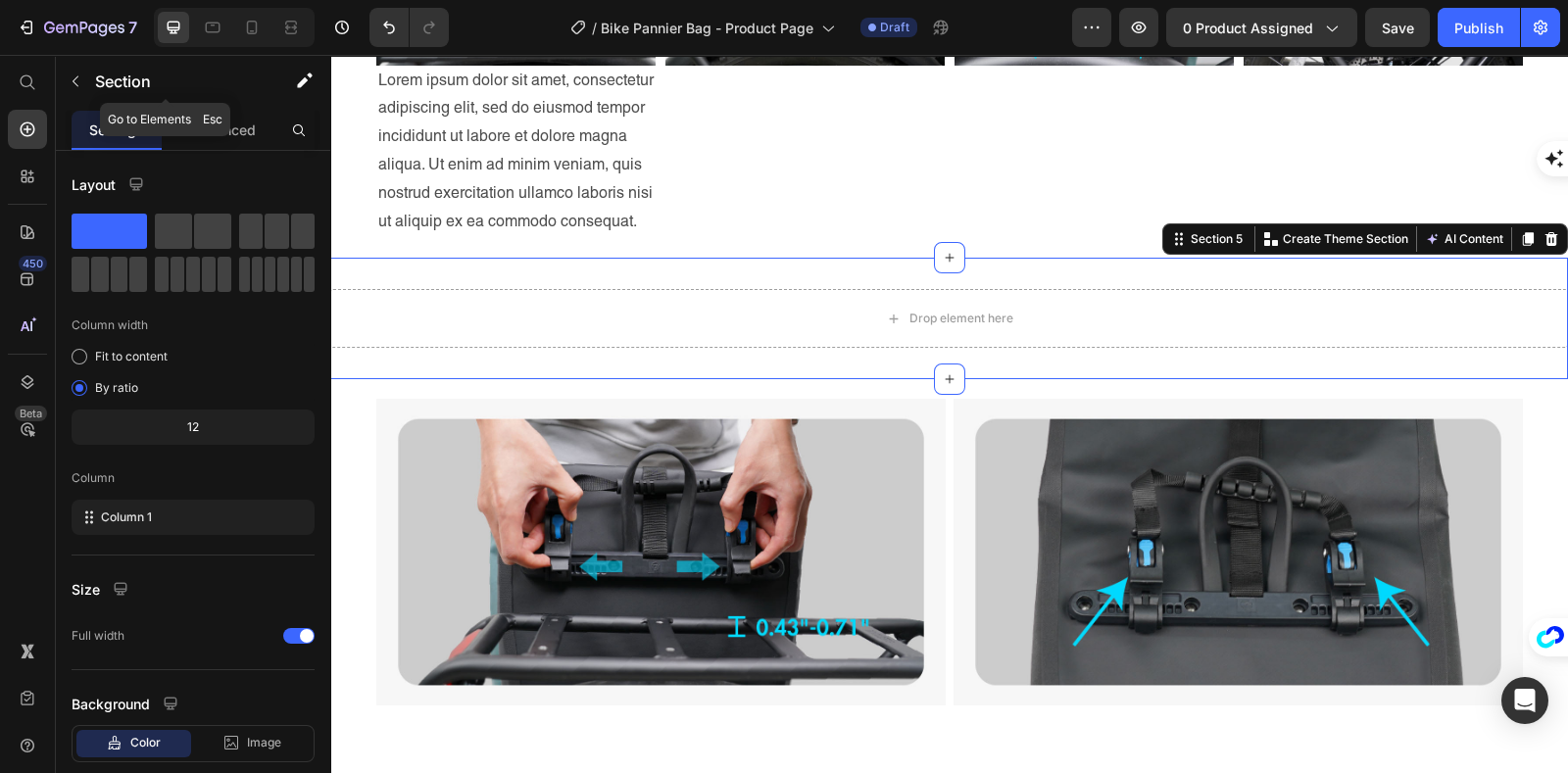 click on "Section" at bounding box center [183, 81] 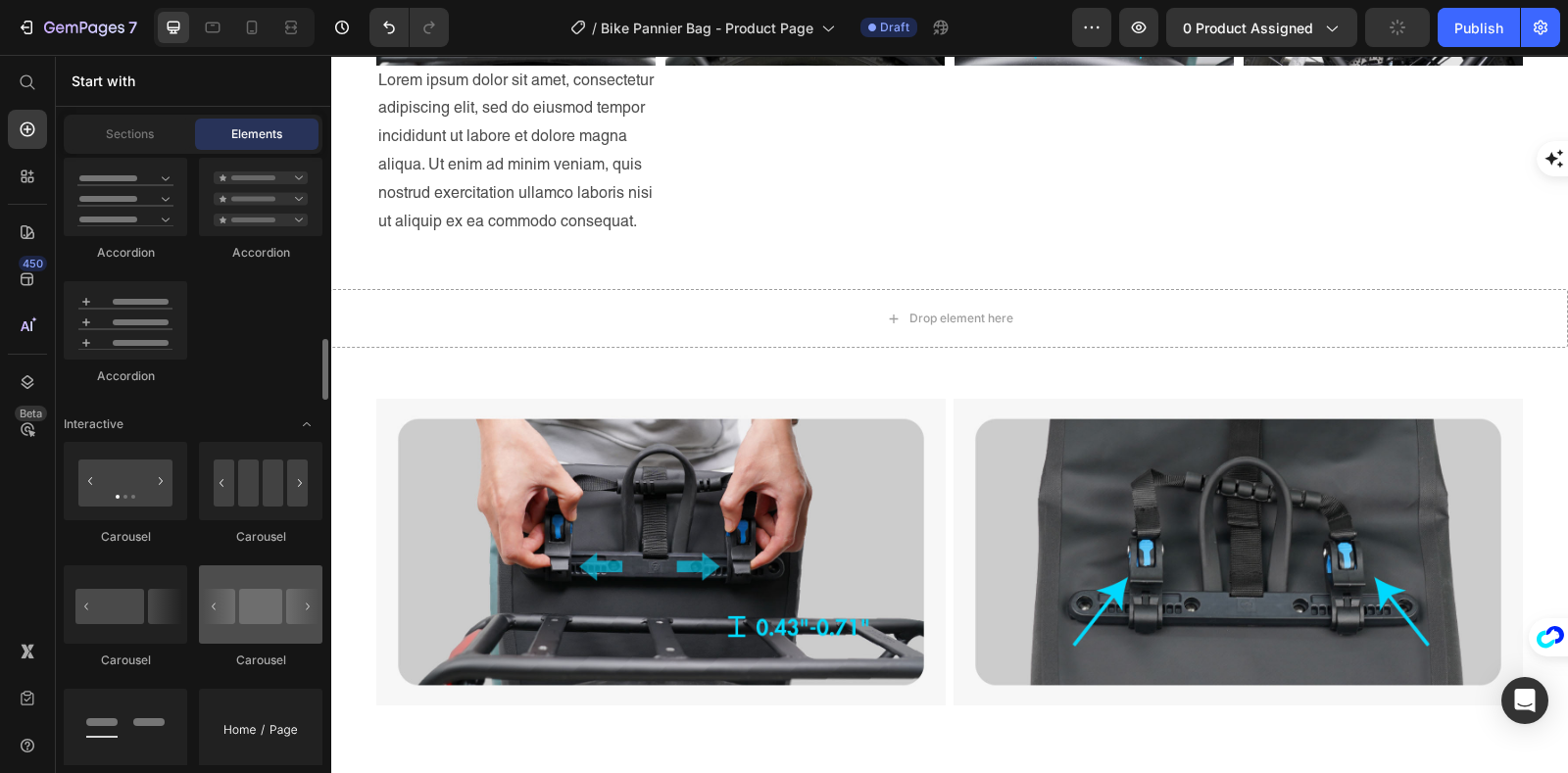 scroll, scrollTop: 1958, scrollLeft: 0, axis: vertical 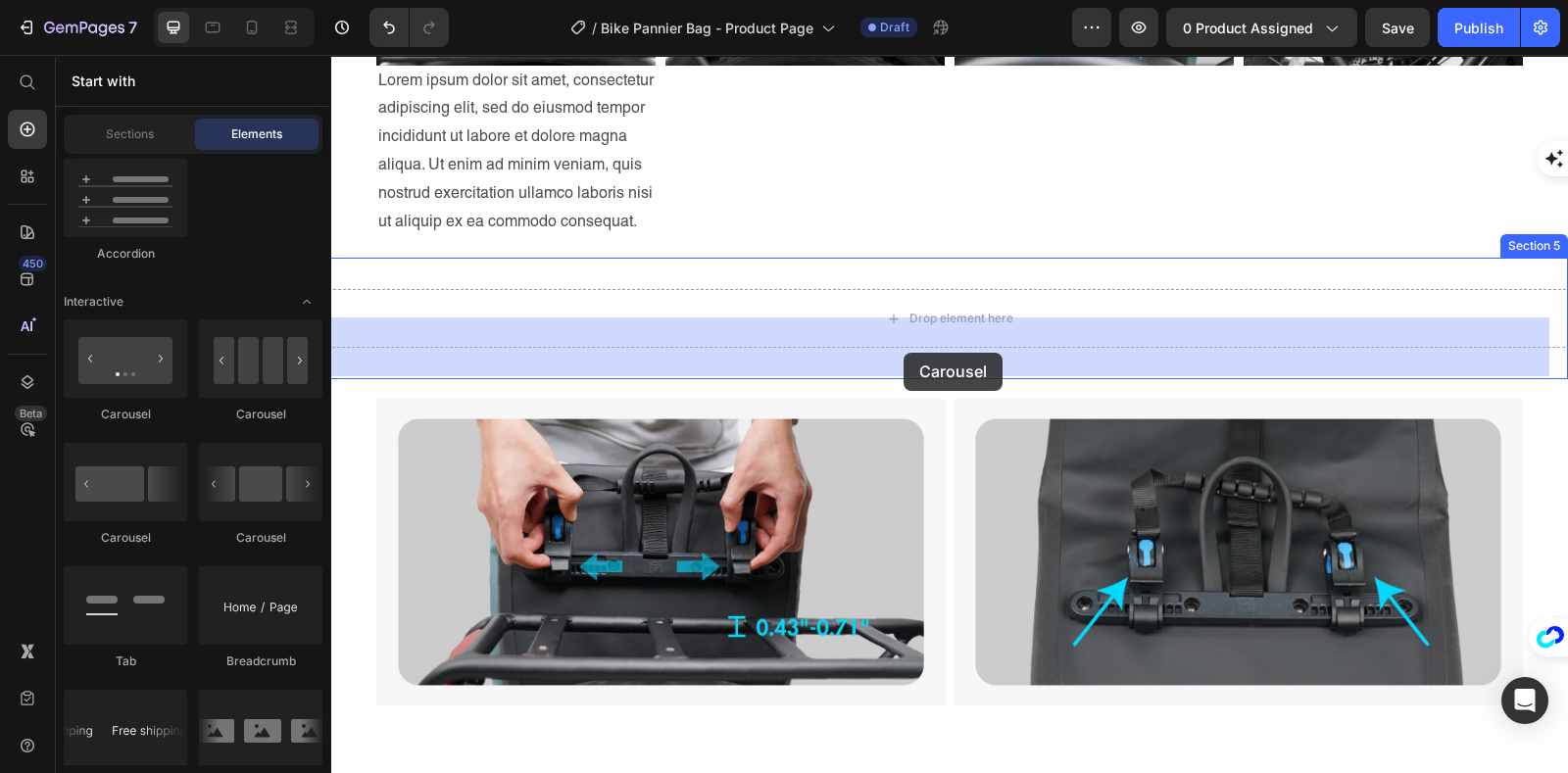 drag, startPoint x: 582, startPoint y: 419, endPoint x: 905, endPoint y: 347, distance: 330.9275 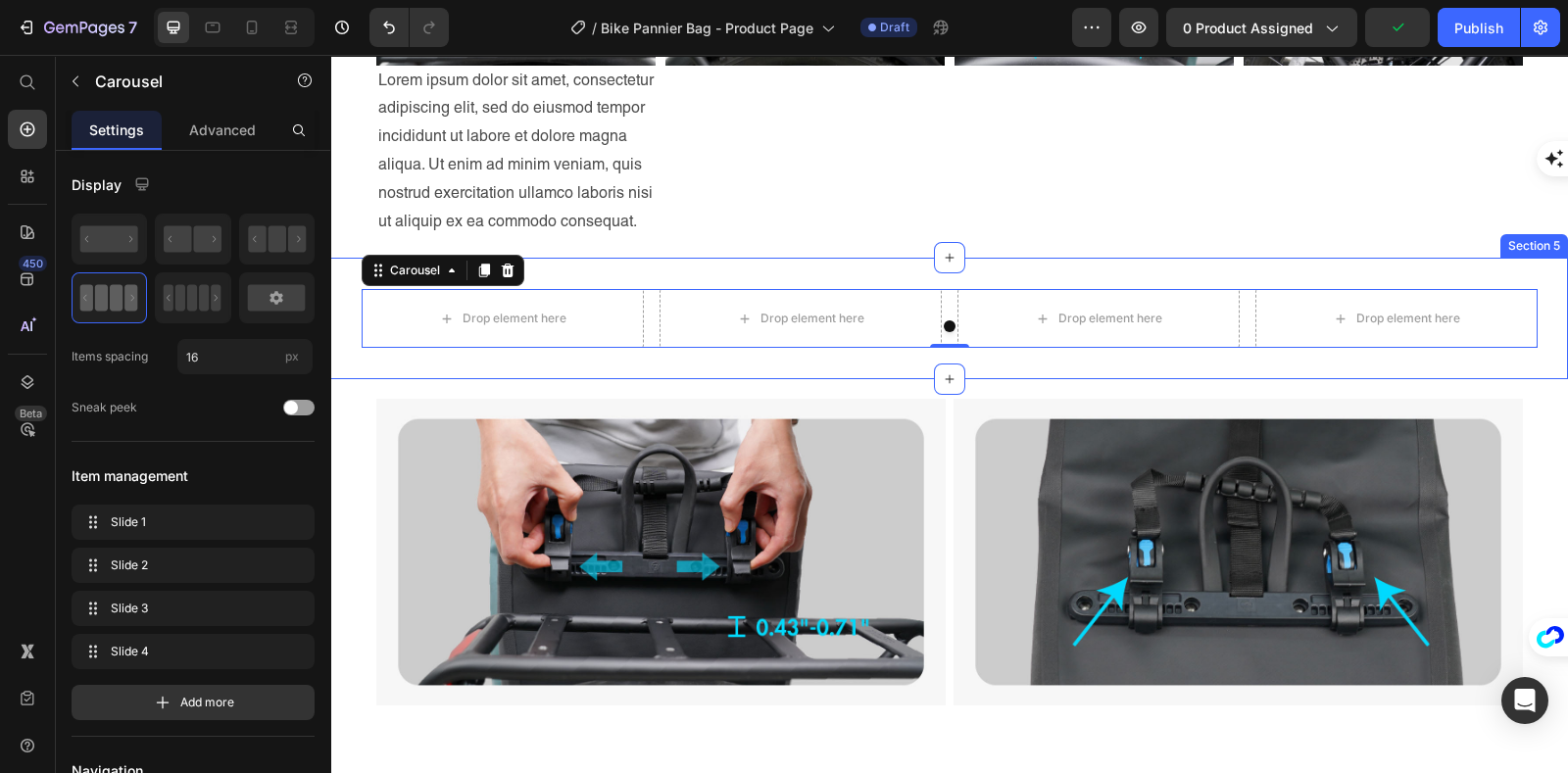 click on "Drop element here
Drop element here
Drop element here
Drop element here
Carousel   0 Section 5" at bounding box center [949, 318] 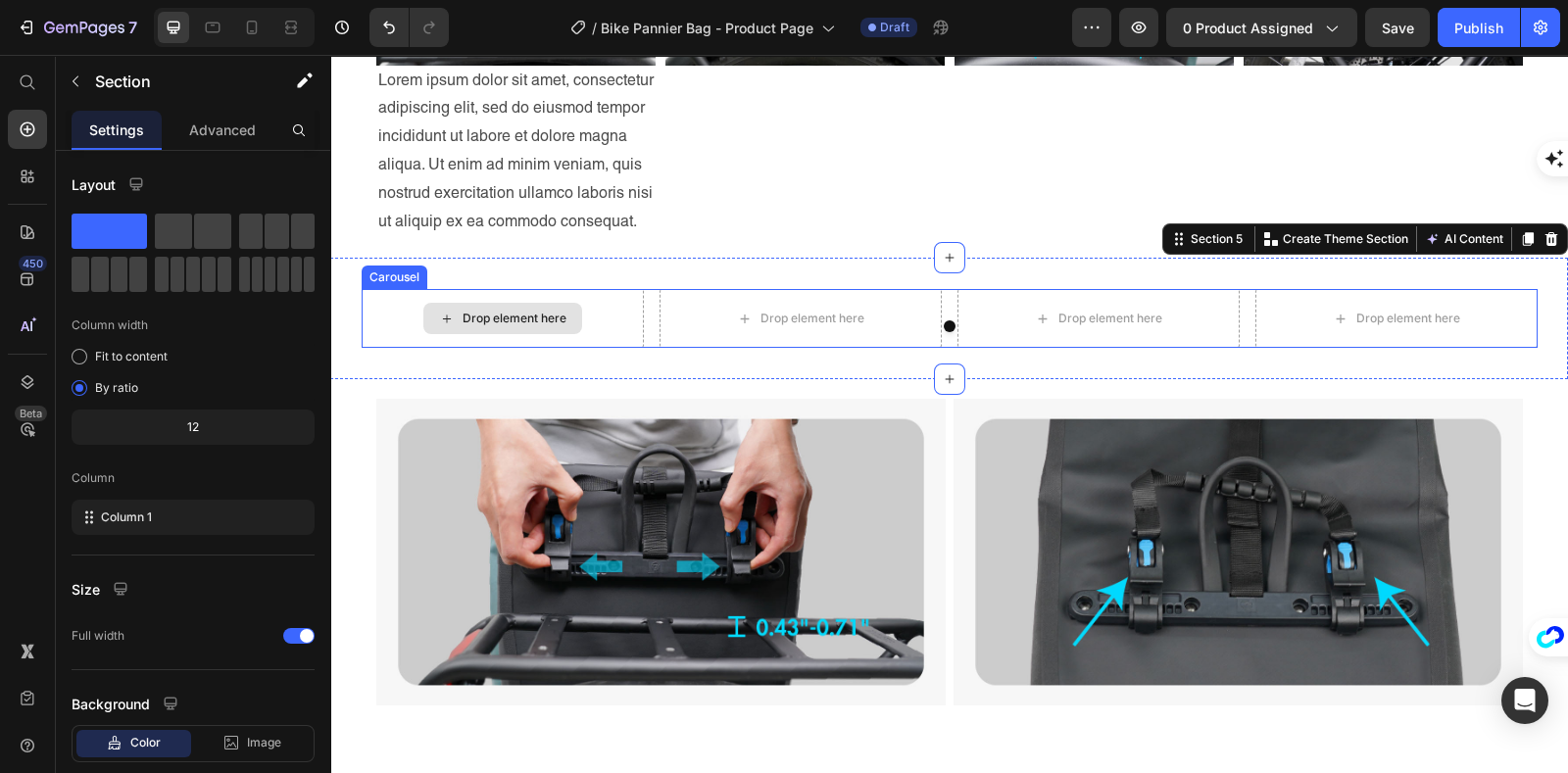 click on "Drop element here" at bounding box center [514, 318] 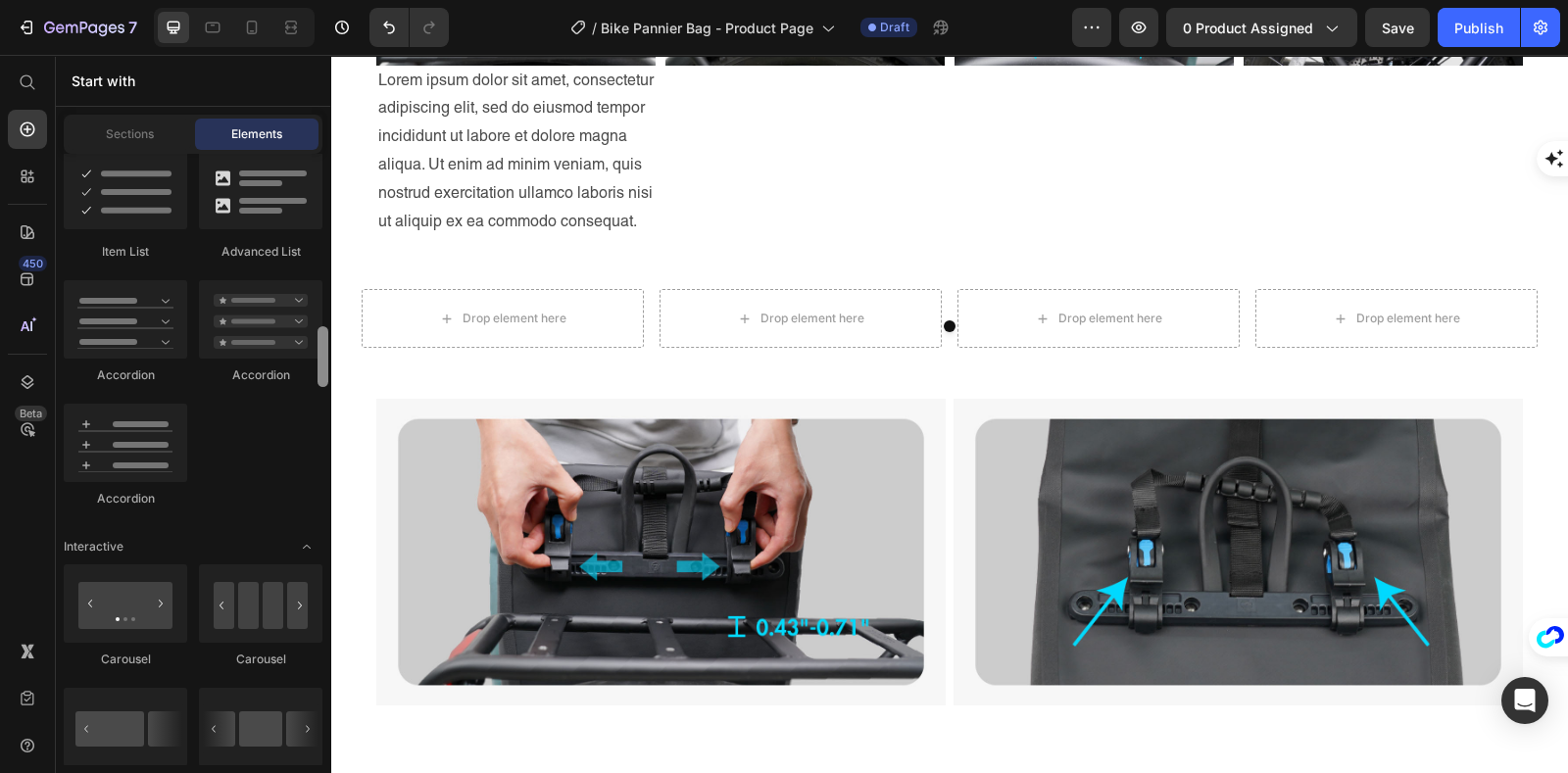 scroll, scrollTop: 1591, scrollLeft: 0, axis: vertical 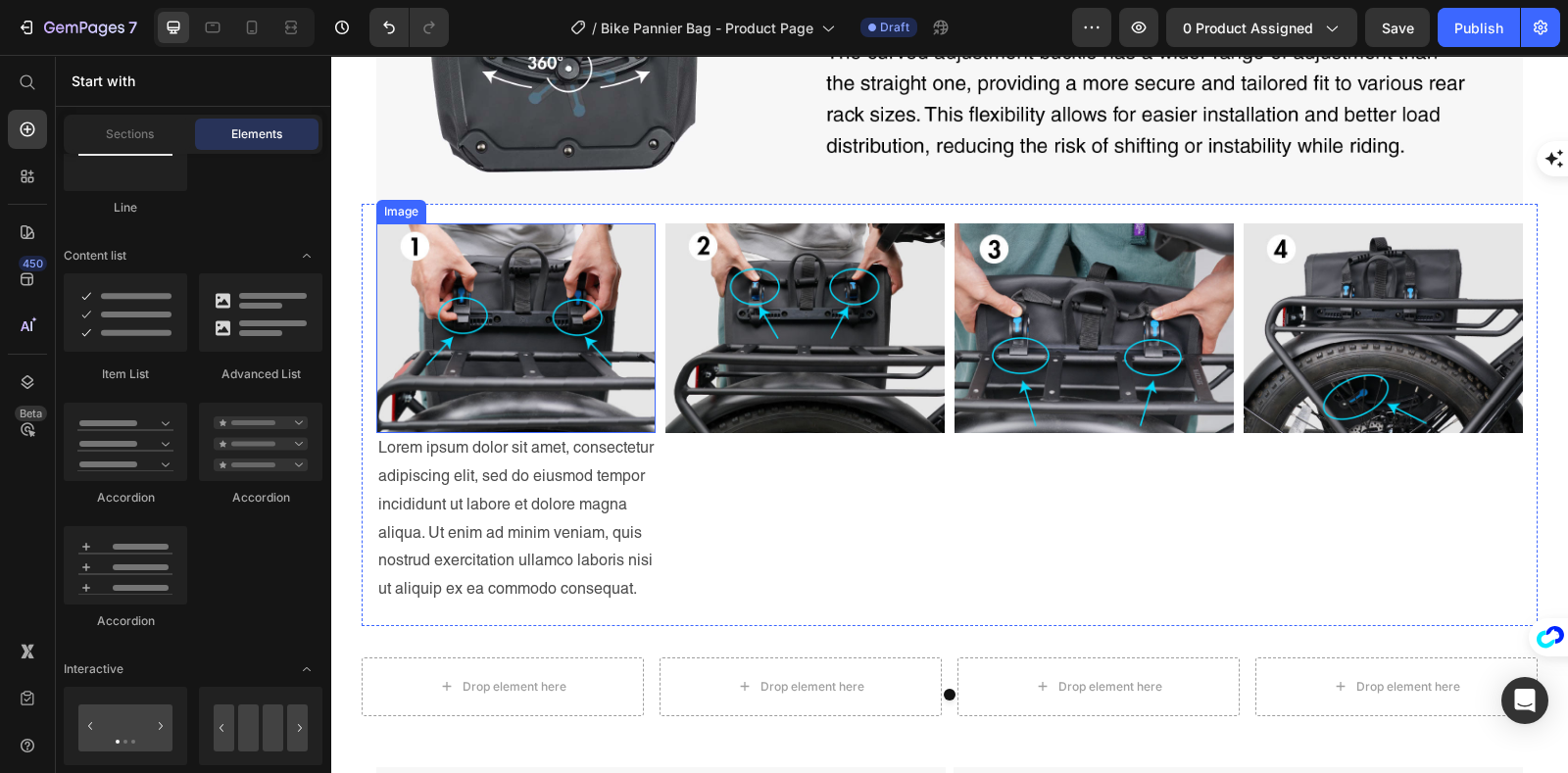 click at bounding box center [515, 328] 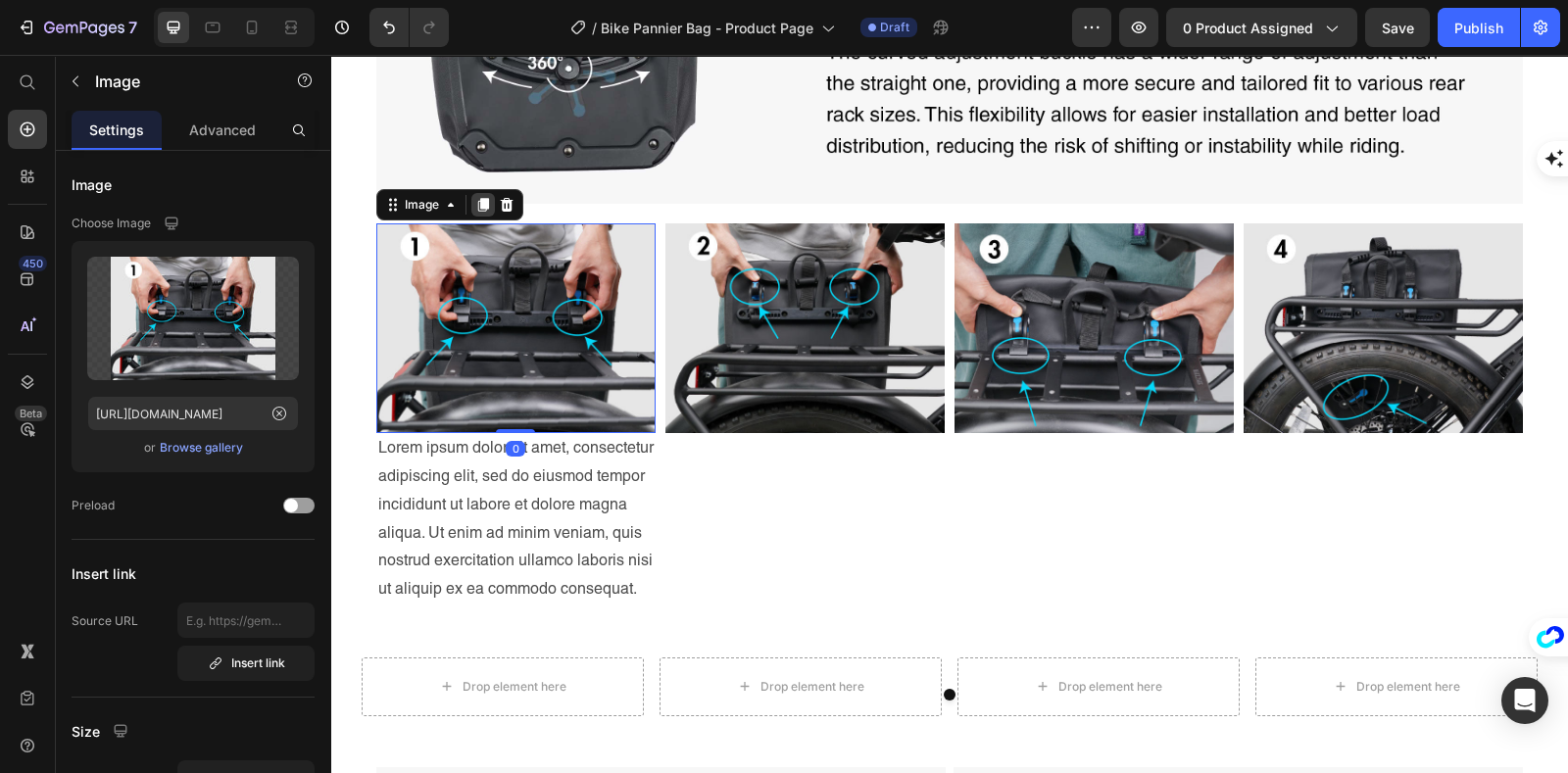 click 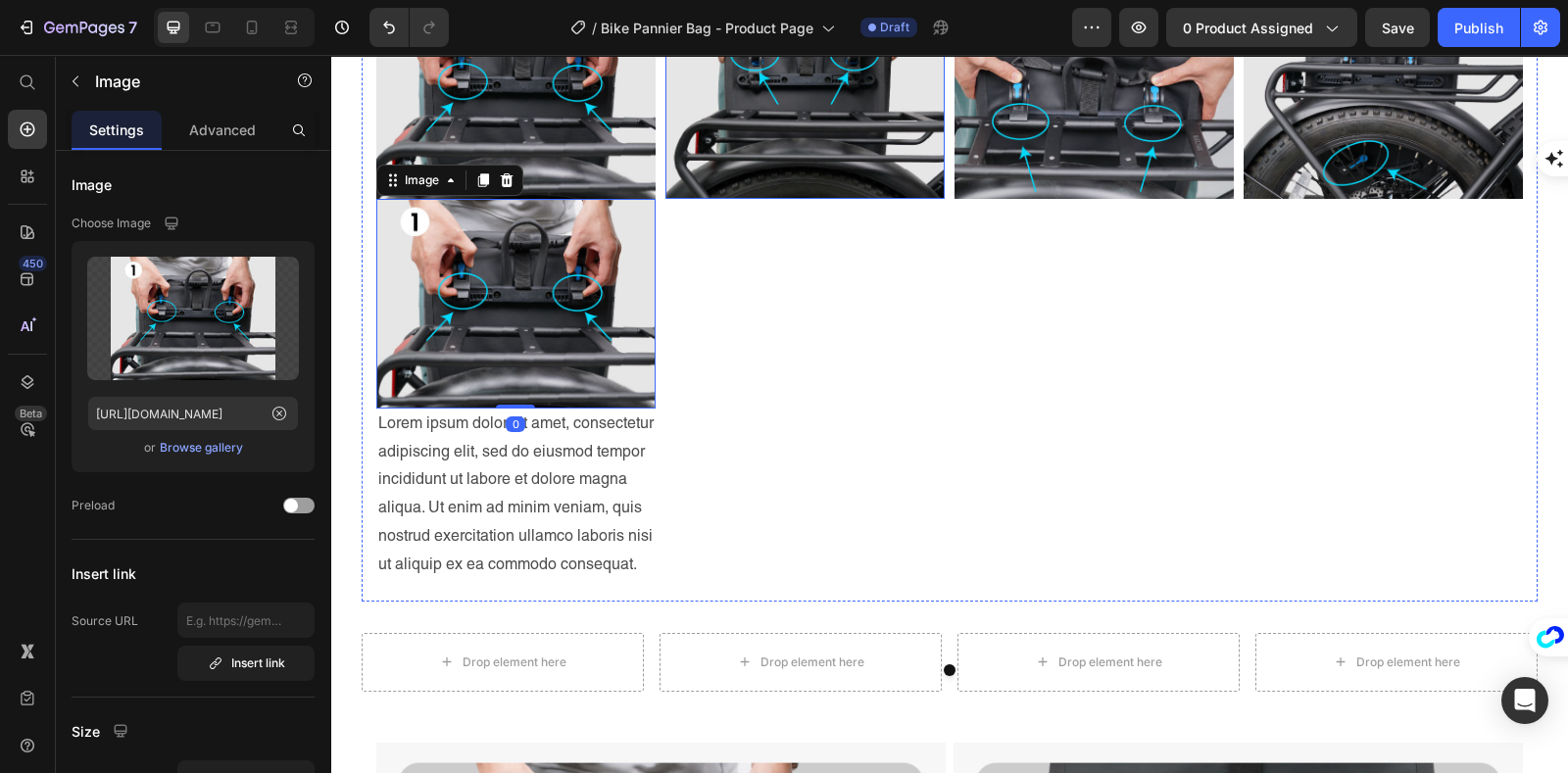 scroll, scrollTop: 1906, scrollLeft: 0, axis: vertical 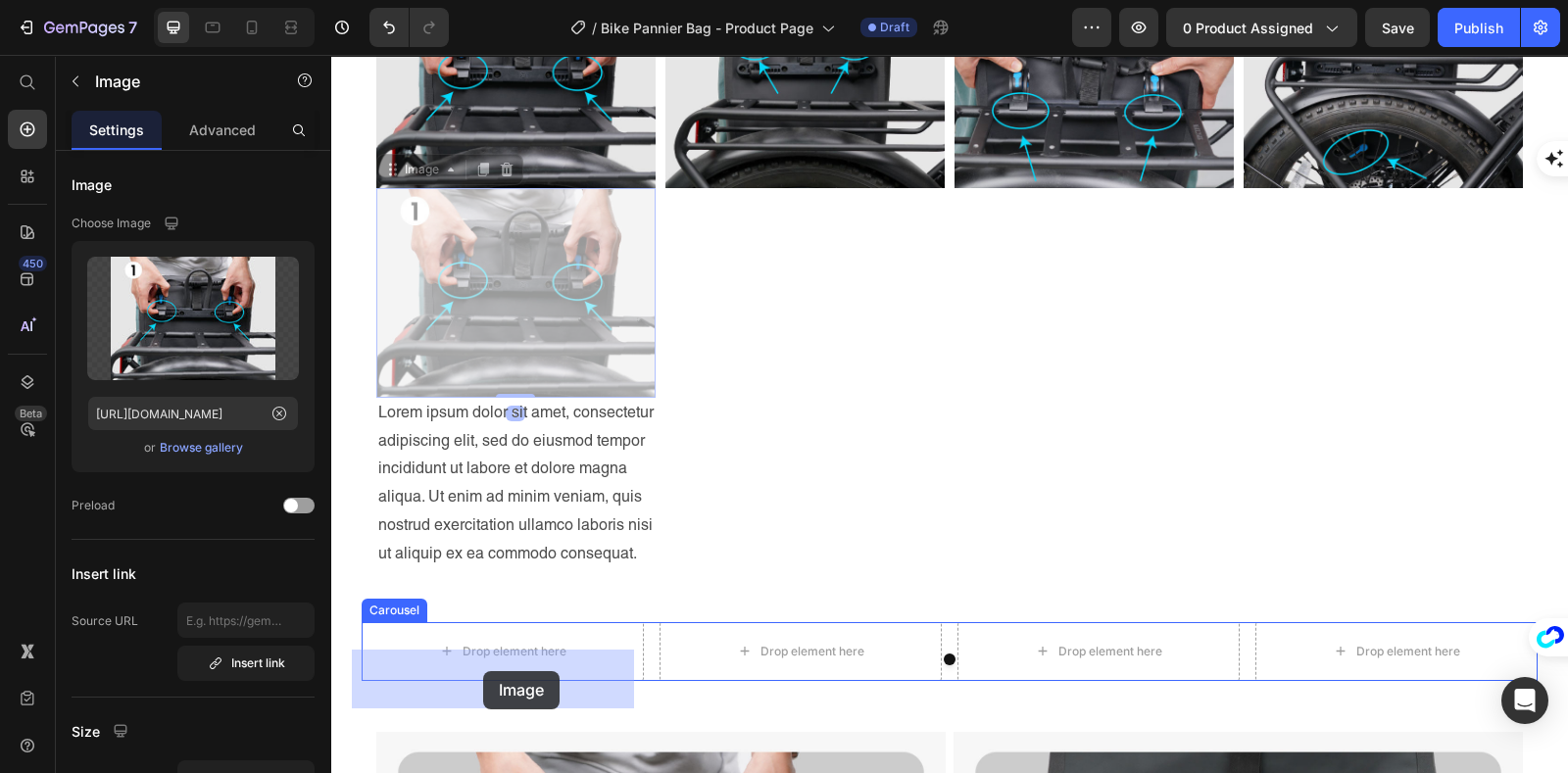 drag, startPoint x: 400, startPoint y: 287, endPoint x: 483, endPoint y: 671, distance: 392.8677 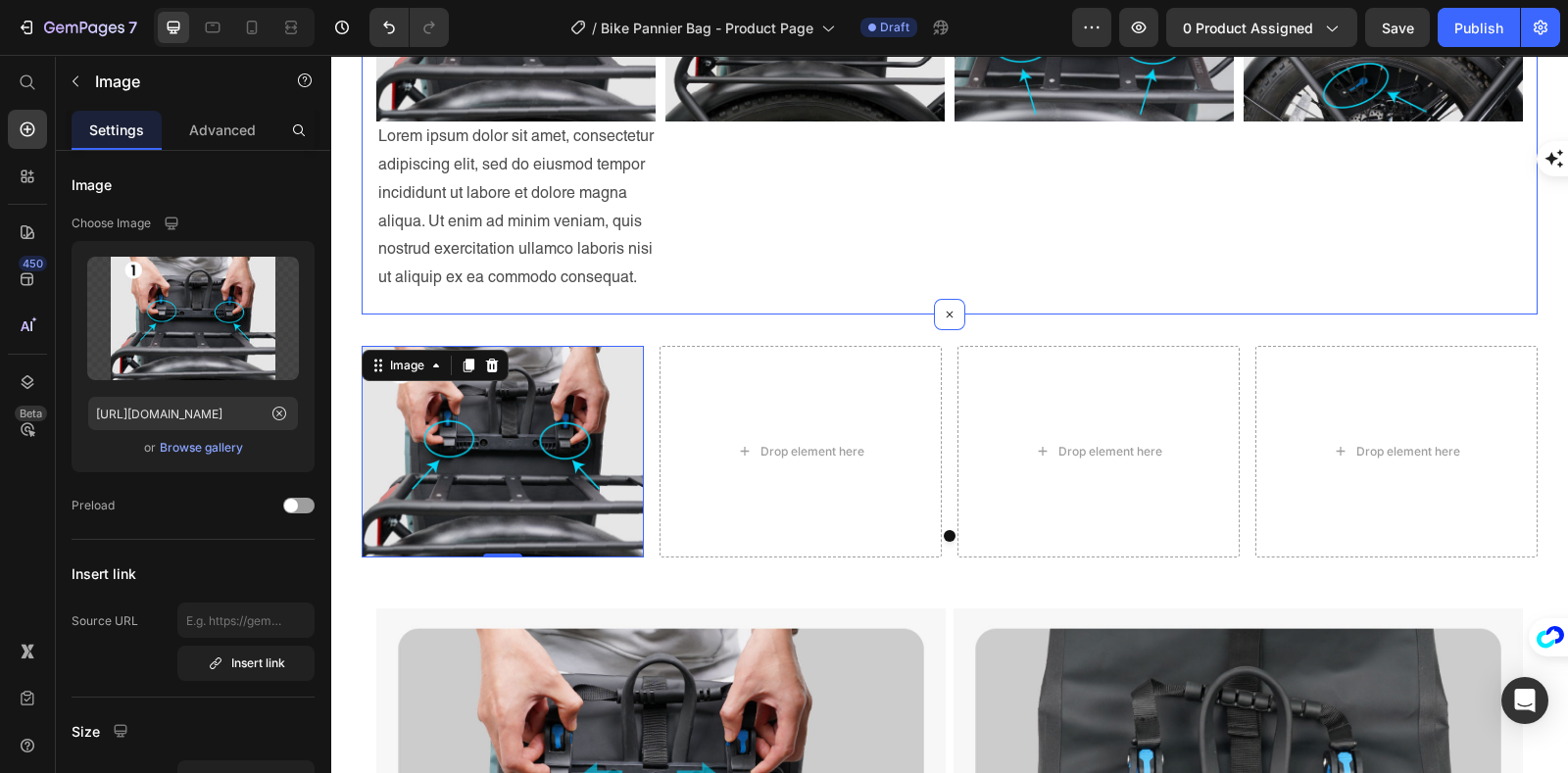 scroll, scrollTop: 2028, scrollLeft: 0, axis: vertical 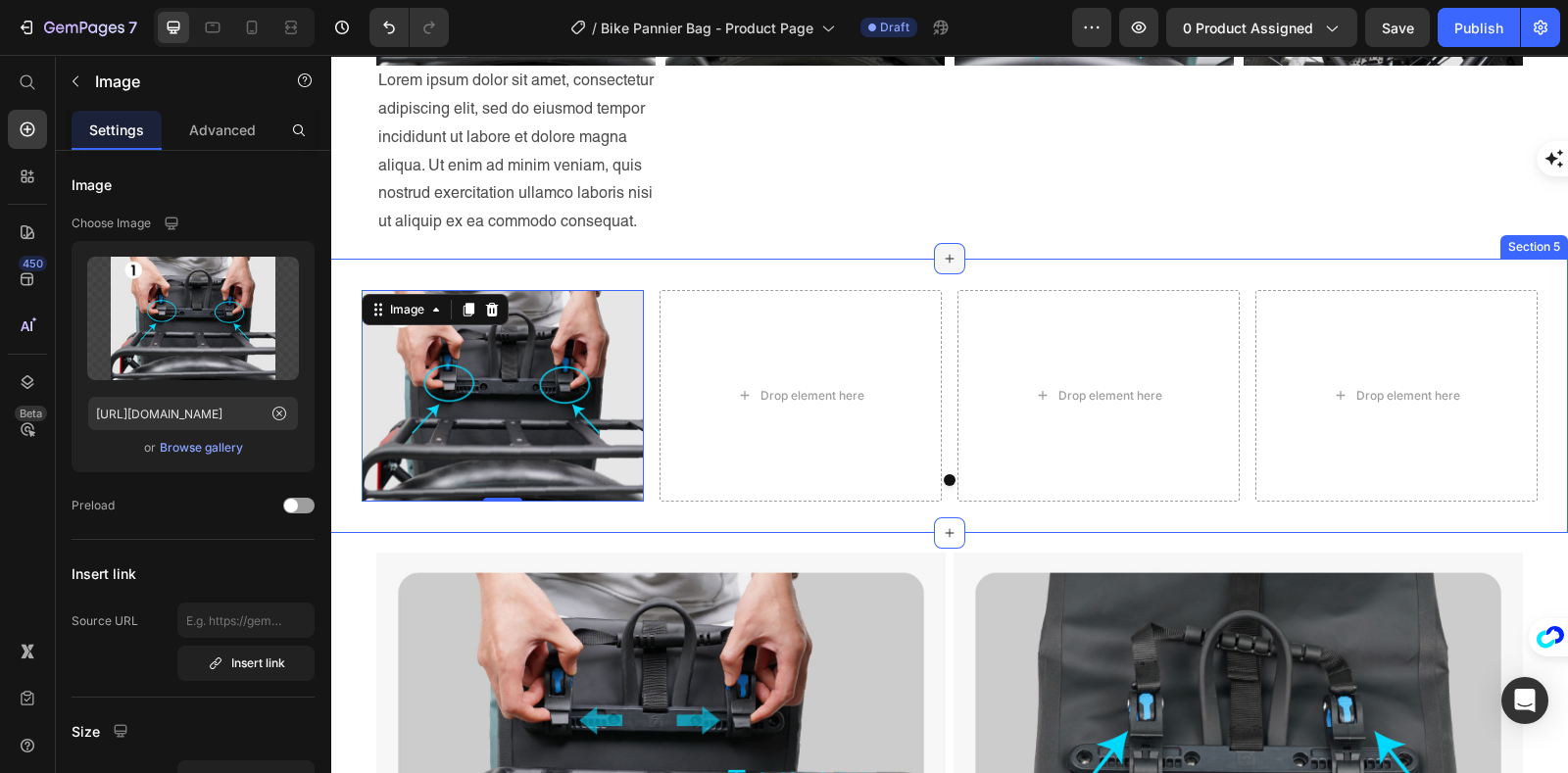 click 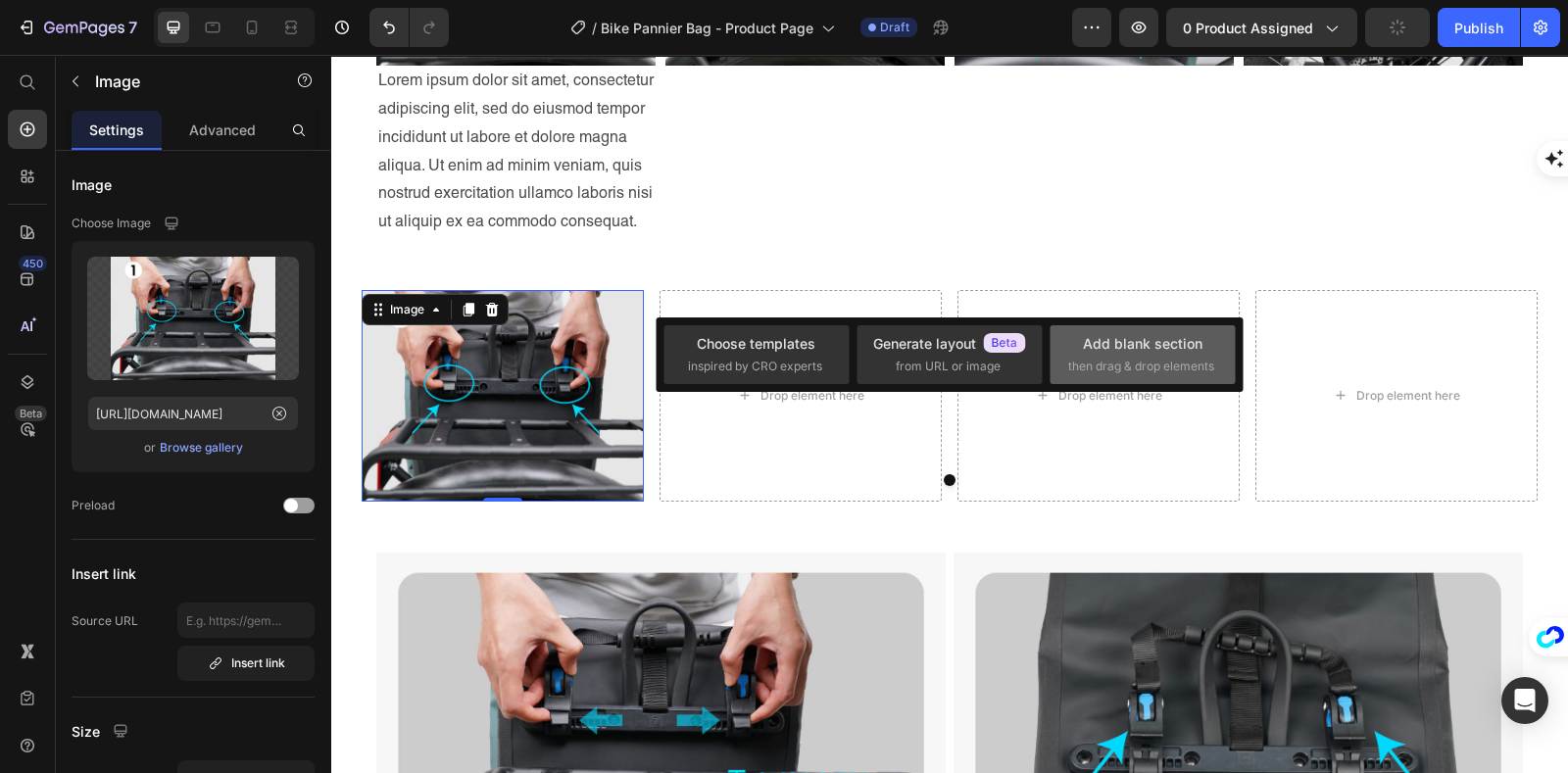 click on "Add blank section" at bounding box center (1143, 343) 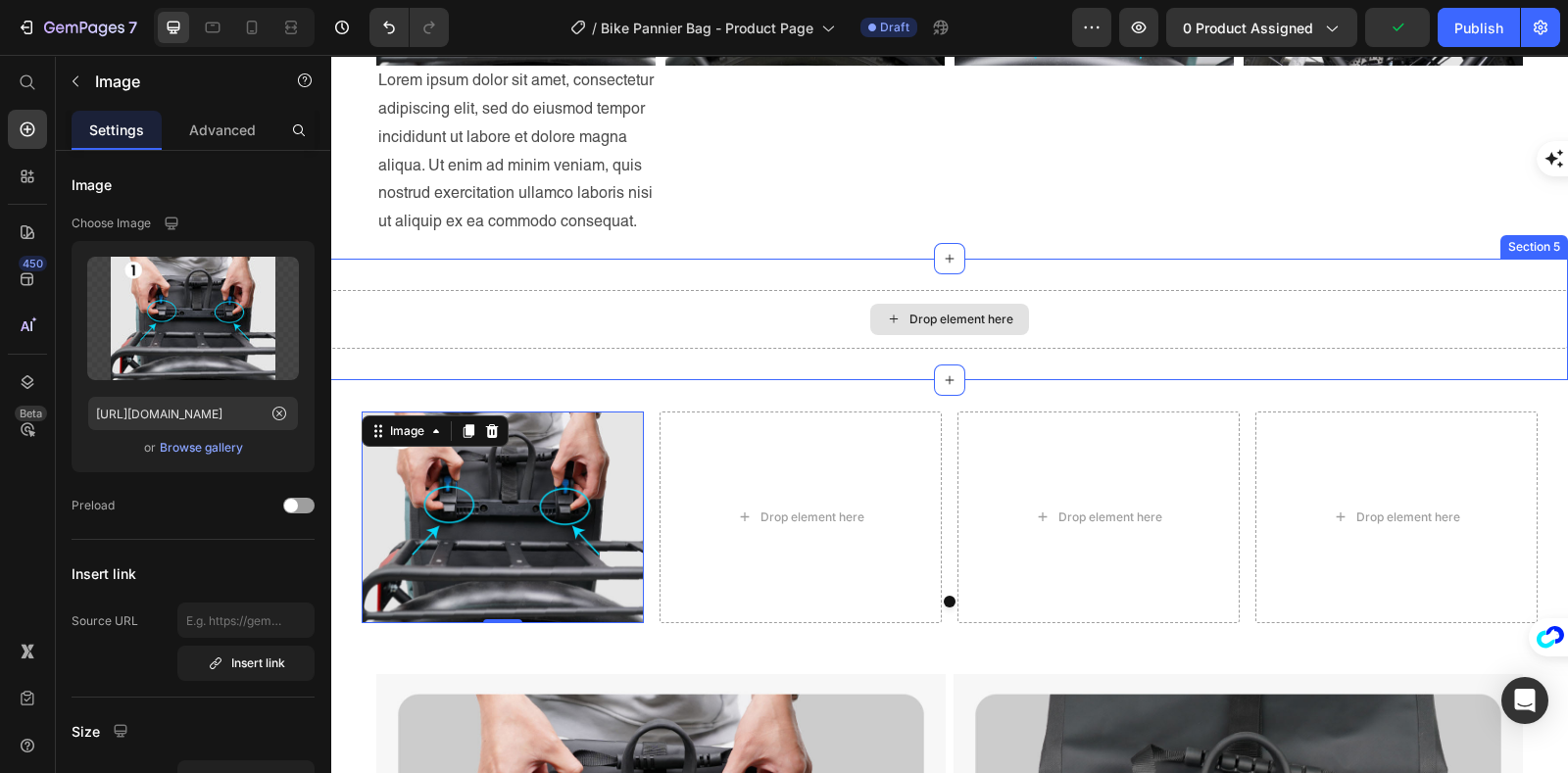 click on "Drop element here" at bounding box center [949, 319] 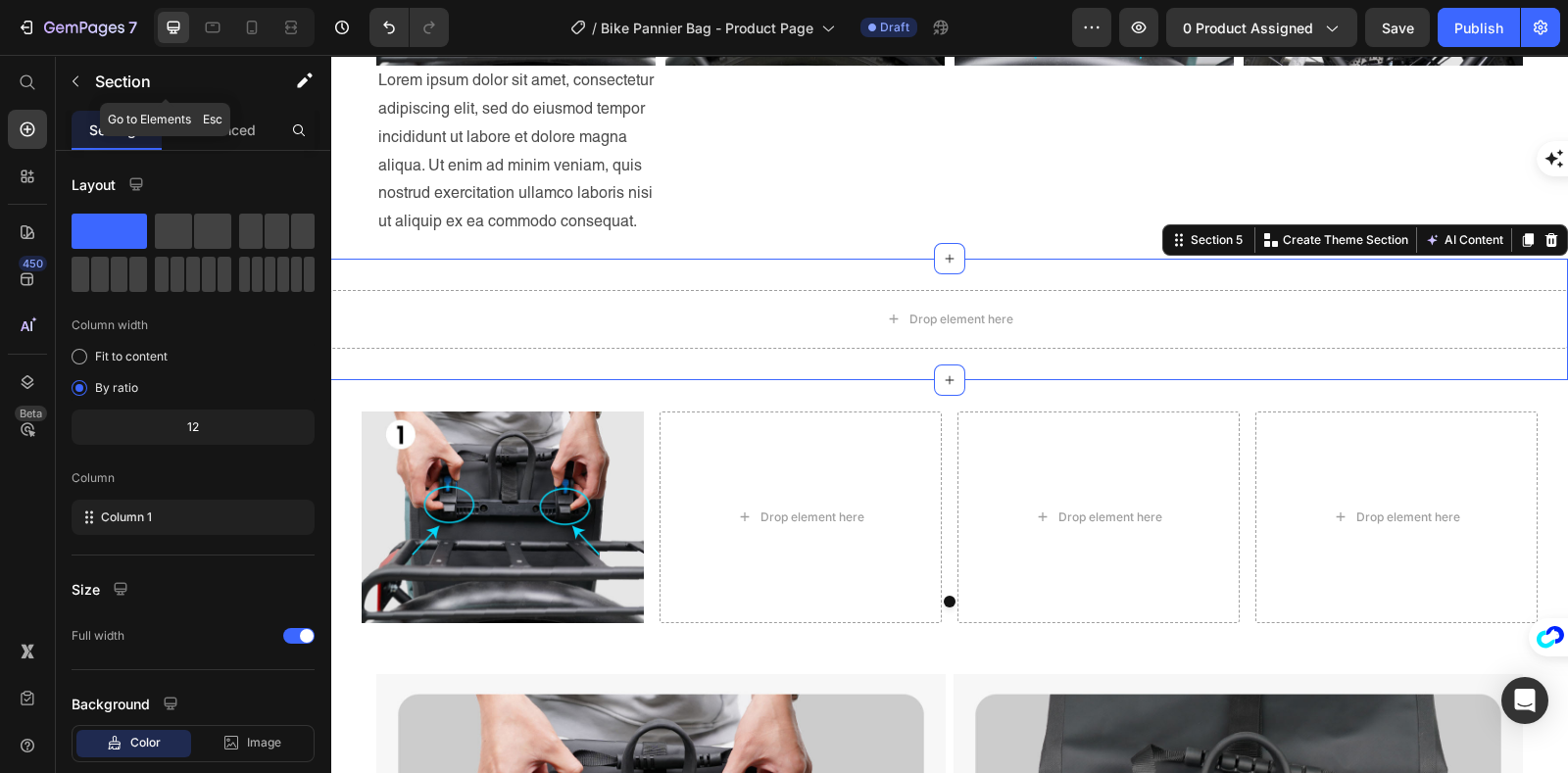 click on "Section" at bounding box center [183, 81] 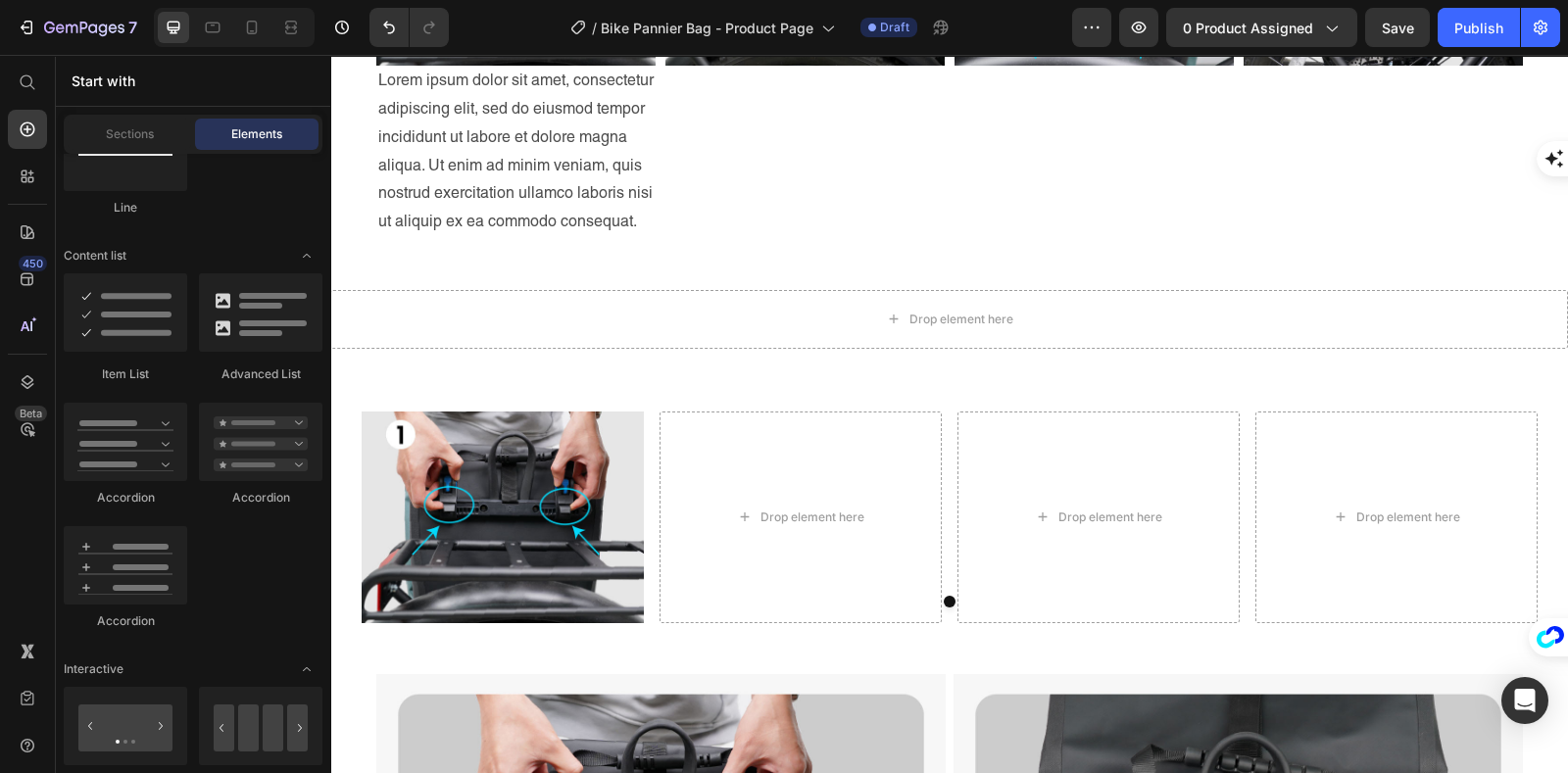 scroll, scrollTop: 1958, scrollLeft: 0, axis: vertical 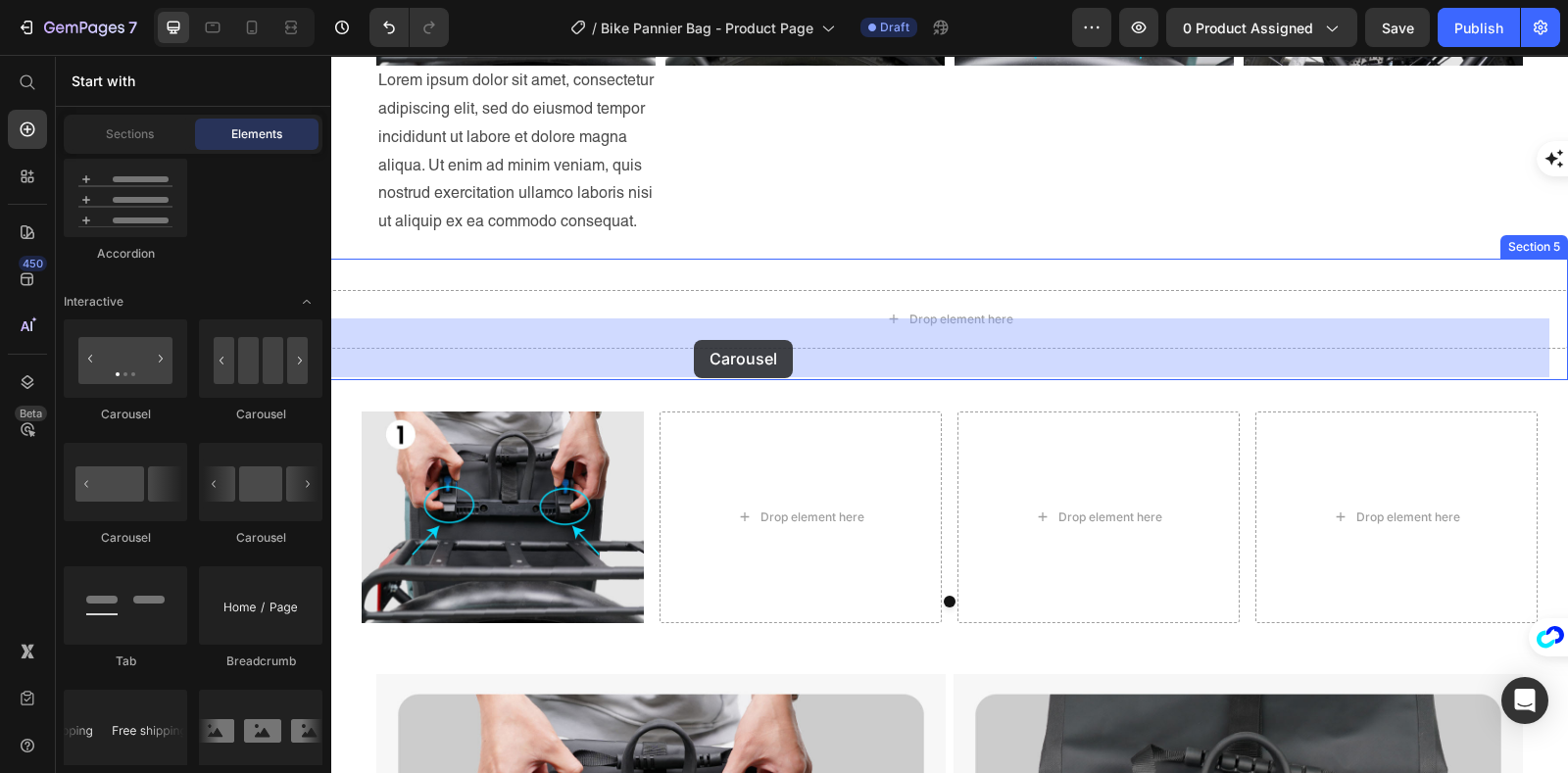 drag, startPoint x: 524, startPoint y: 533, endPoint x: 695, endPoint y: 342, distance: 256.363 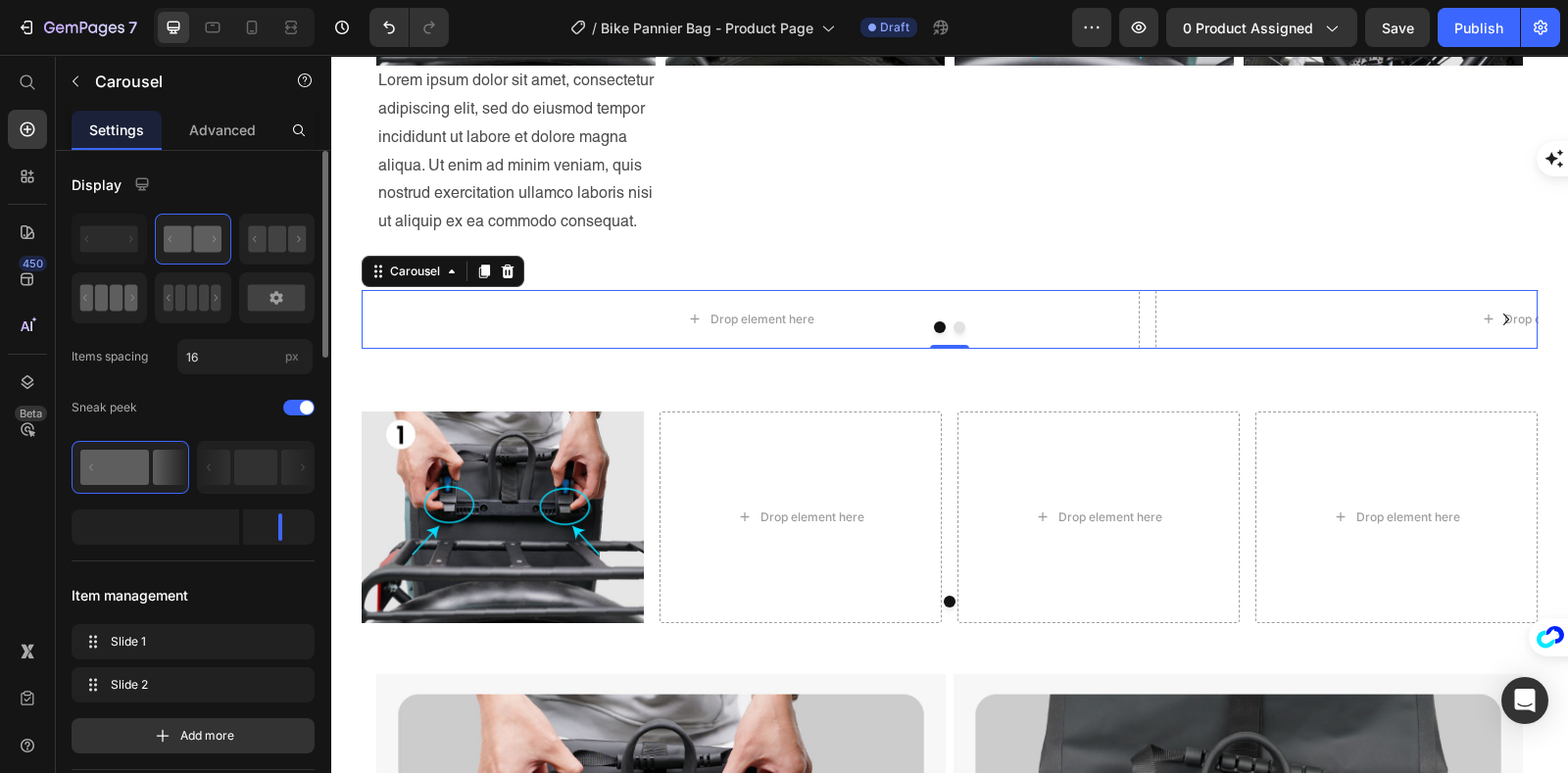 click 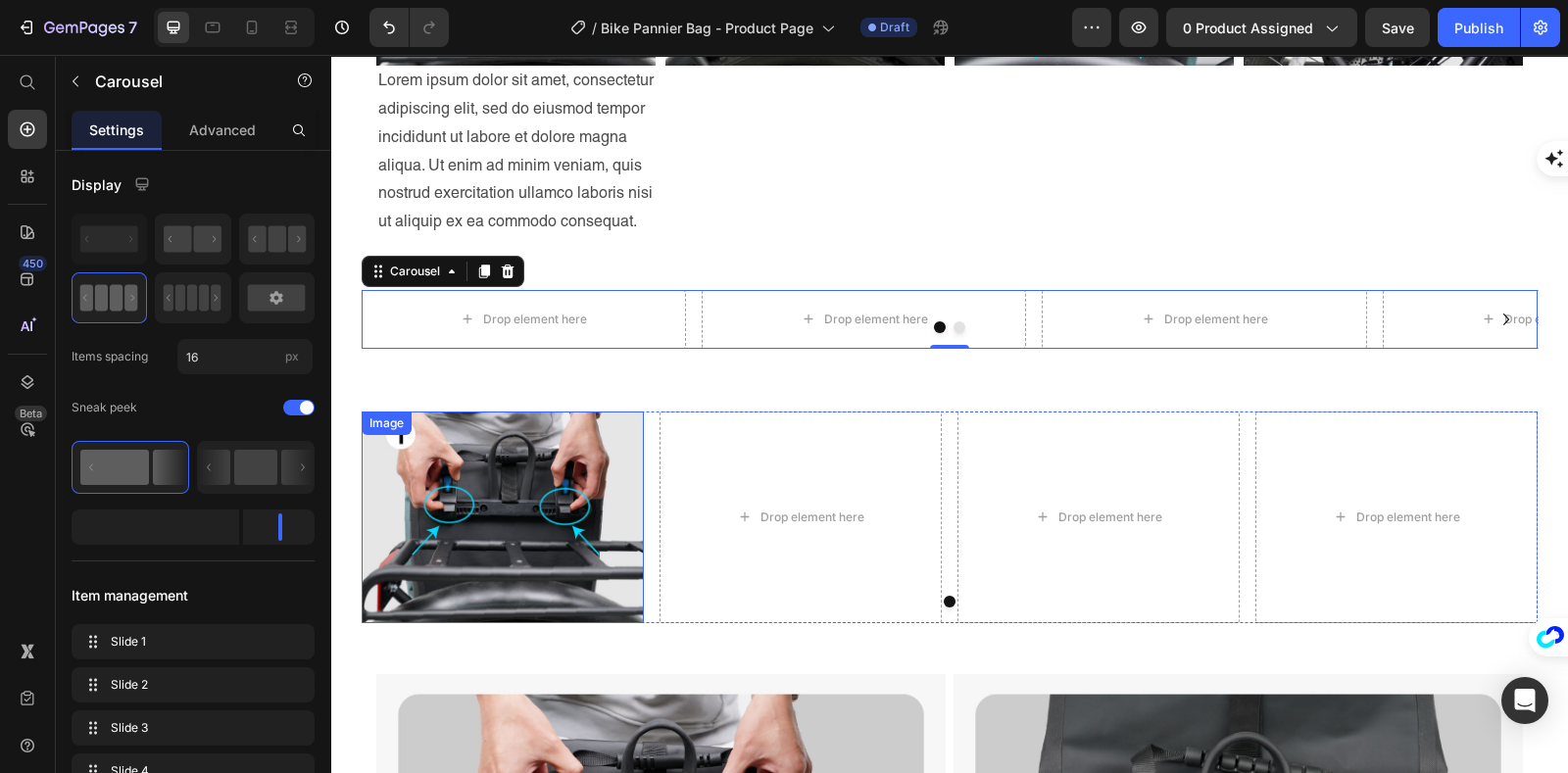 click at bounding box center (503, 517) 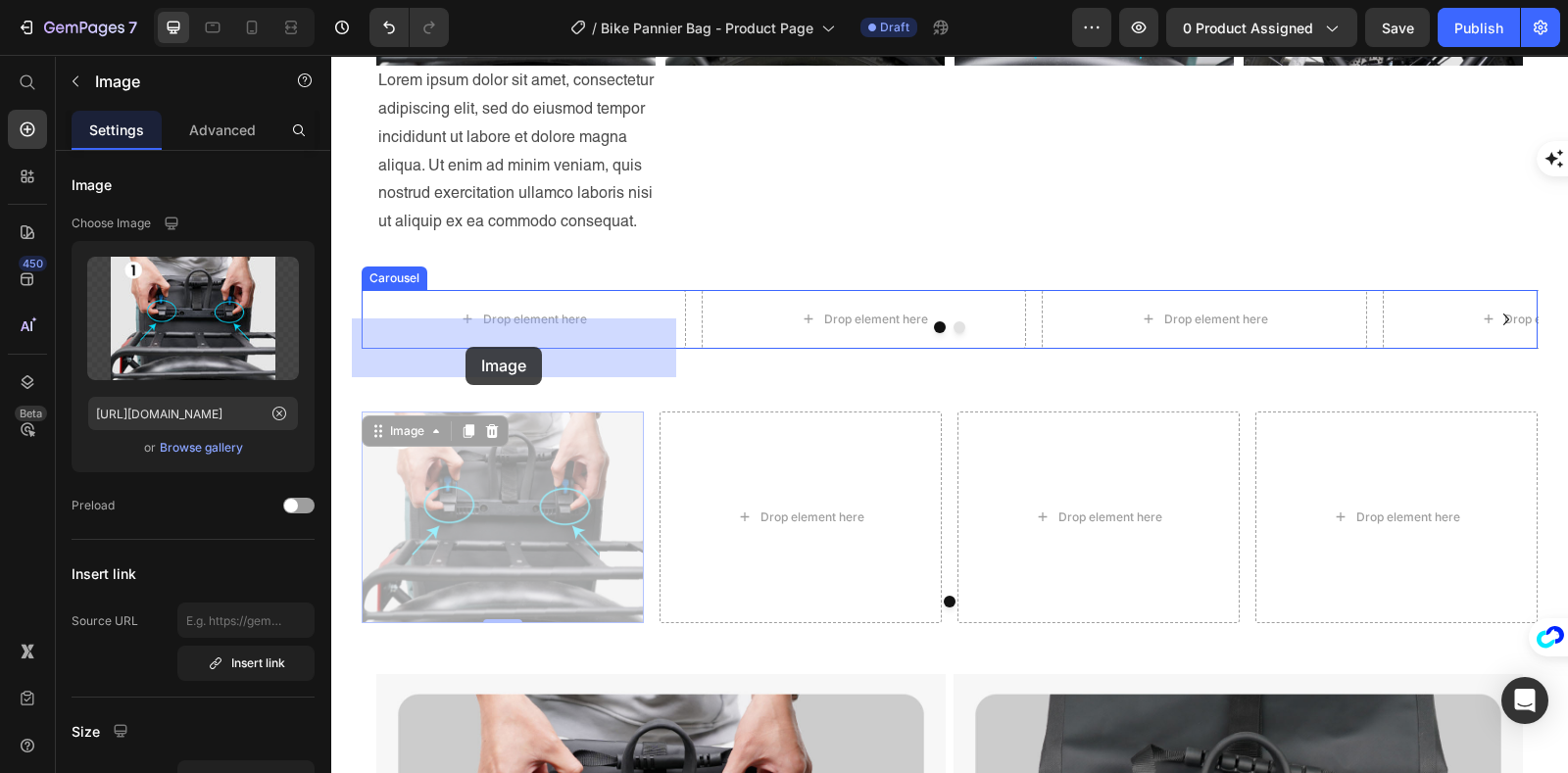 drag, startPoint x: 425, startPoint y: 418, endPoint x: 466, endPoint y: 347, distance: 81.987804 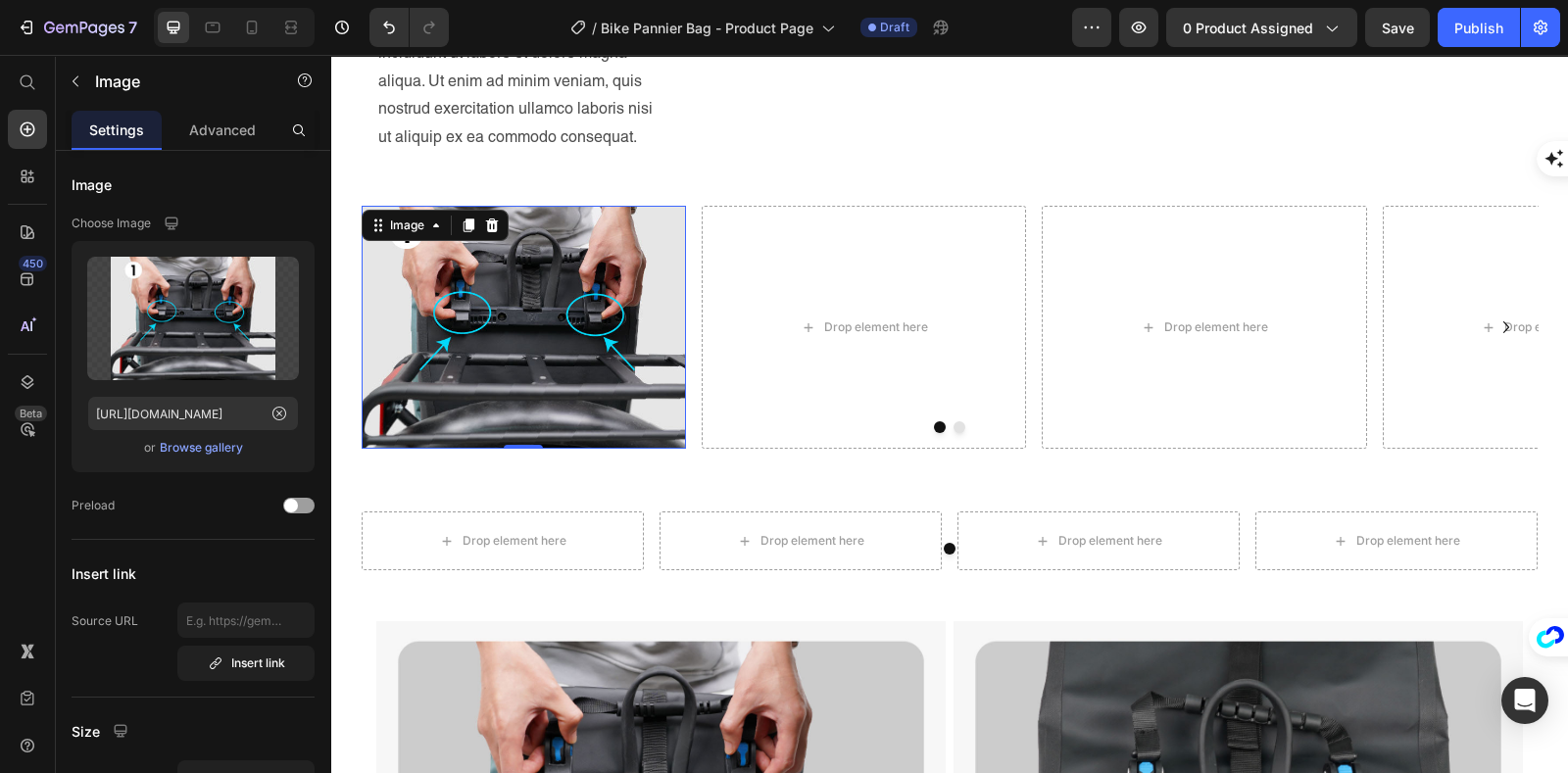 scroll, scrollTop: 2150, scrollLeft: 0, axis: vertical 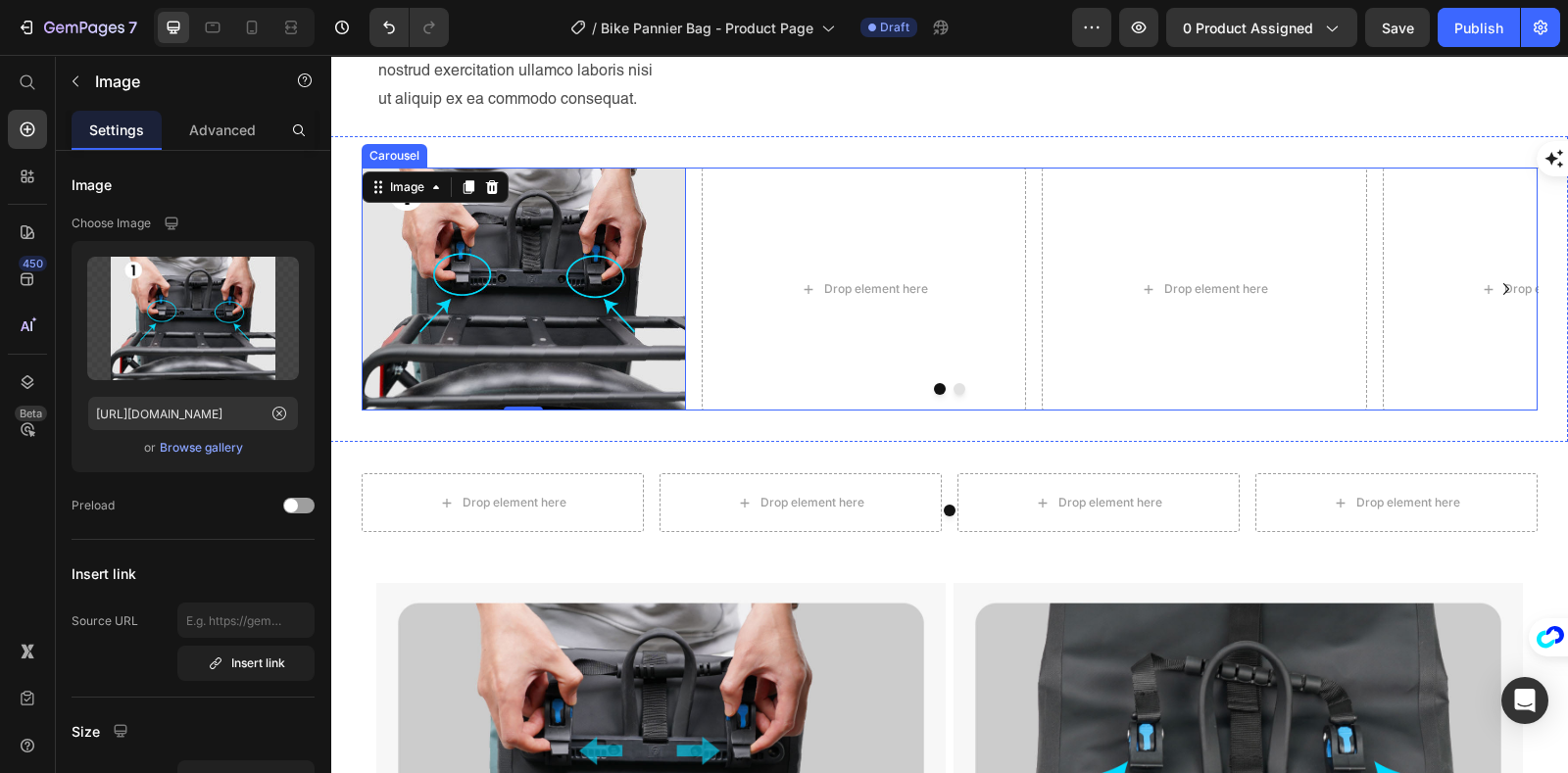 click on "Image   0
Drop element here
Drop element here
Drop element here" at bounding box center (950, 289) 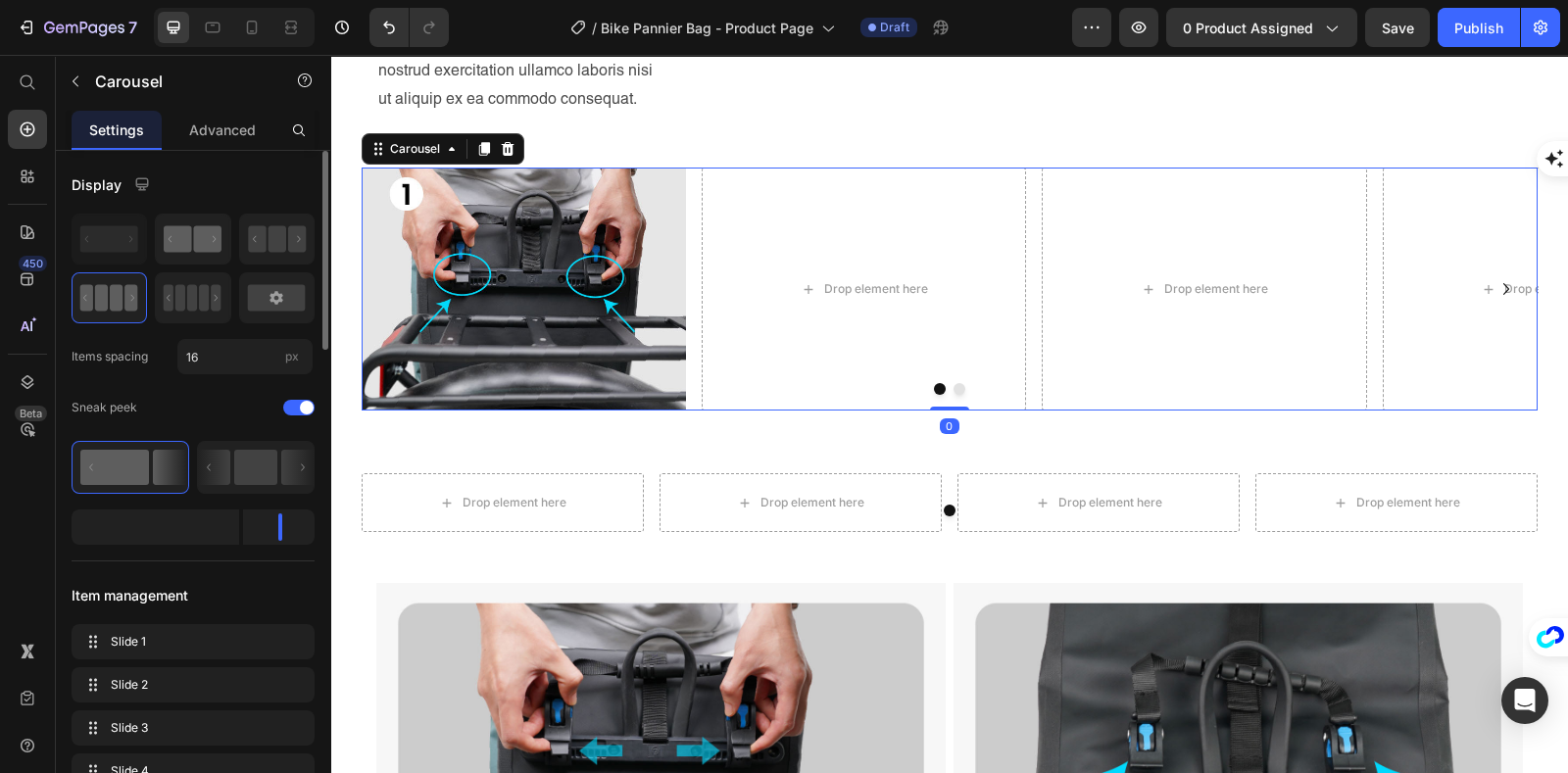 click 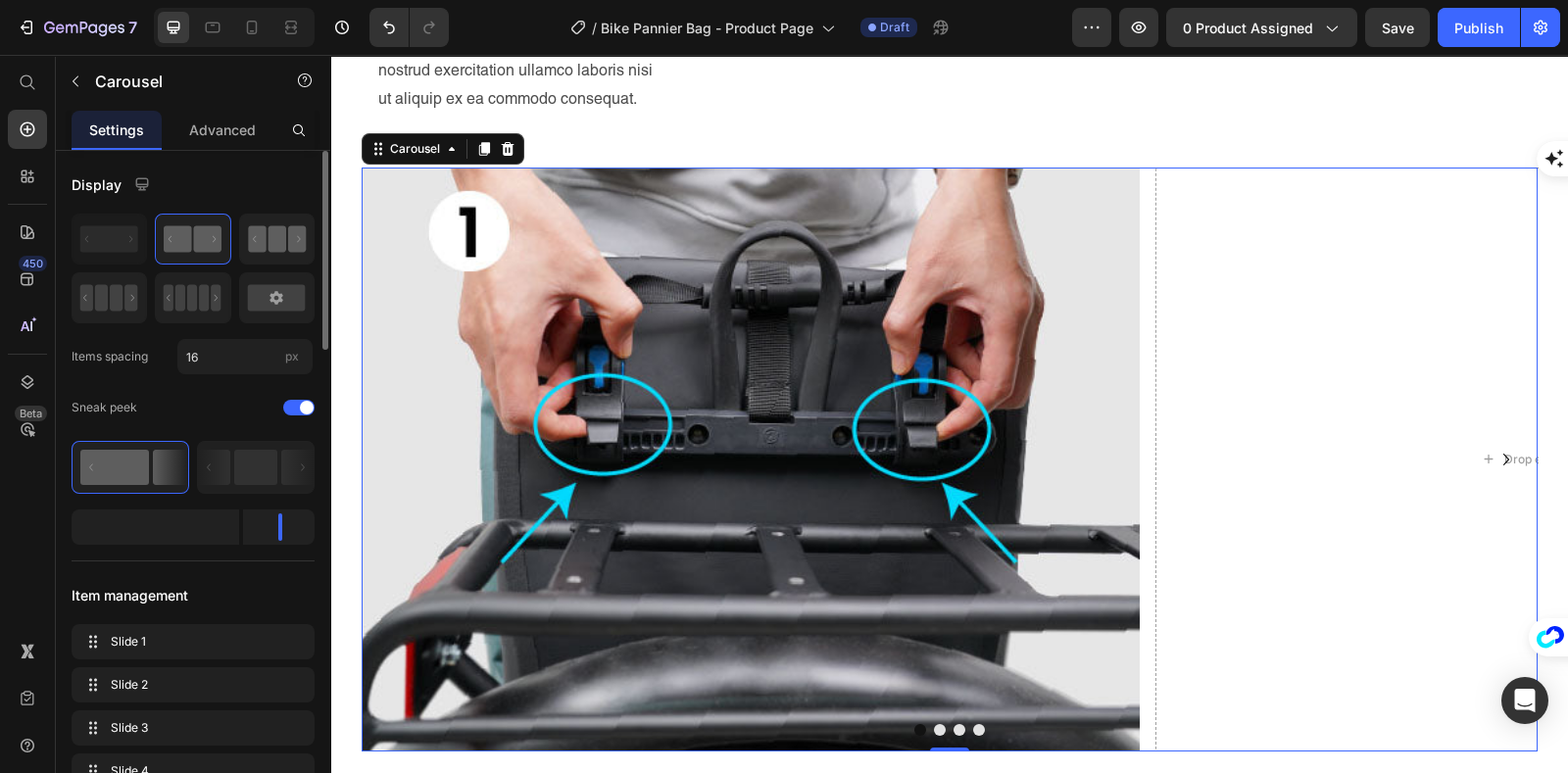 click 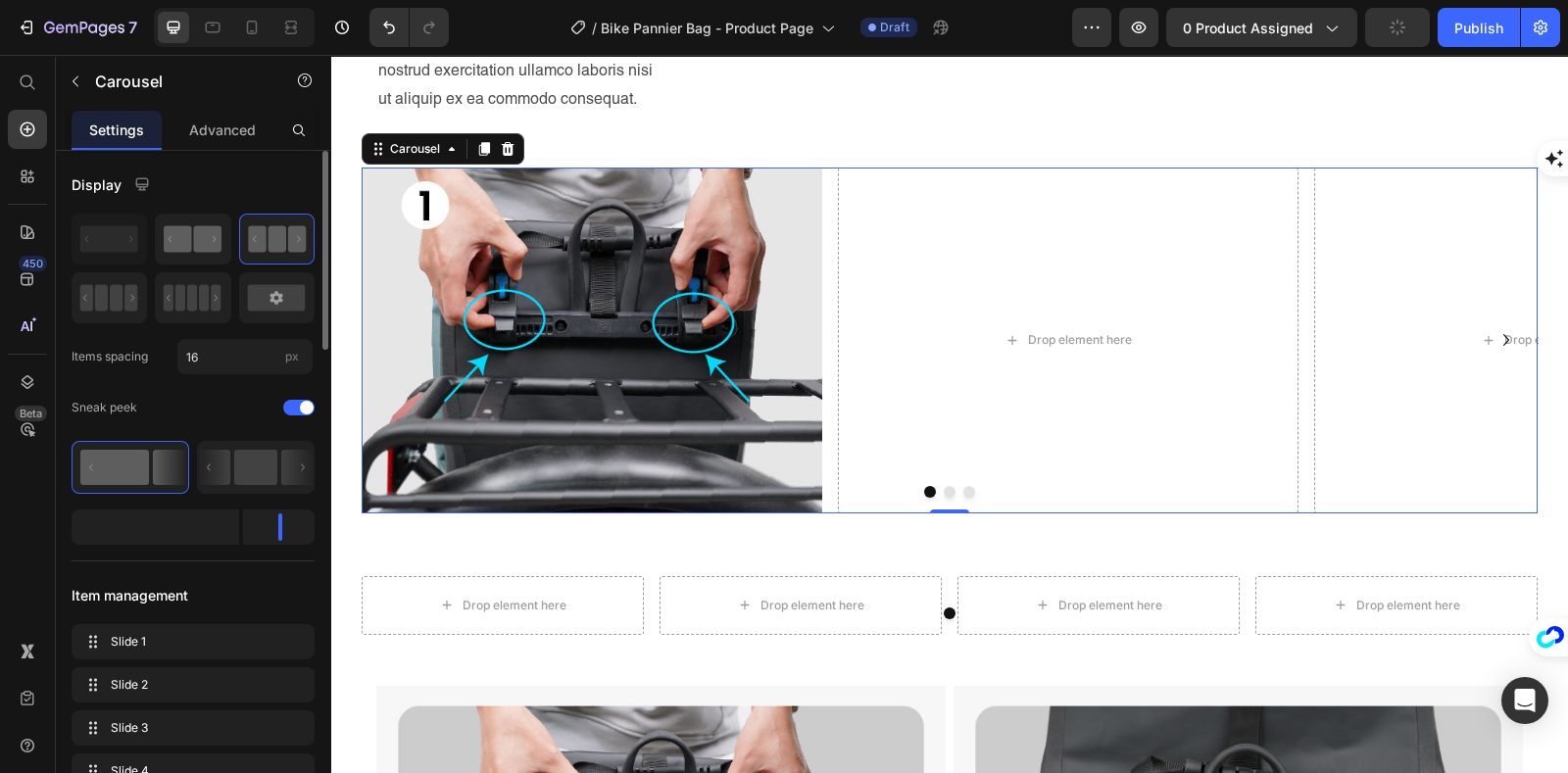 click 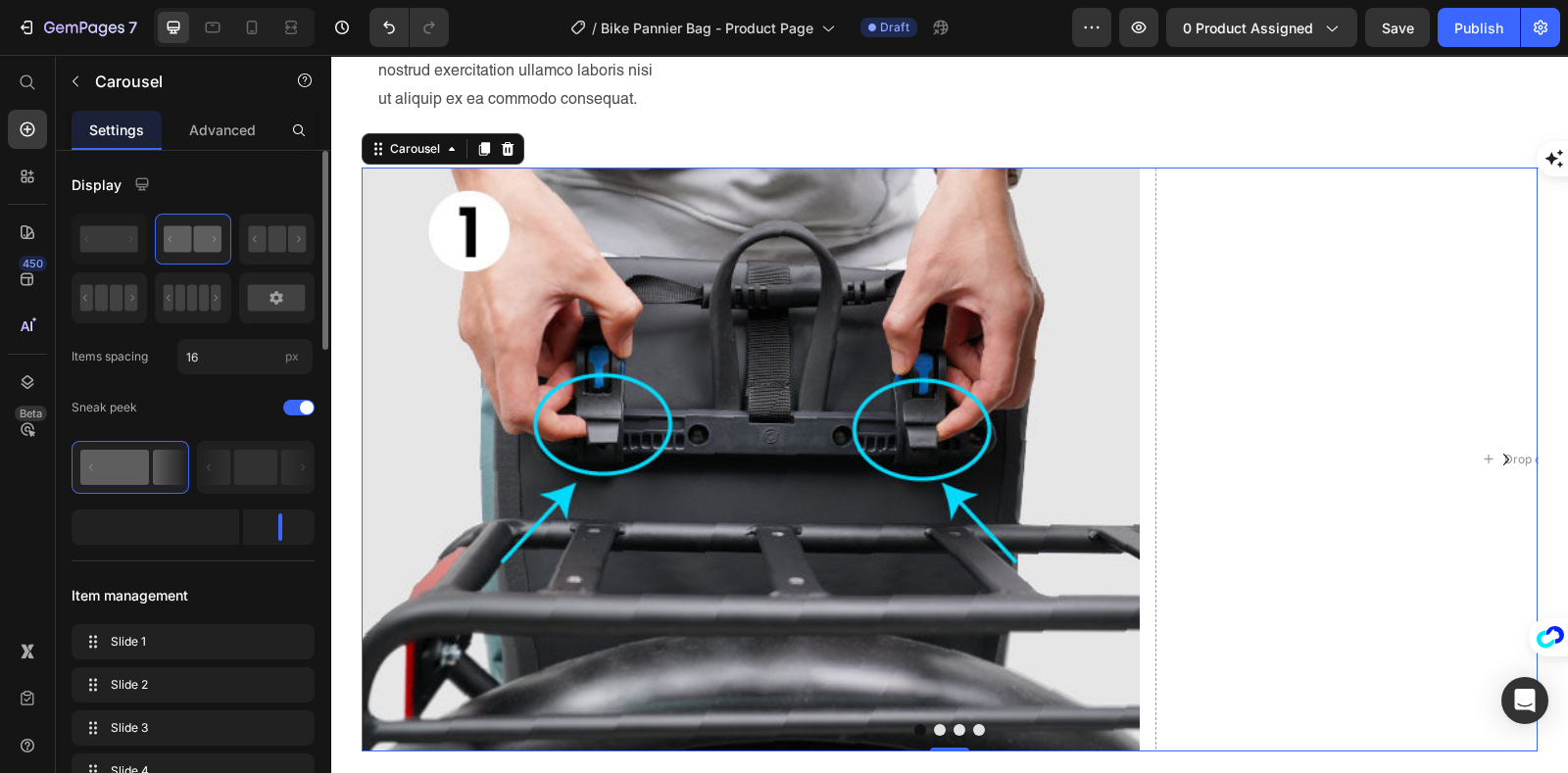 click 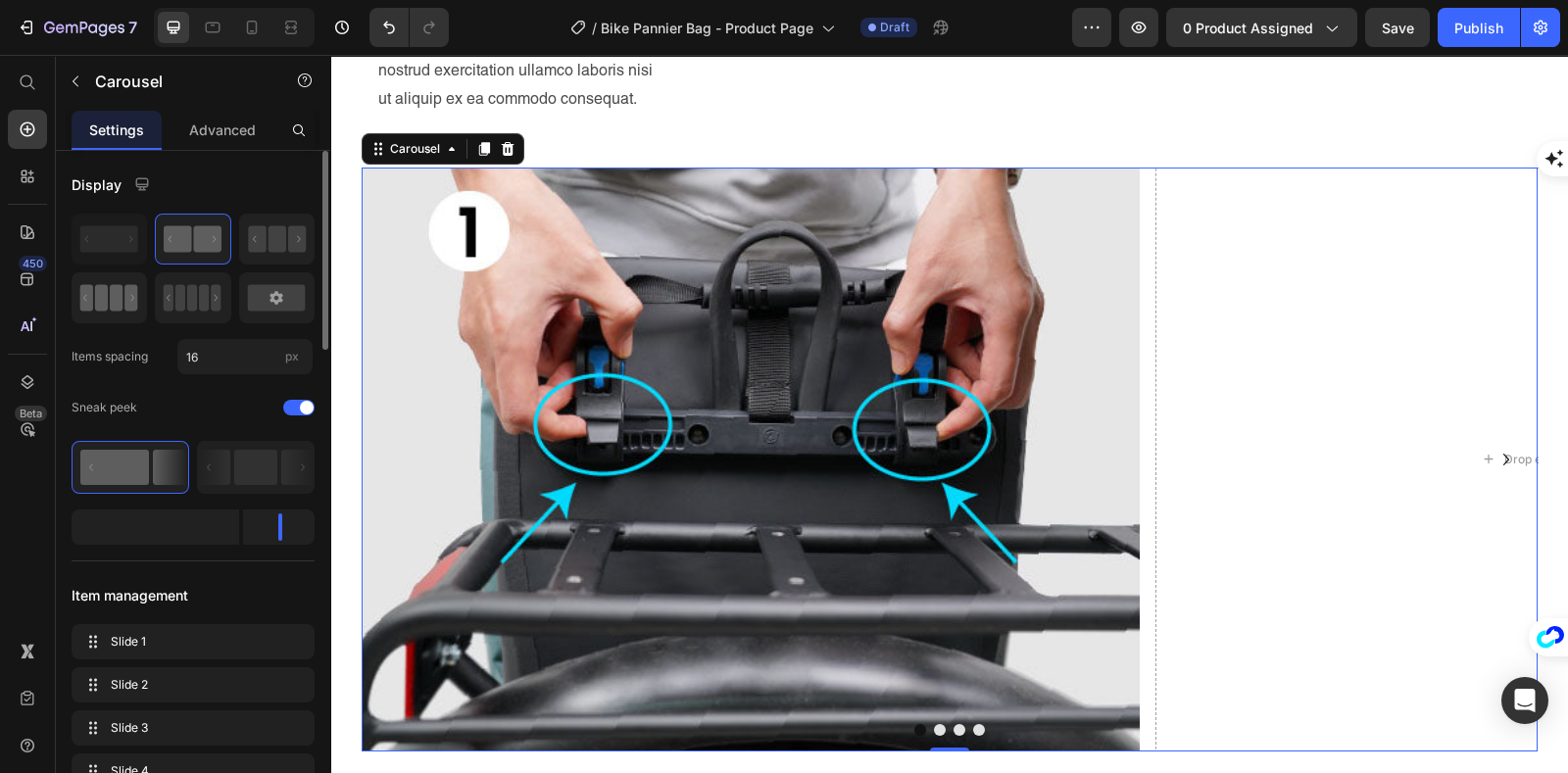 click 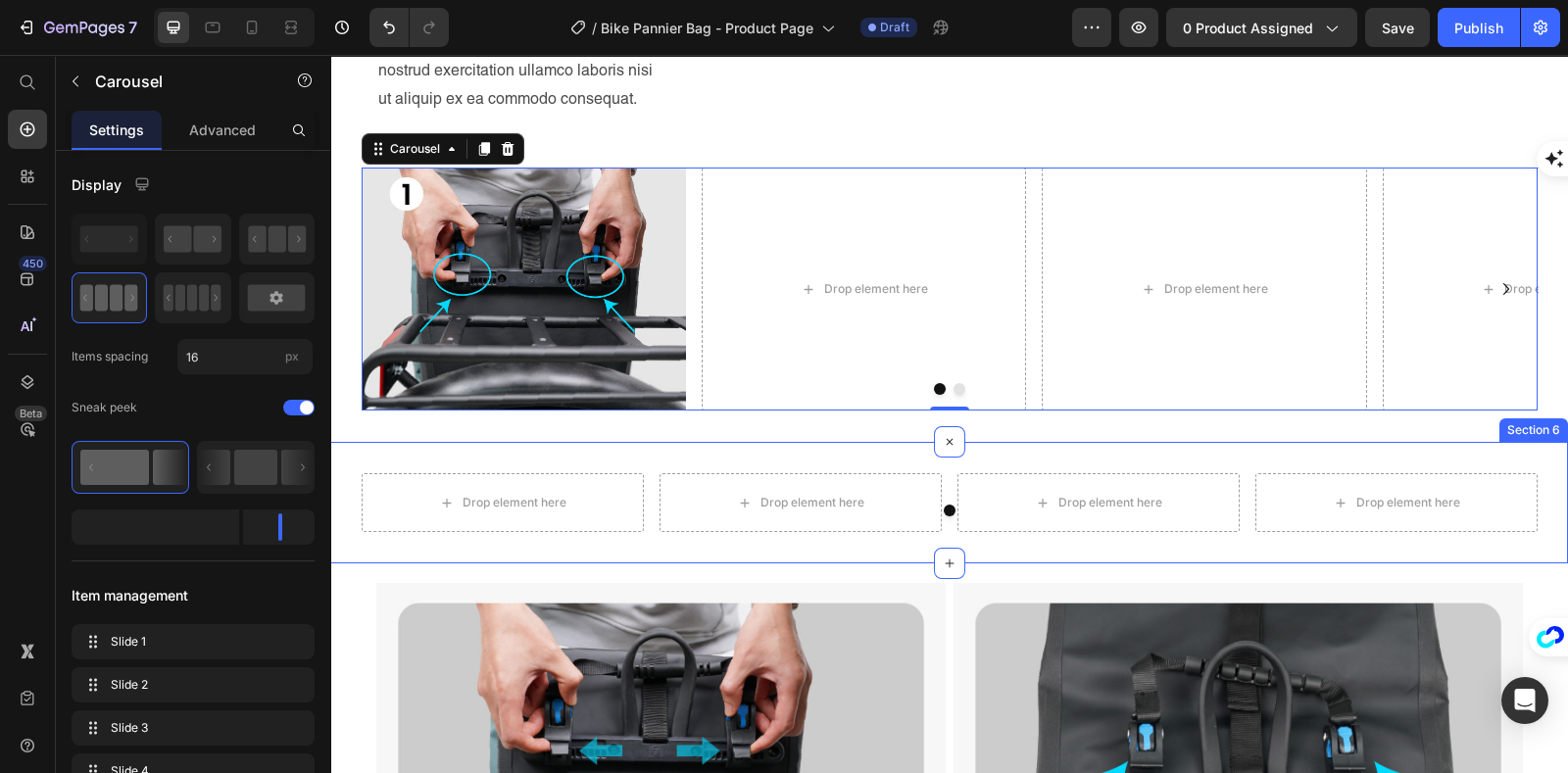 click on "Drop element here
Drop element here
Drop element here
Drop element here
Carousel Section 6" at bounding box center (949, 503) 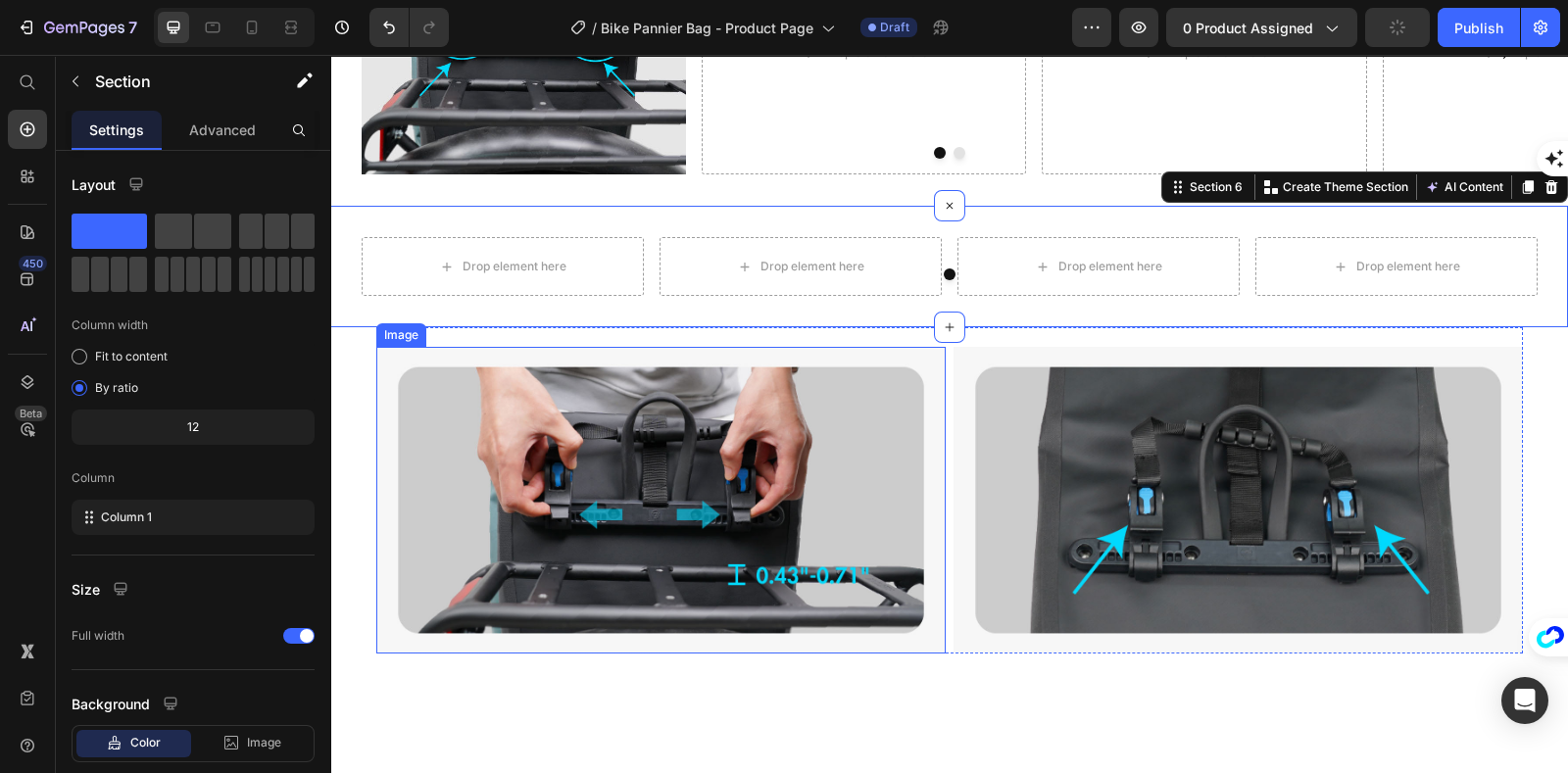 scroll, scrollTop: 2273, scrollLeft: 0, axis: vertical 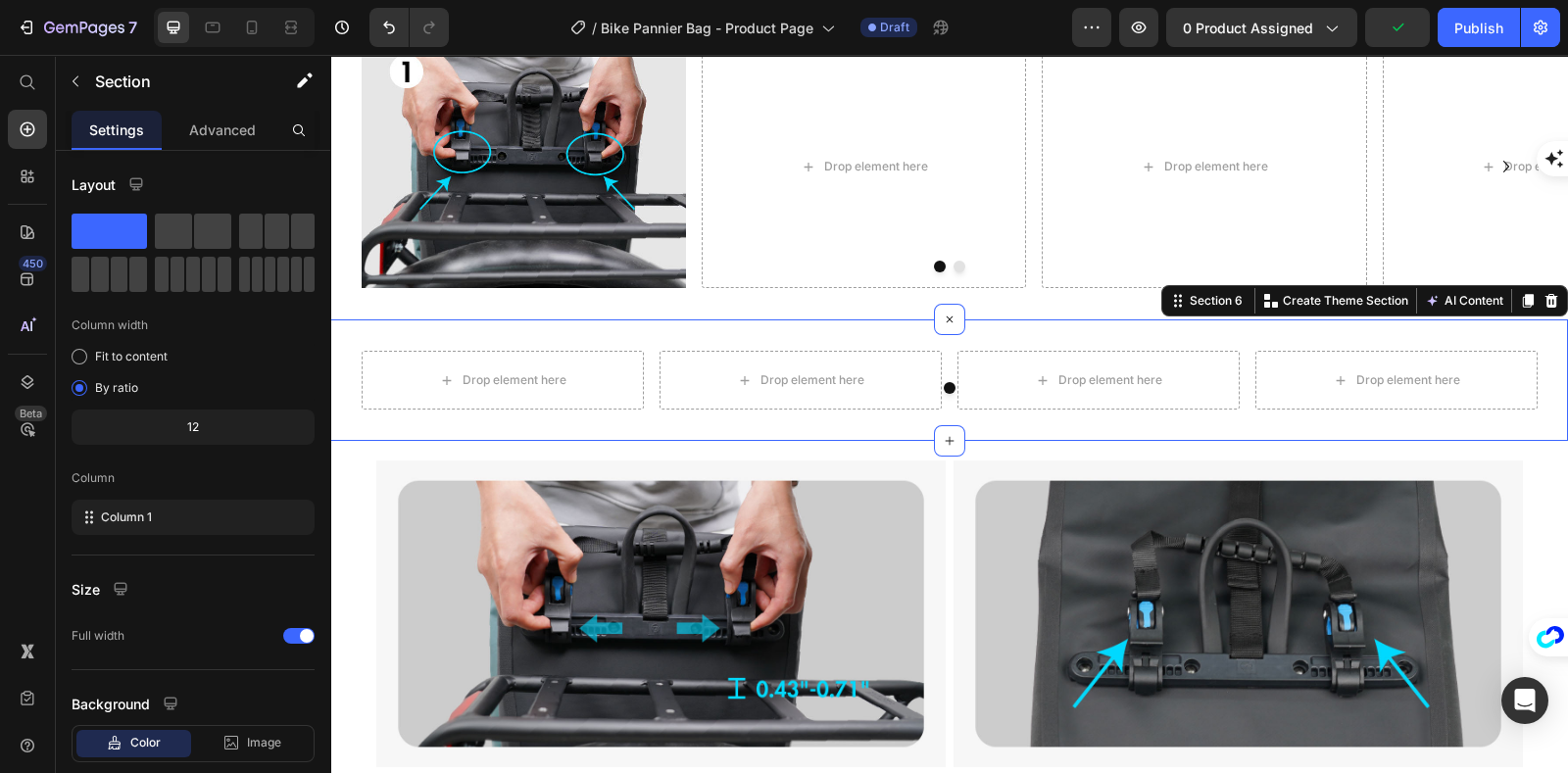 click on "Drop element here
Drop element here
Drop element here
Drop element here
Carousel Section 6   Create Theme Section AI Content Write with GemAI What would you like to describe here? Tone and Voice Persuasive Product Shipping Protection Show more Generate" at bounding box center (949, 380) 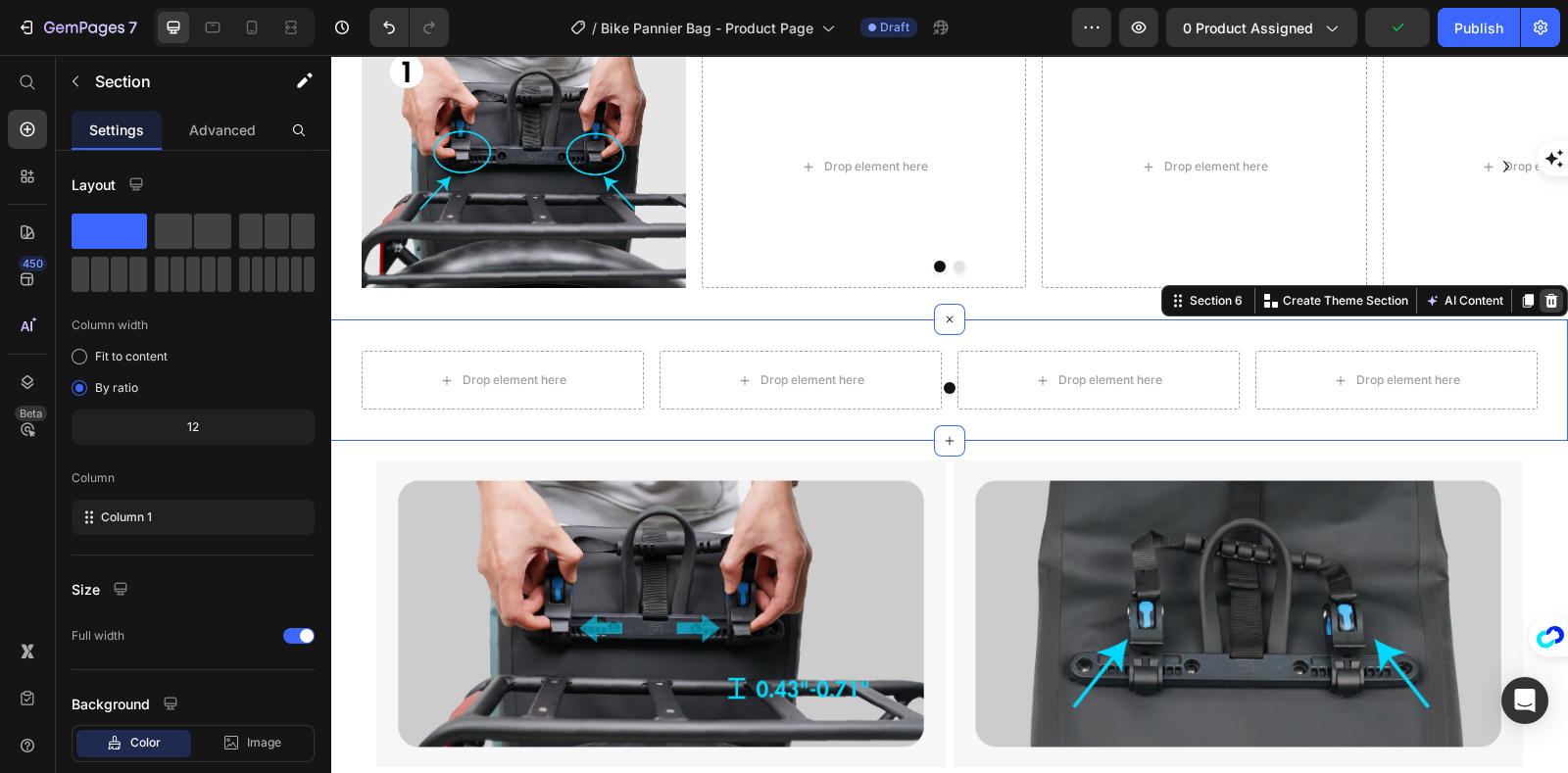 click at bounding box center (1551, 301) 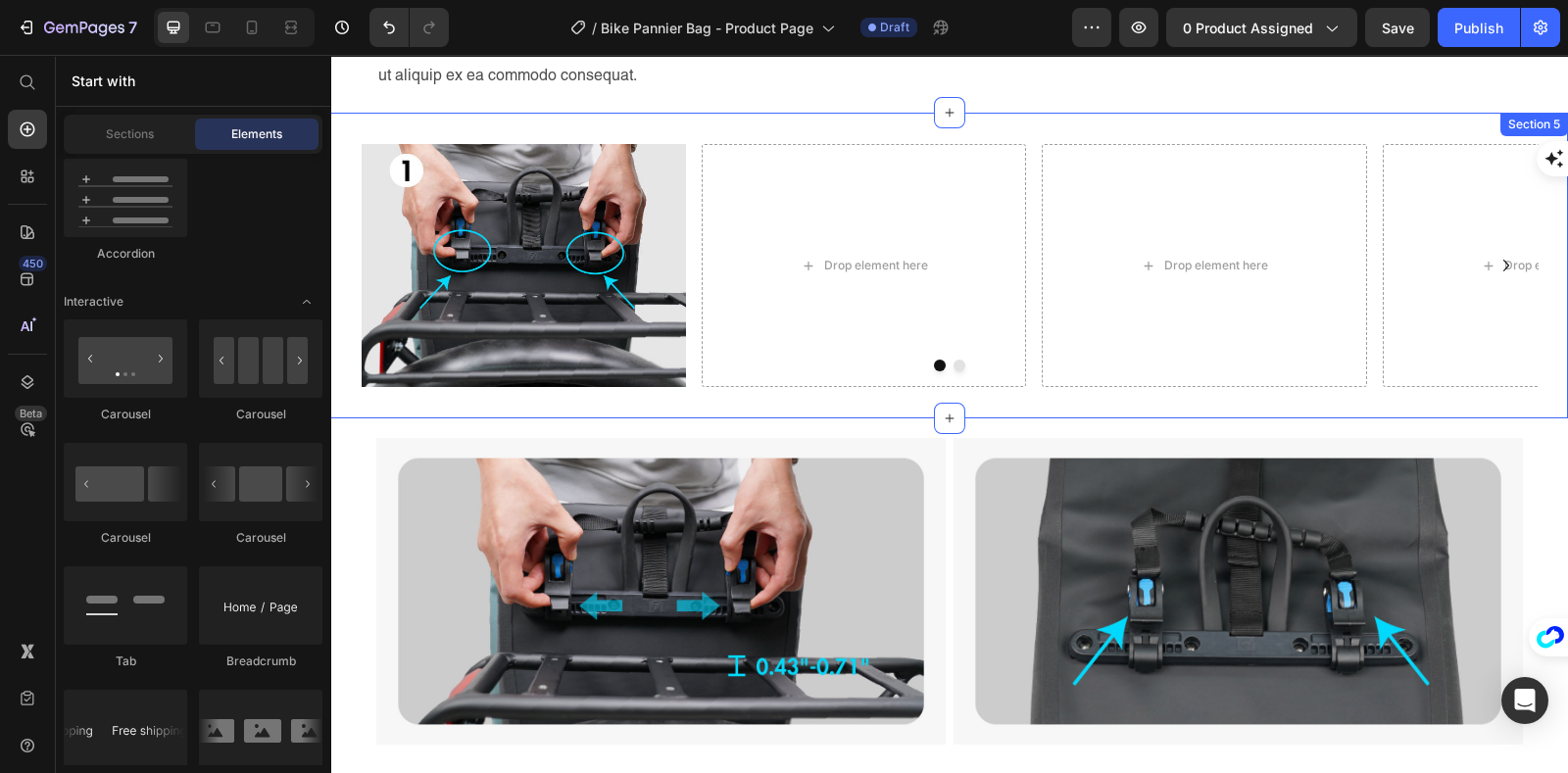 scroll, scrollTop: 2150, scrollLeft: 0, axis: vertical 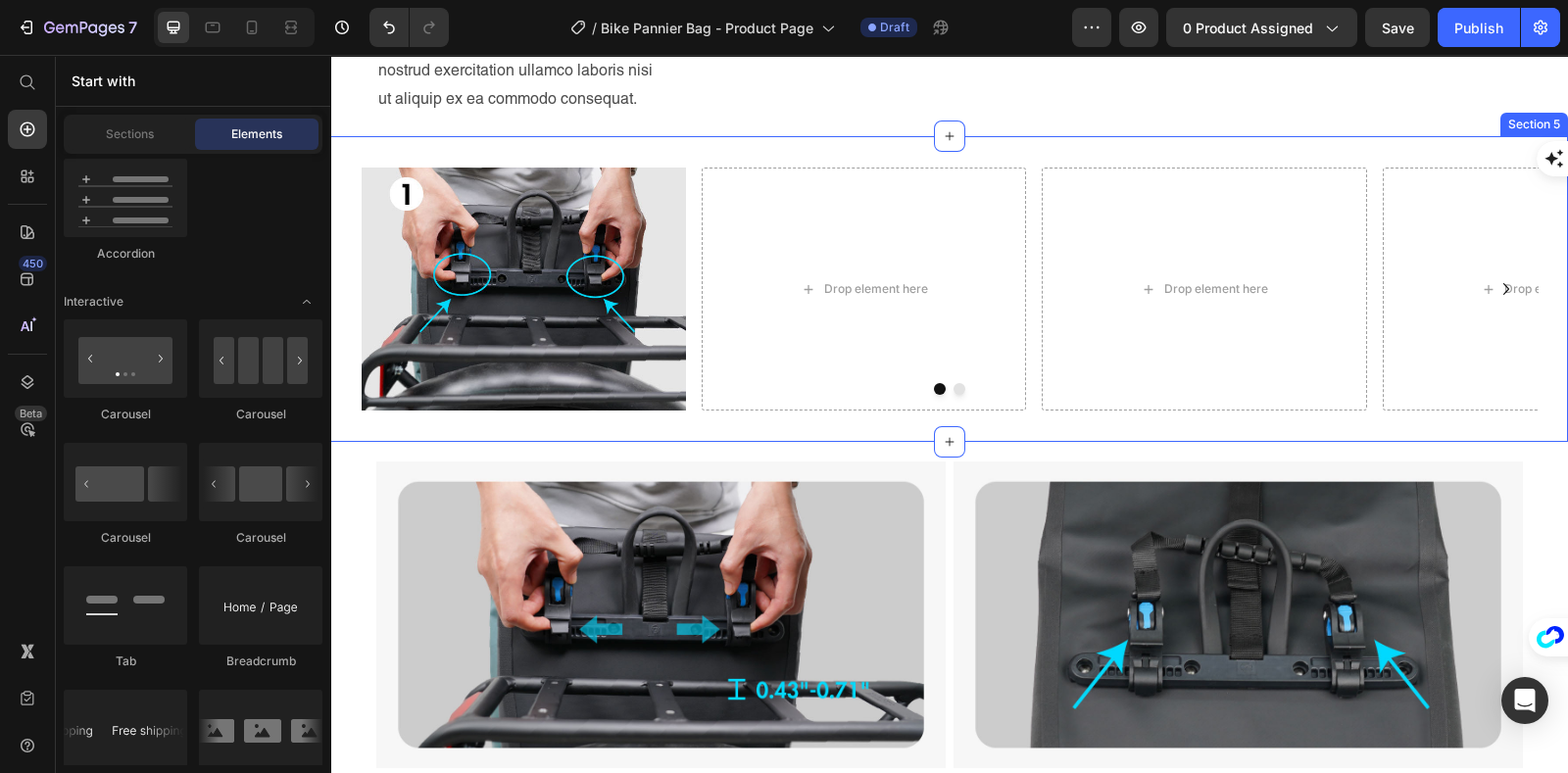 click on "Image
Drop element here
Drop element here
Drop element here
Carousel Section 5" at bounding box center (949, 289) 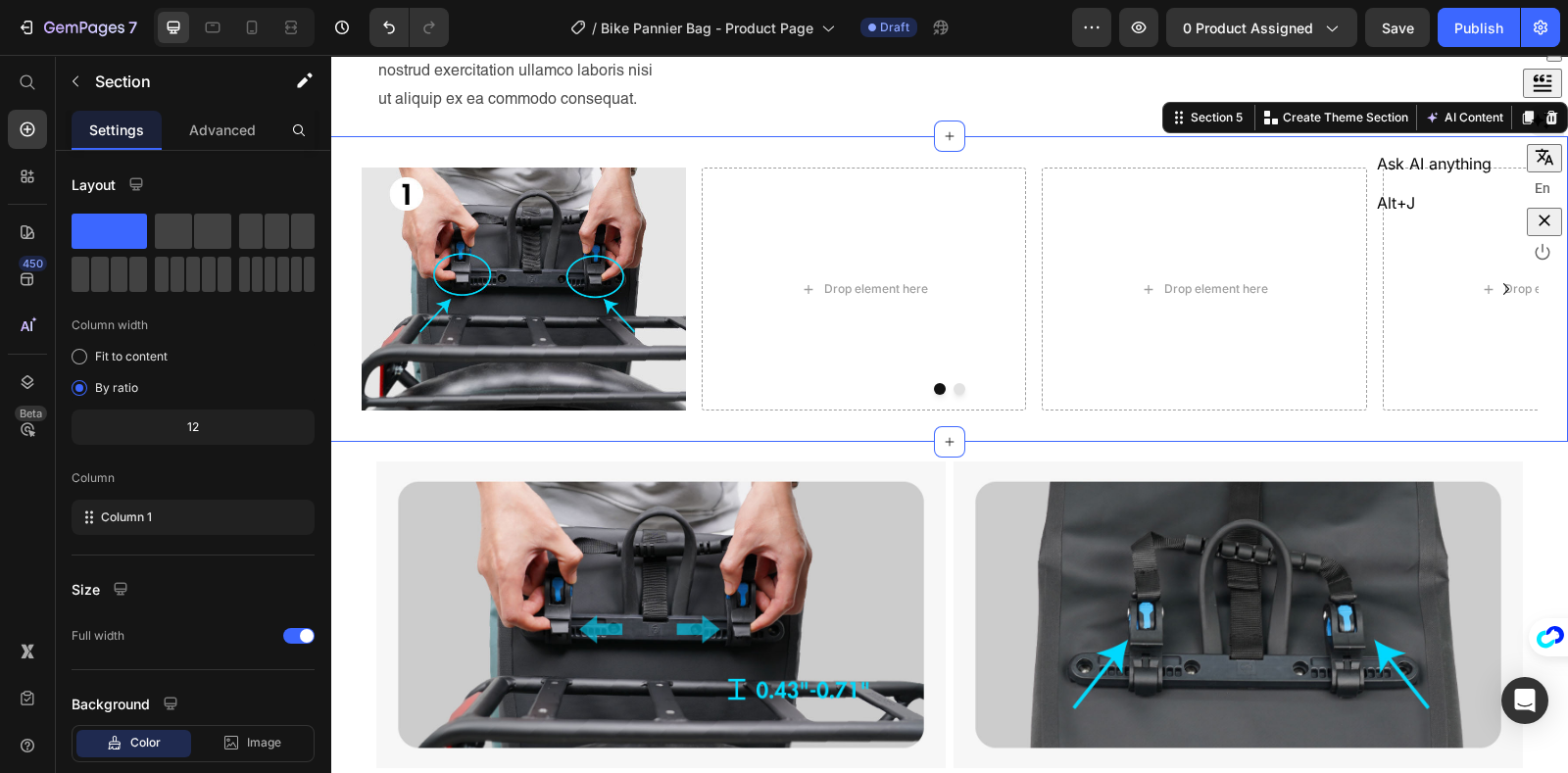 click at bounding box center [1541, 121] 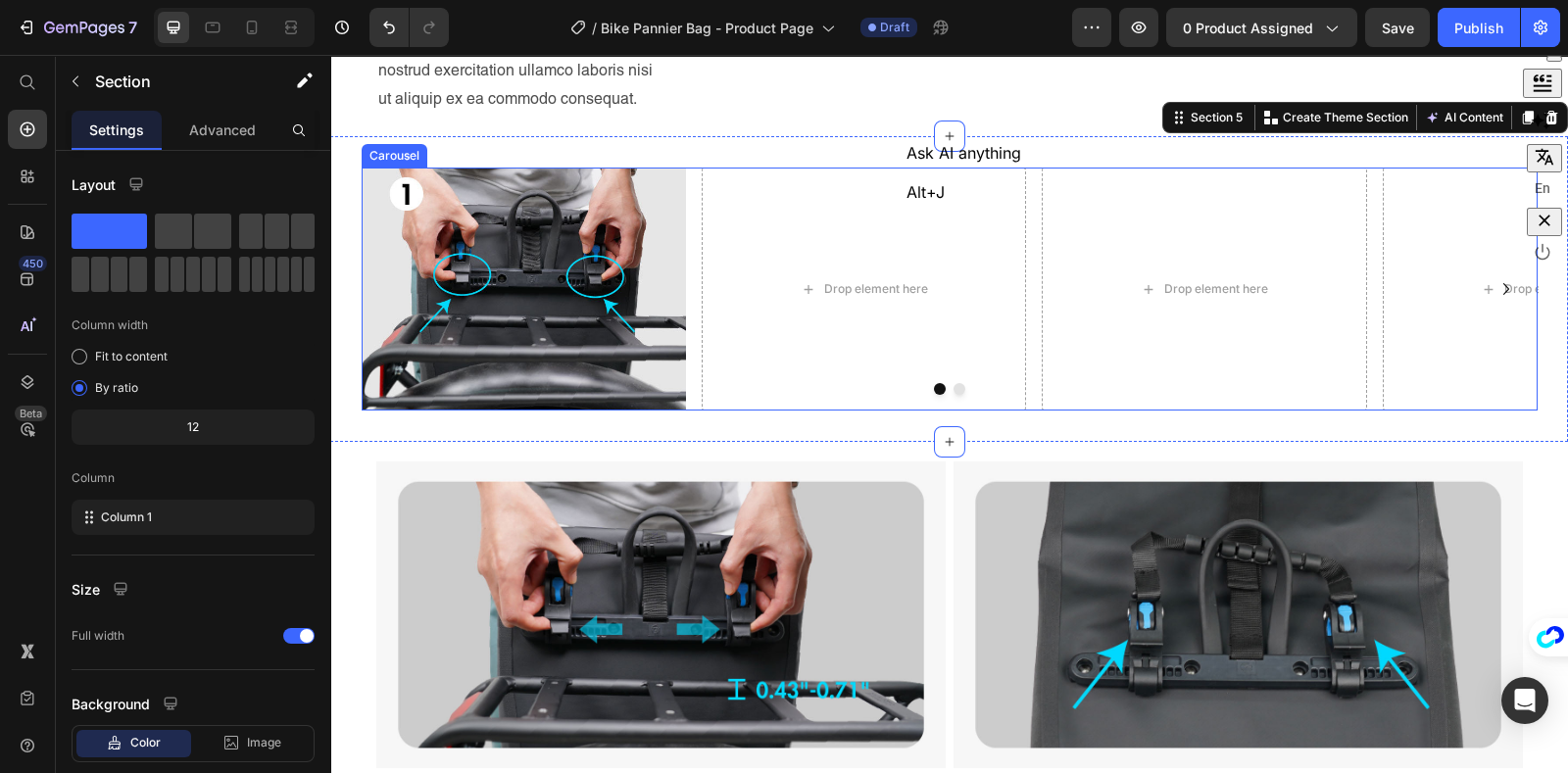 drag, startPoint x: 1561, startPoint y: 320, endPoint x: 1007, endPoint y: 234, distance: 560.635 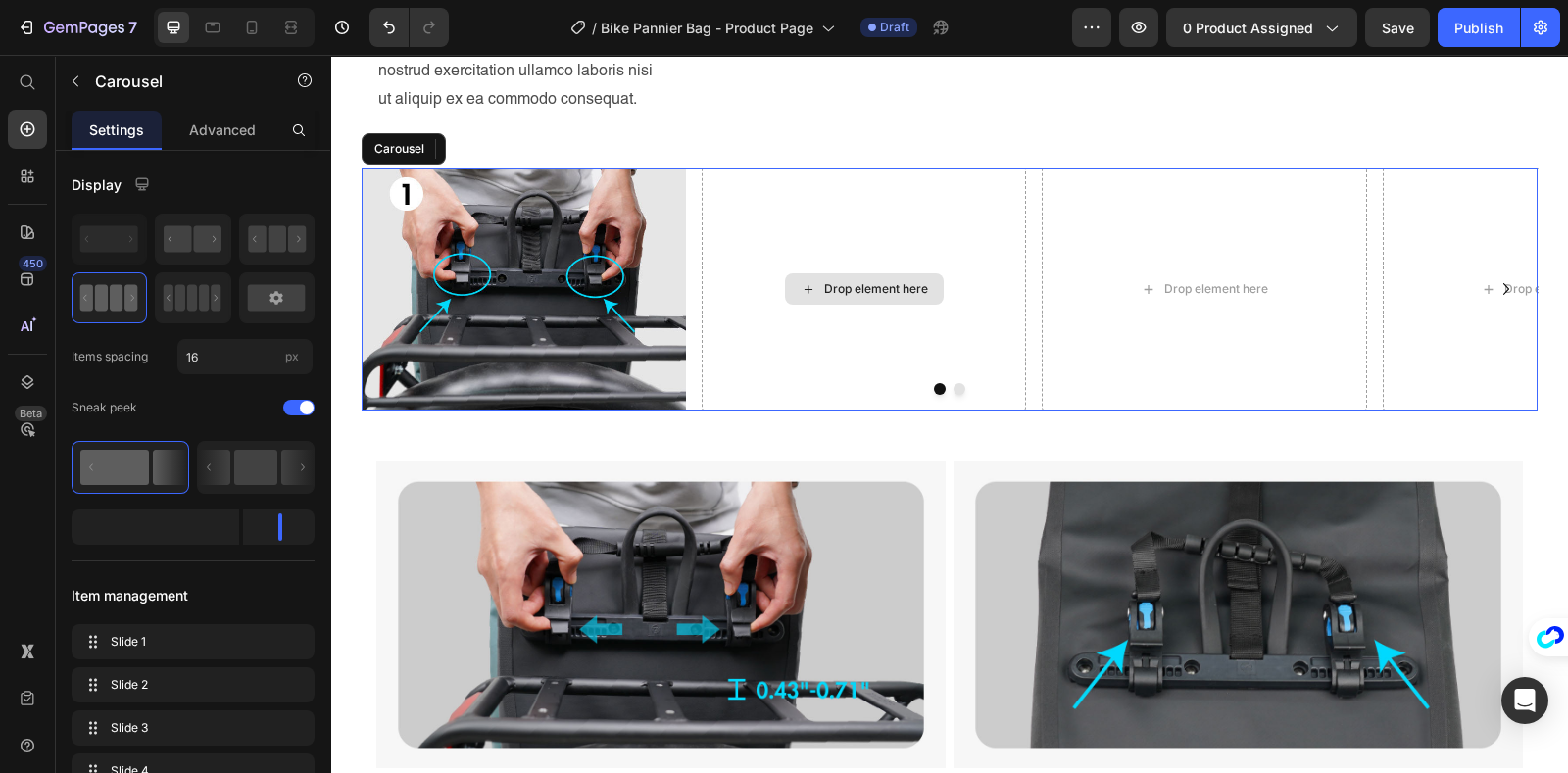 click on "Image
Drop element here
Drop element here
Drop element here
Carousel Section 5   Create Theme Section AI Content Write with GemAI What would you like to describe here? Tone and Voice Persuasive Product Shipping Protection Show more Generate" at bounding box center [949, 289] 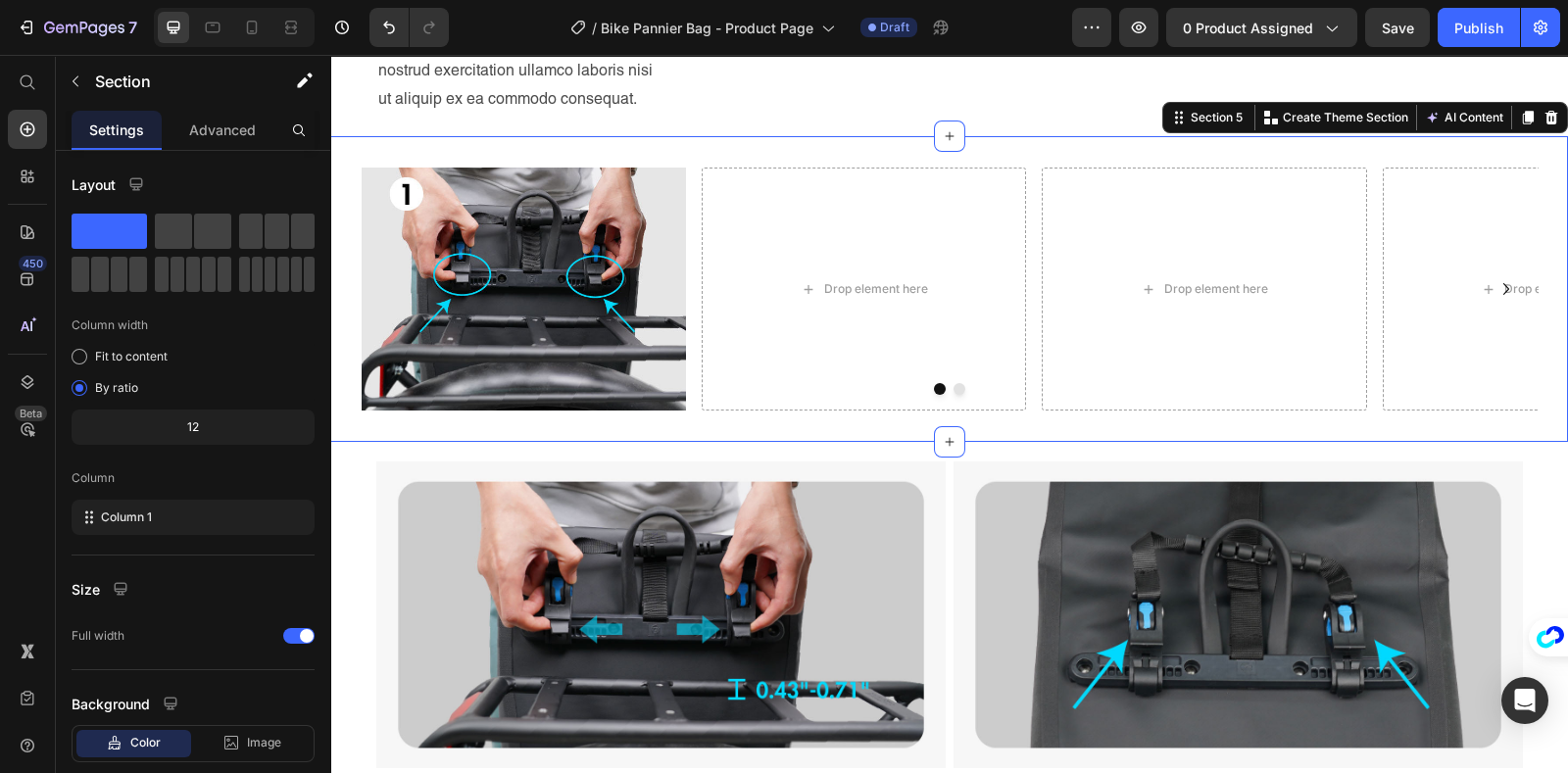 click at bounding box center [24, 39] 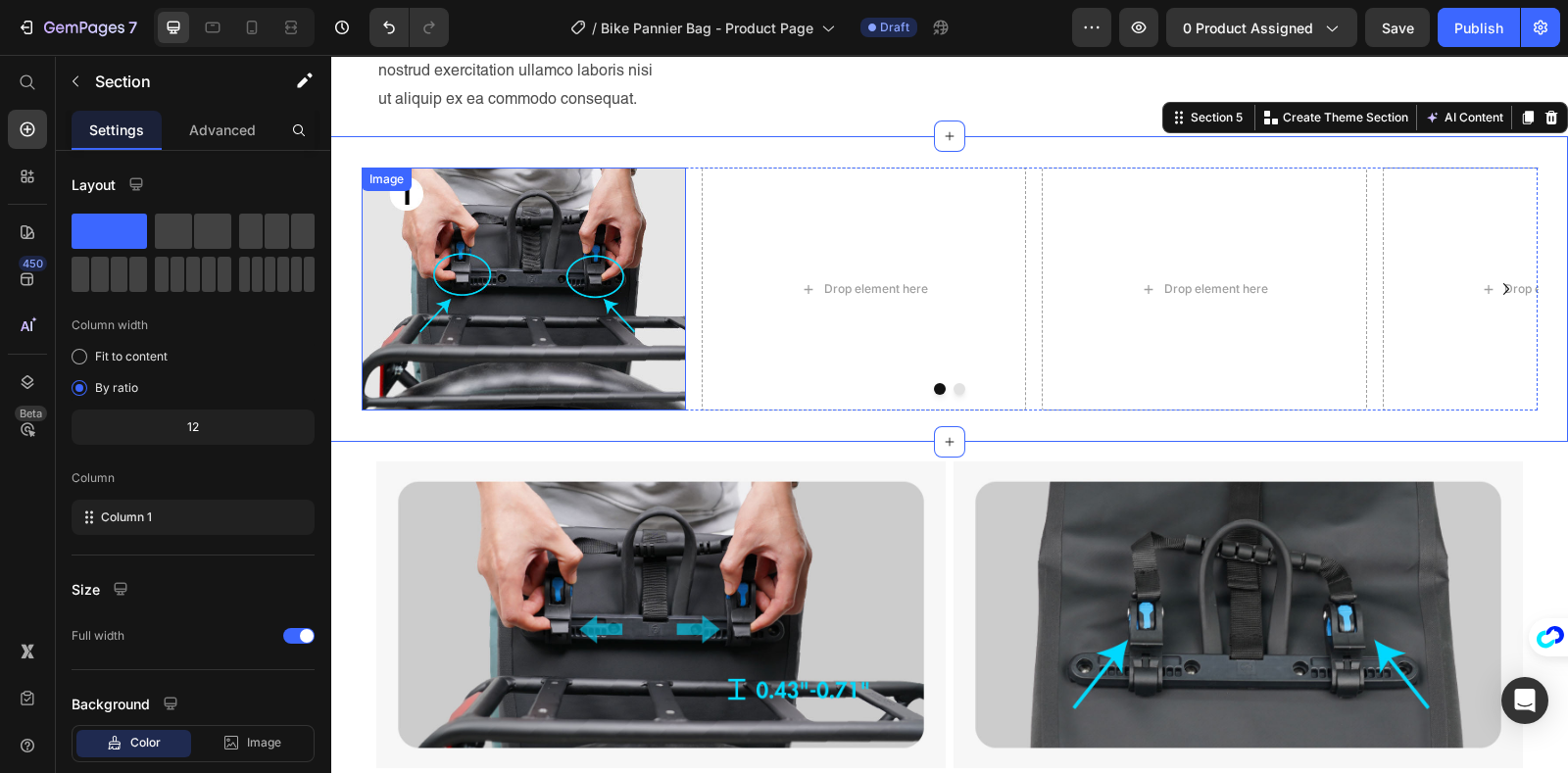 click at bounding box center [523, 289] 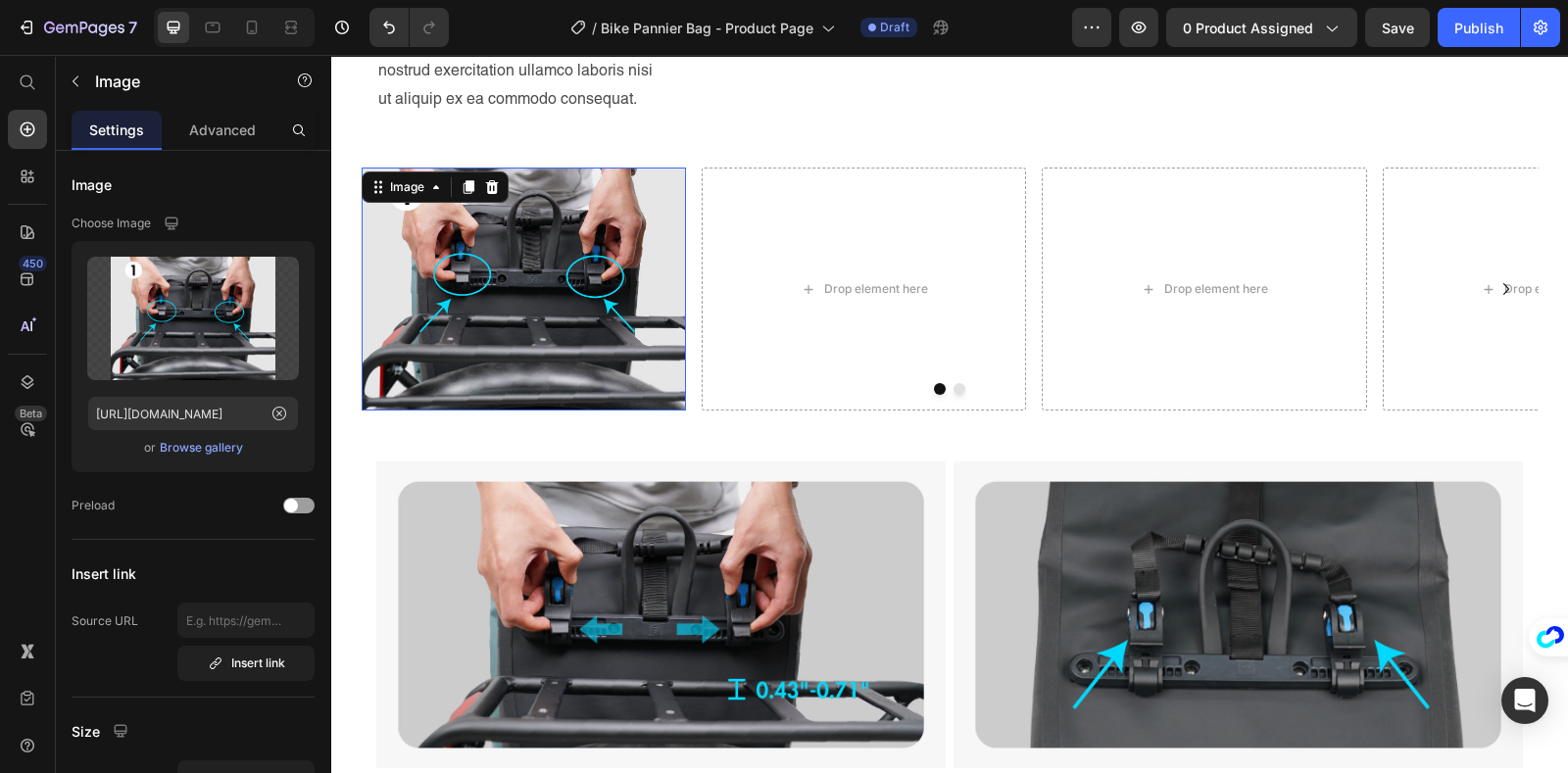 click on "Image   0
Drop element here
Drop element here
Drop element here
Carousel Section 5" at bounding box center (949, 289) 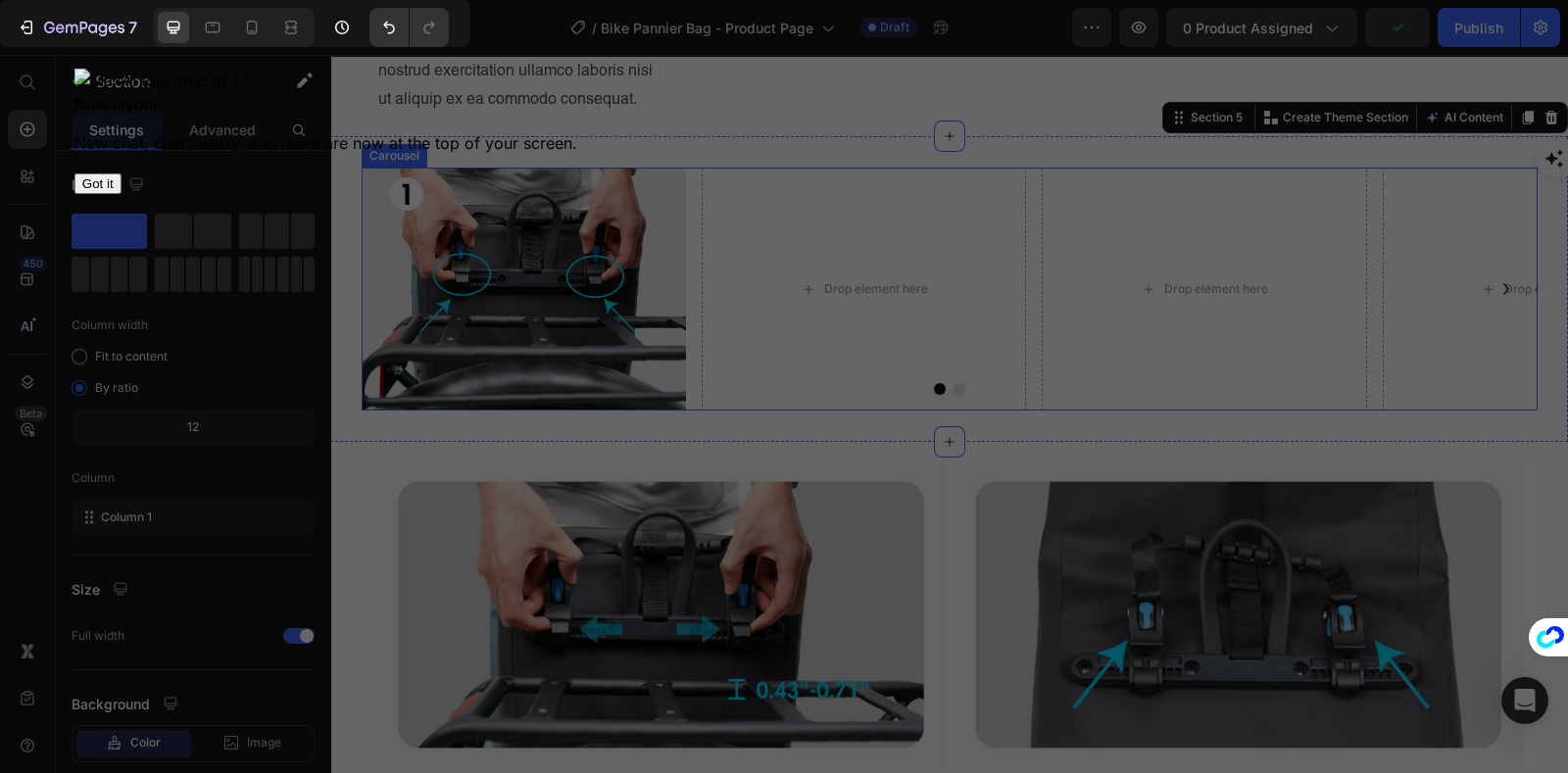 click on "Image
Drop element here
Drop element here
Drop element here" at bounding box center (950, 289) 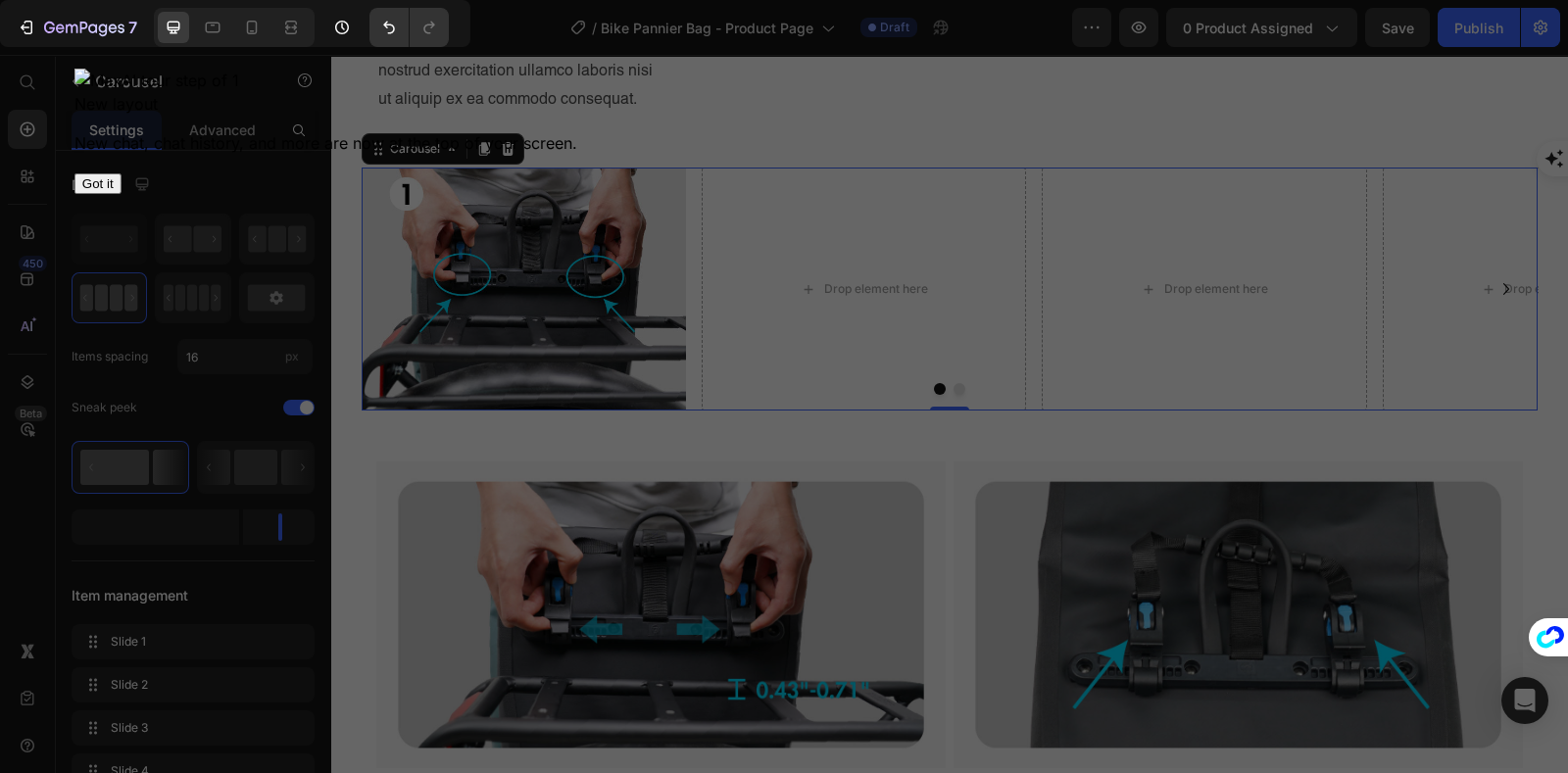 click on "Image
Drop element here
Drop element here
Drop element here" at bounding box center (950, 289) 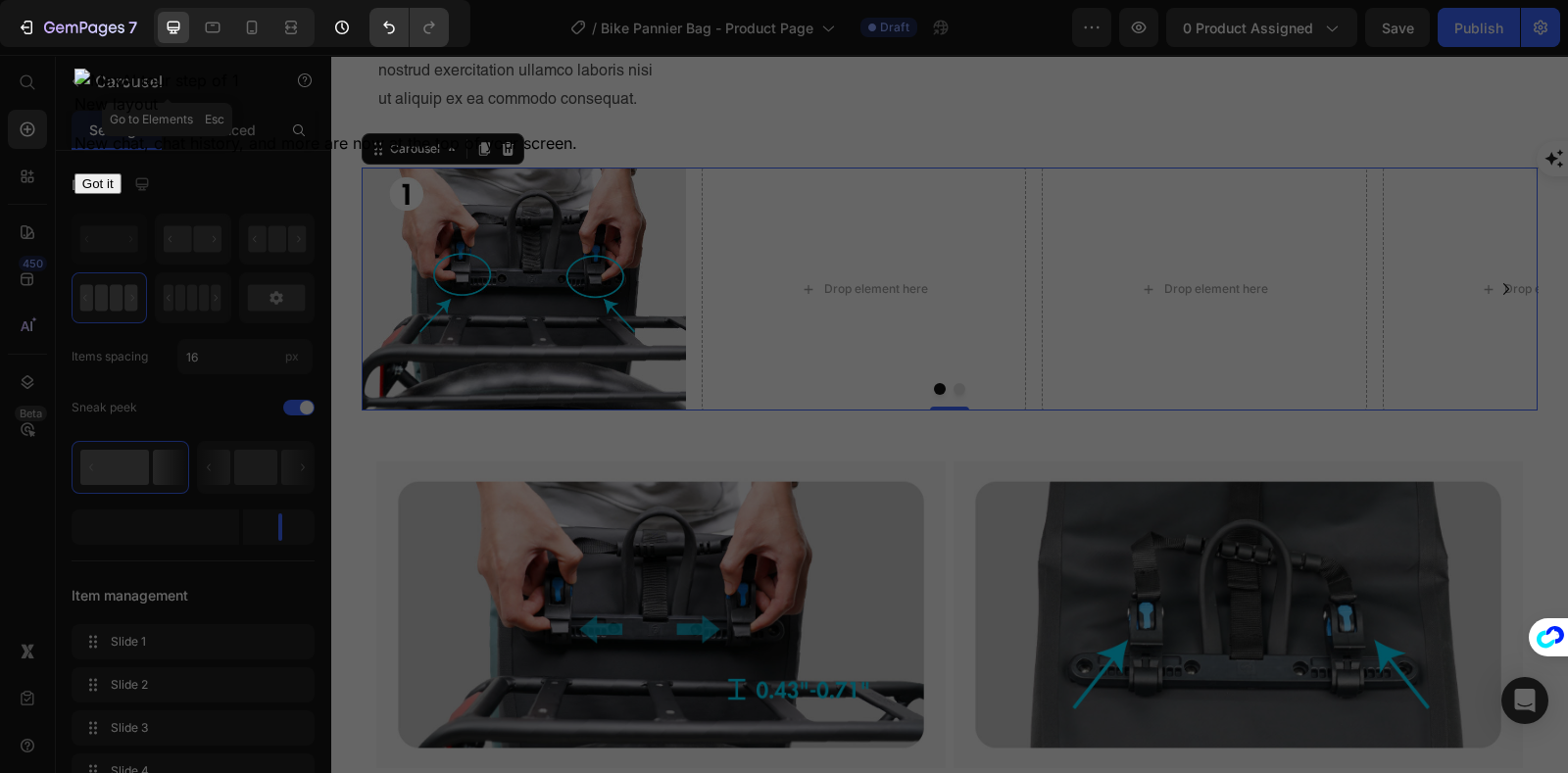 click on "Carousel" at bounding box center [168, 81] 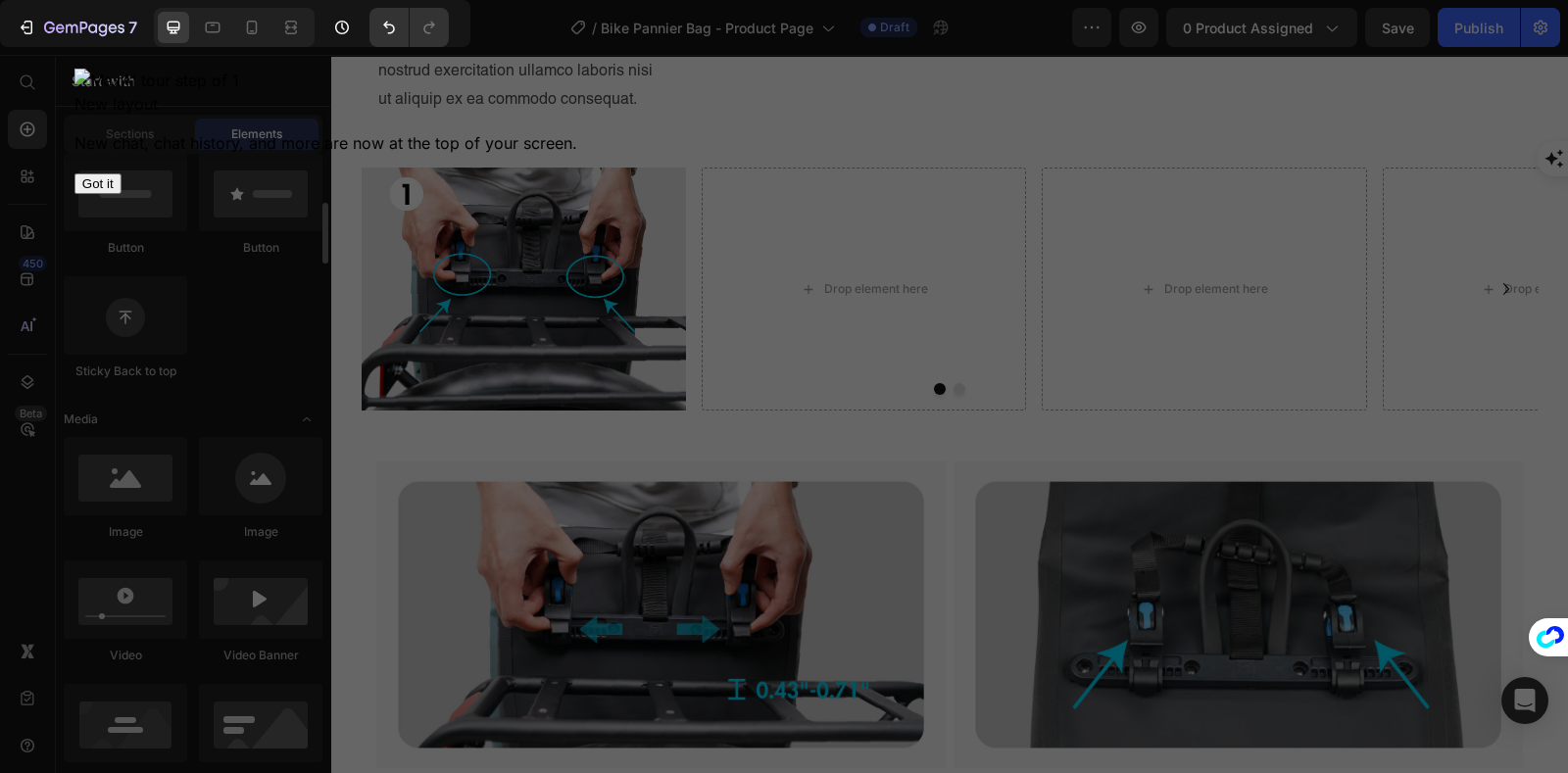 scroll, scrollTop: 0, scrollLeft: 0, axis: both 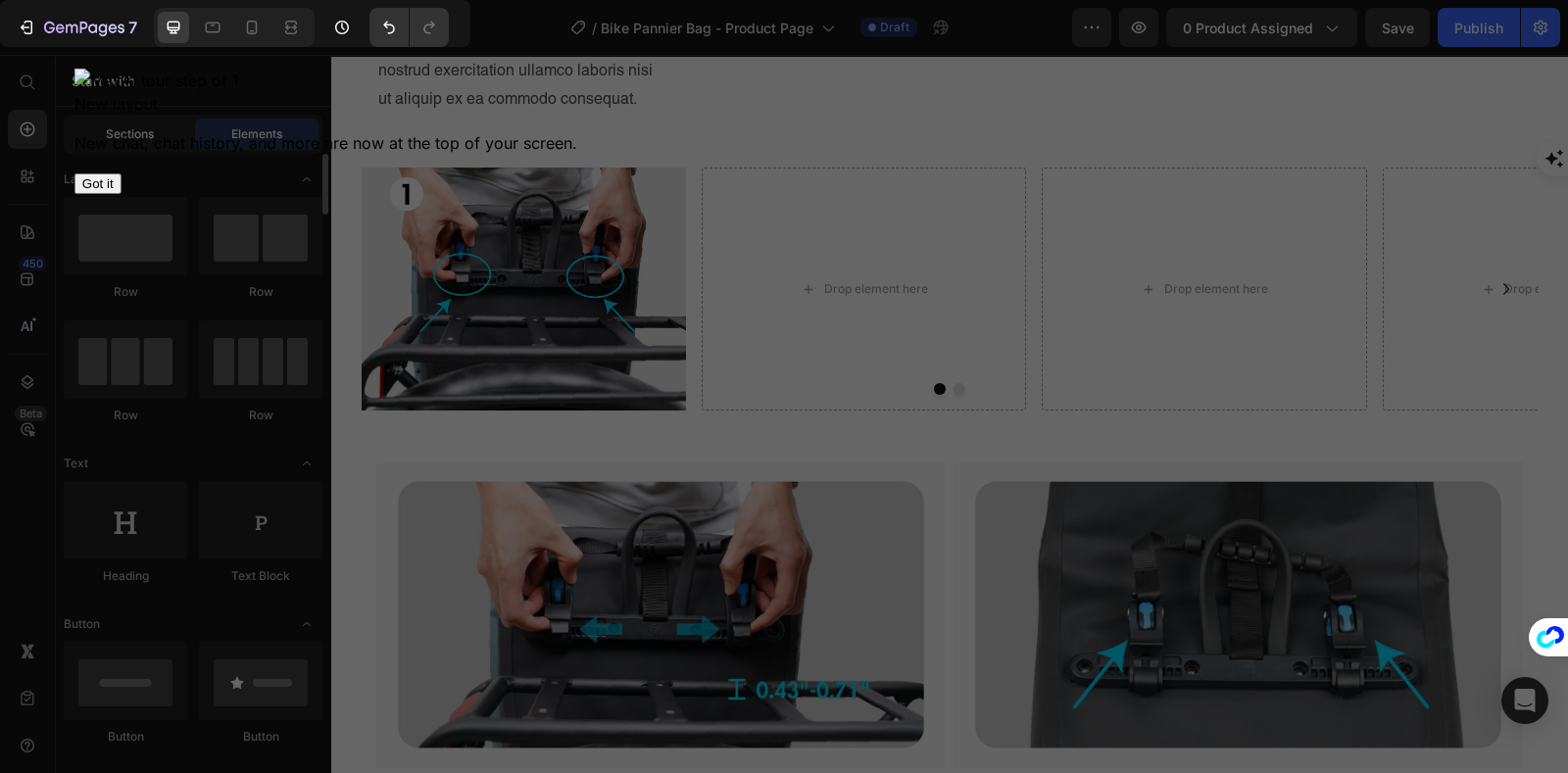 click on "Sections" at bounding box center (129, 134) 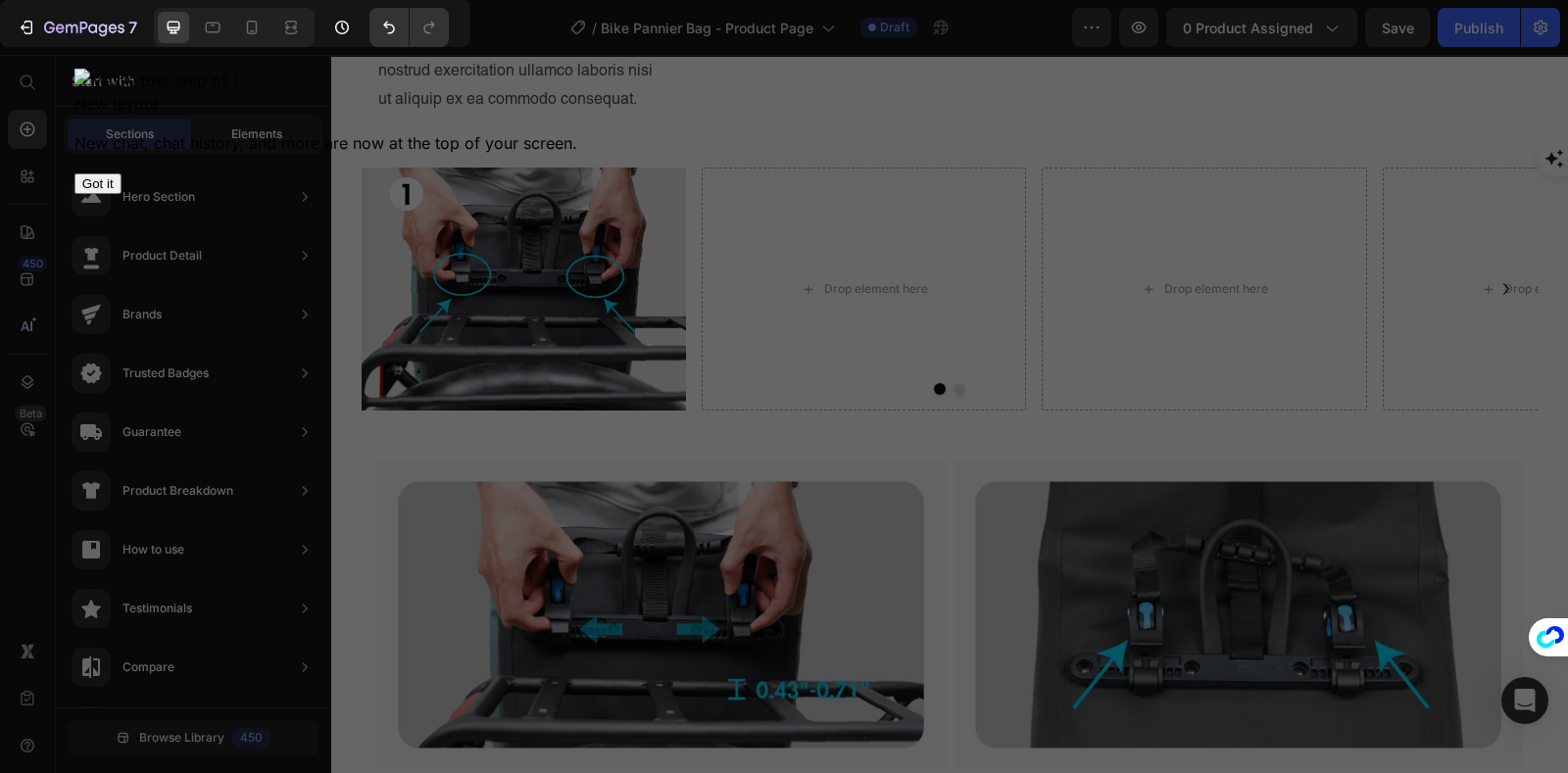 click on "Elements" at bounding box center (257, 134) 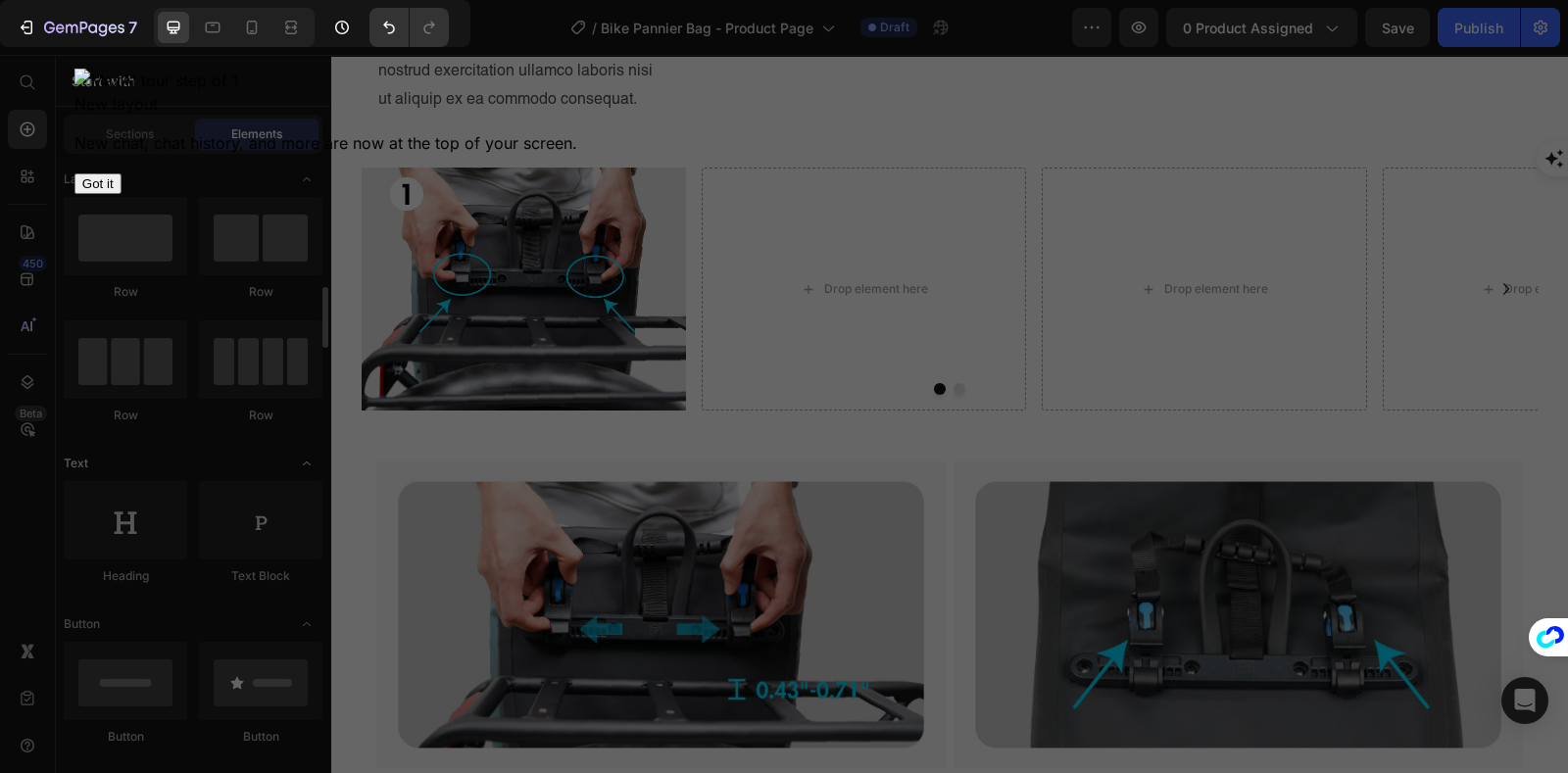 scroll, scrollTop: 121, scrollLeft: 0, axis: vertical 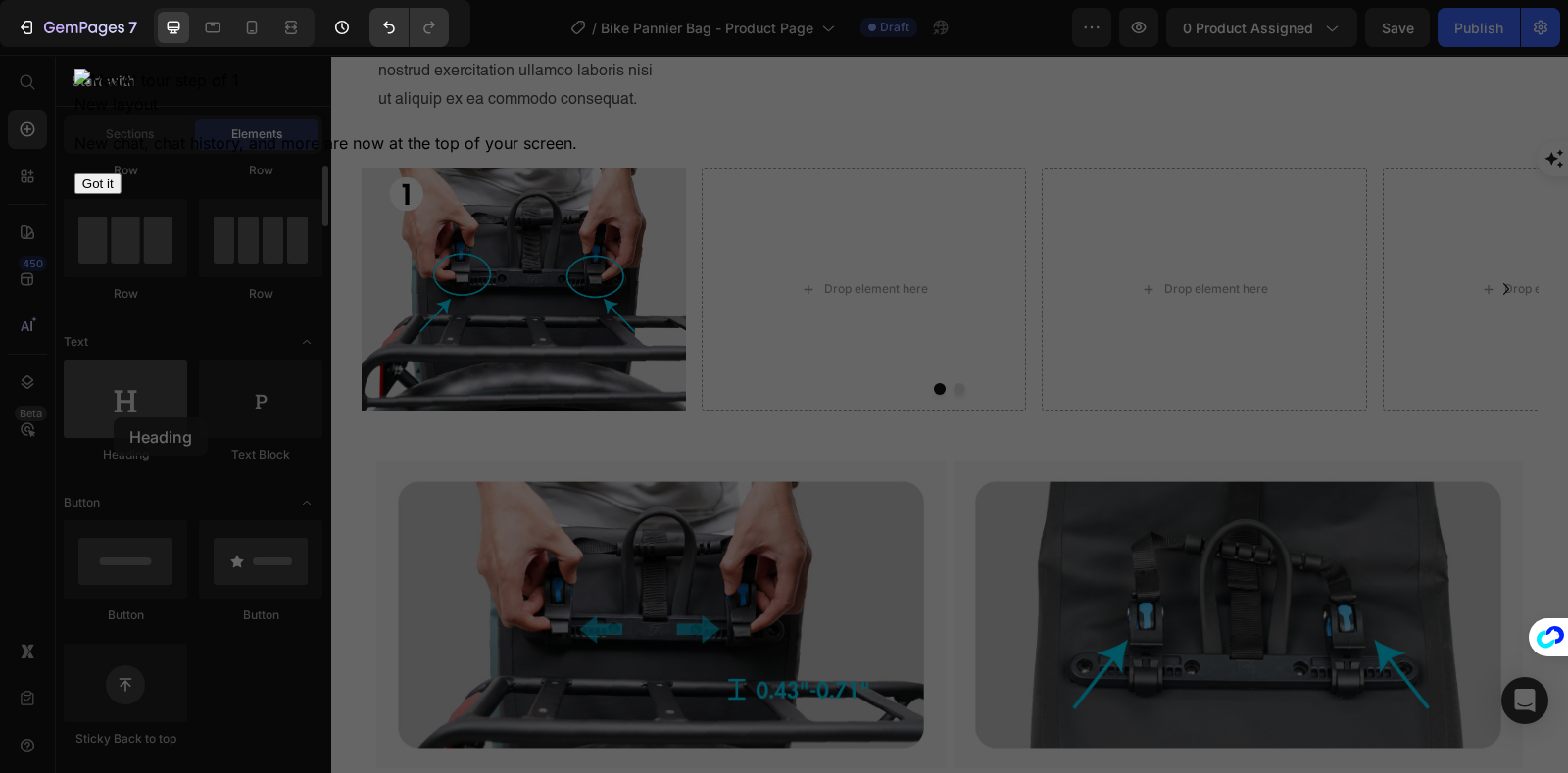 drag, startPoint x: 299, startPoint y: 399, endPoint x: 145, endPoint y: 388, distance: 154.39236 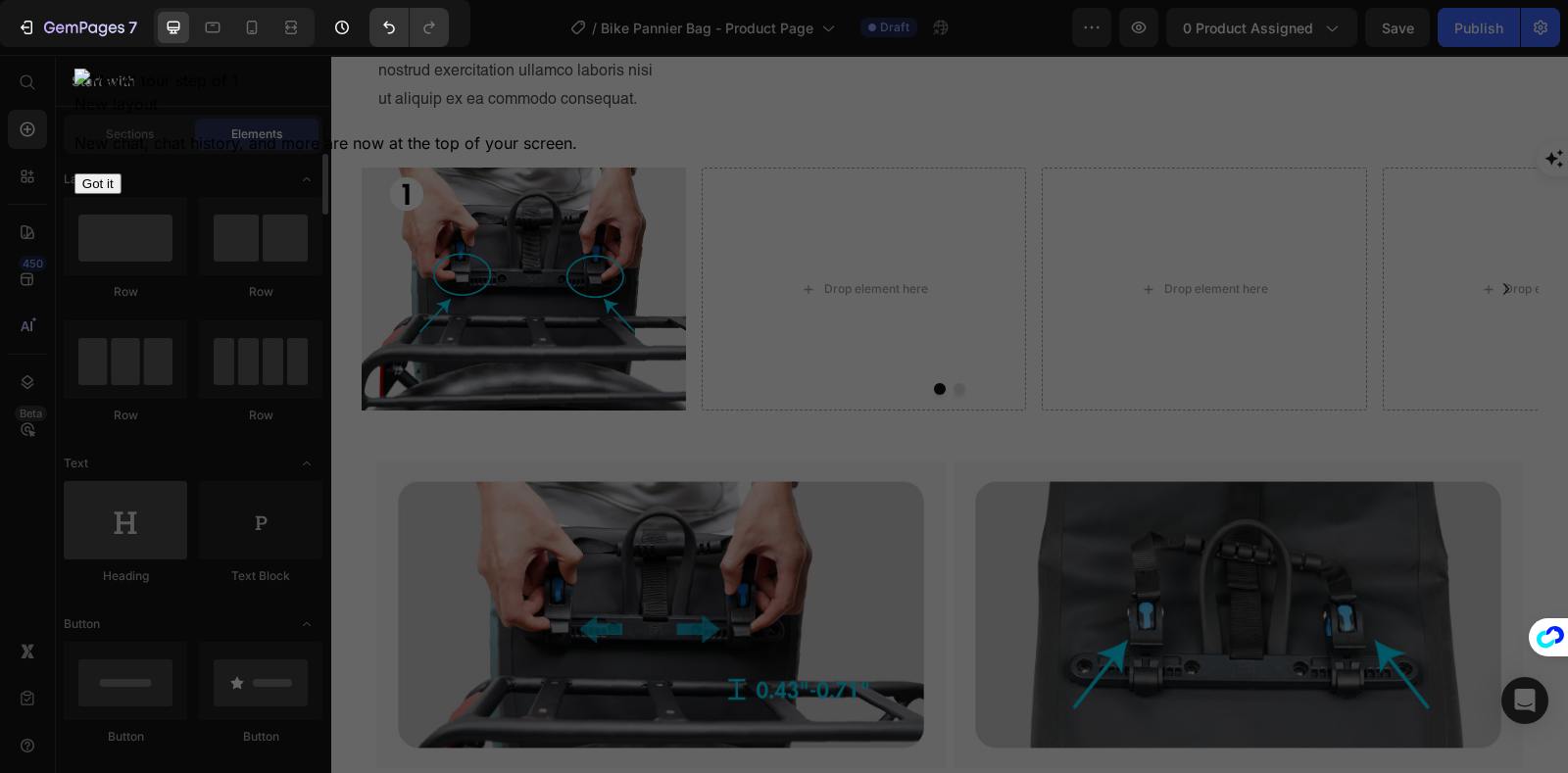 scroll, scrollTop: 121, scrollLeft: 0, axis: vertical 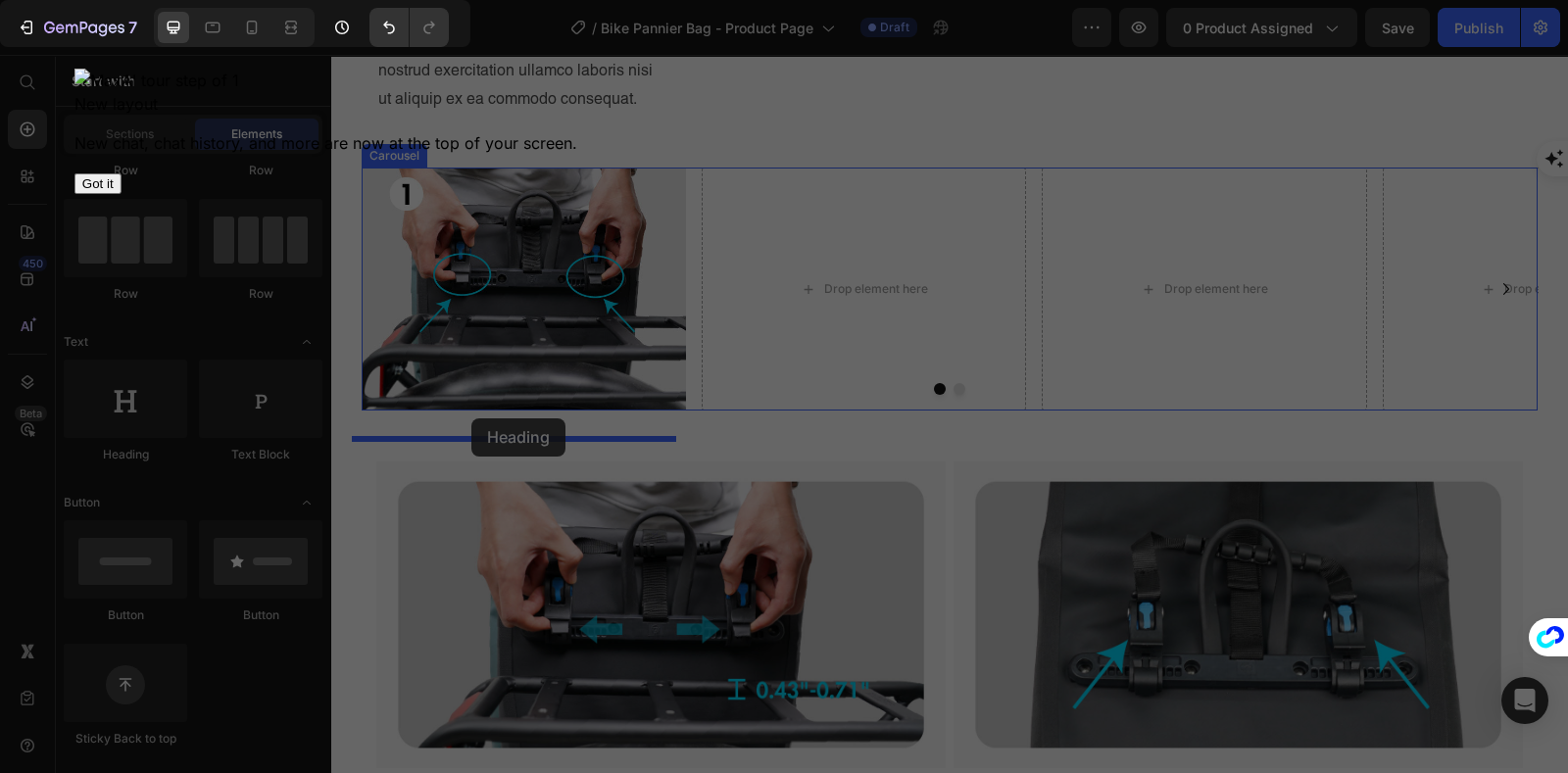 drag, startPoint x: 450, startPoint y: 459, endPoint x: 471, endPoint y: 418, distance: 46.06517 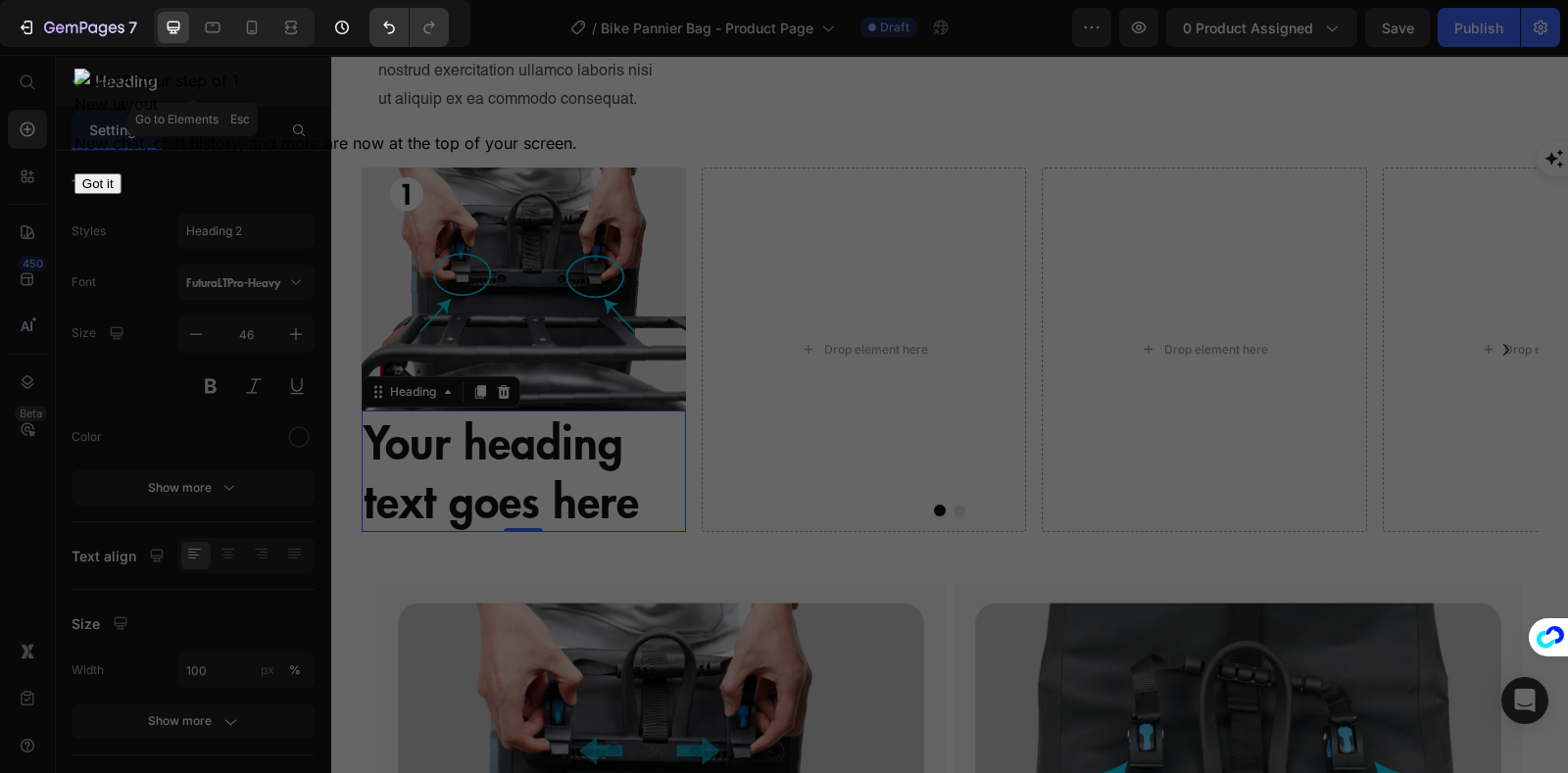 click at bounding box center (75, 81) 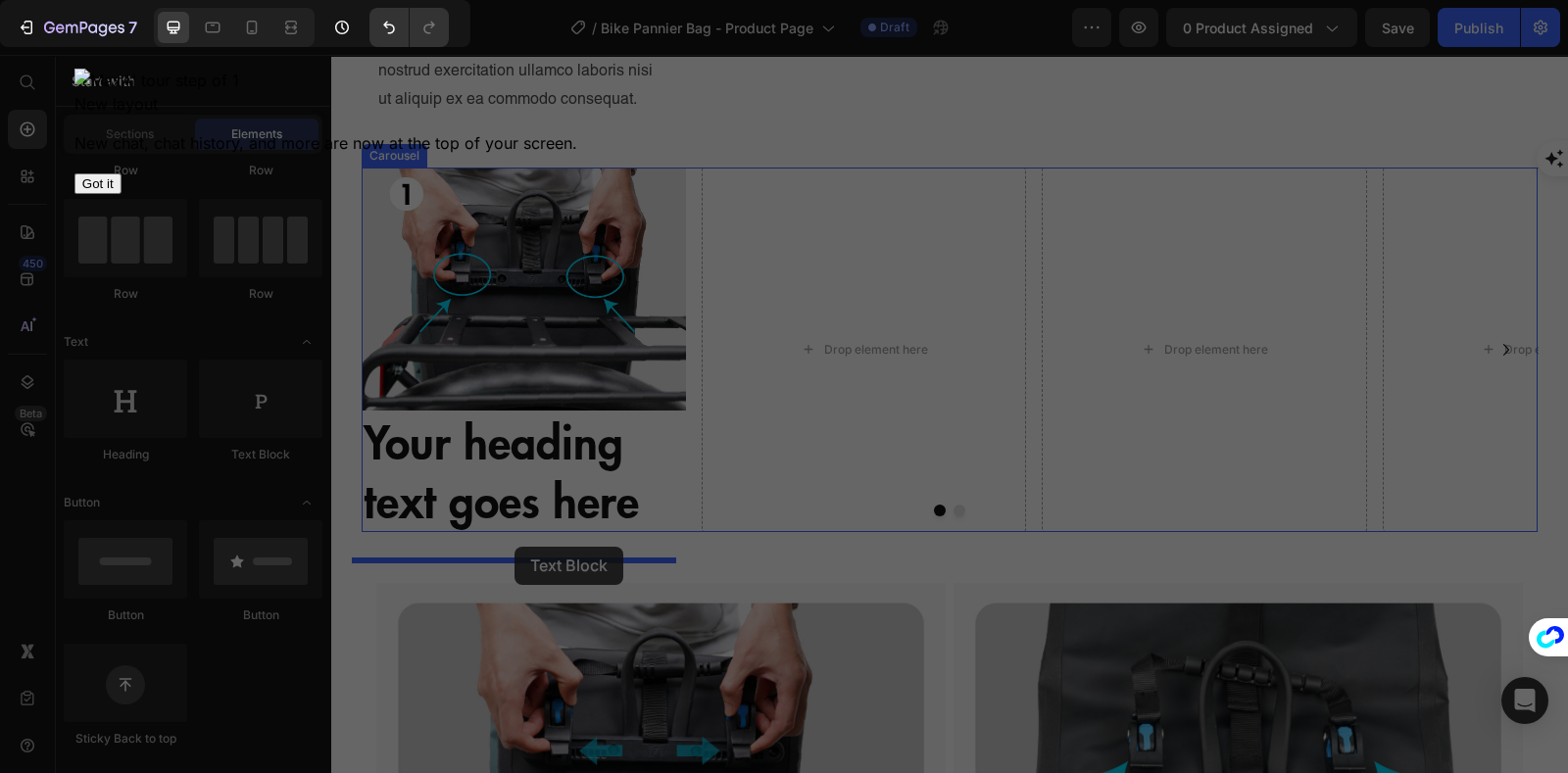 drag, startPoint x: 649, startPoint y: 506, endPoint x: 514, endPoint y: 547, distance: 141.08862 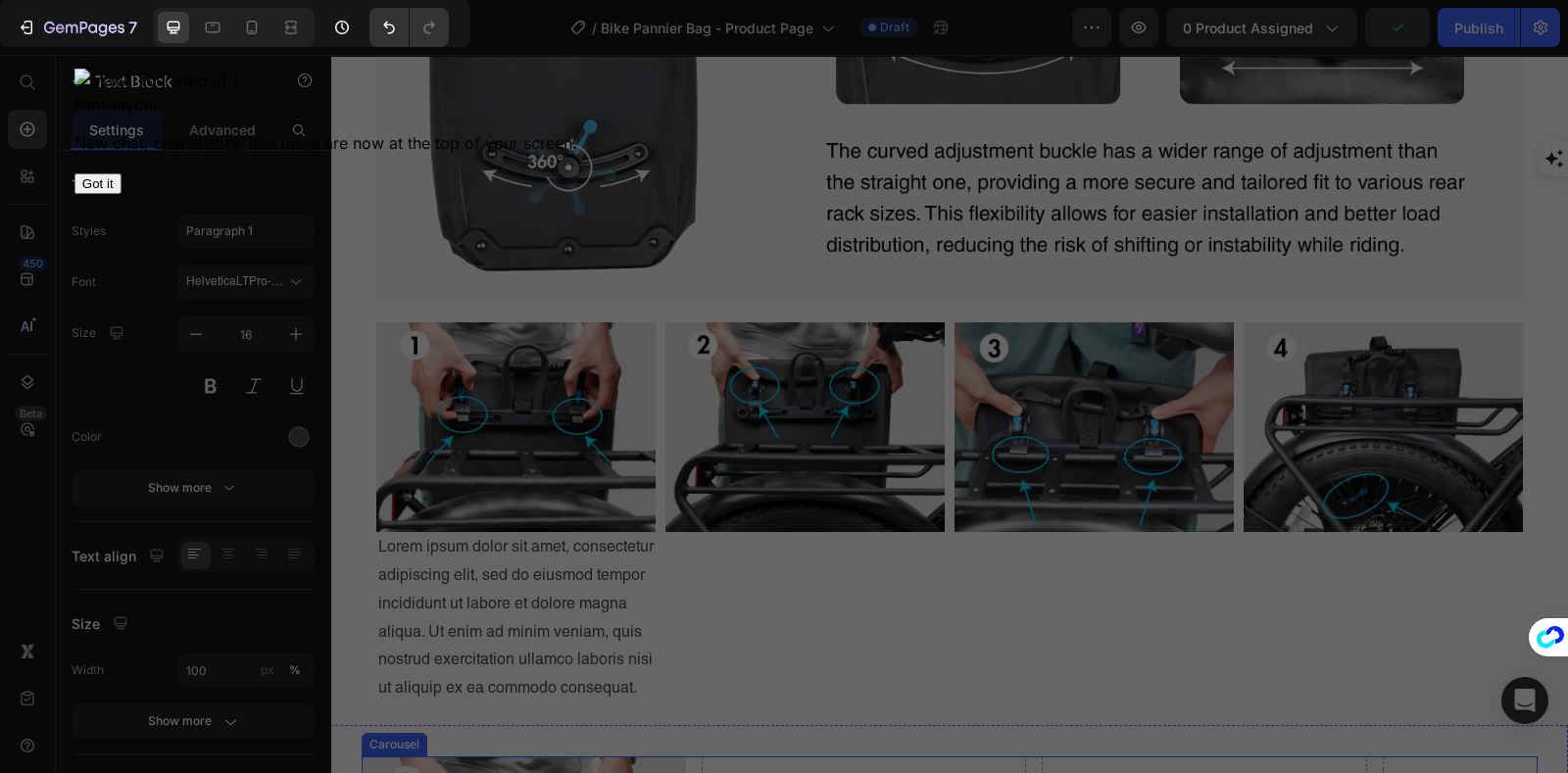 scroll, scrollTop: 2028, scrollLeft: 0, axis: vertical 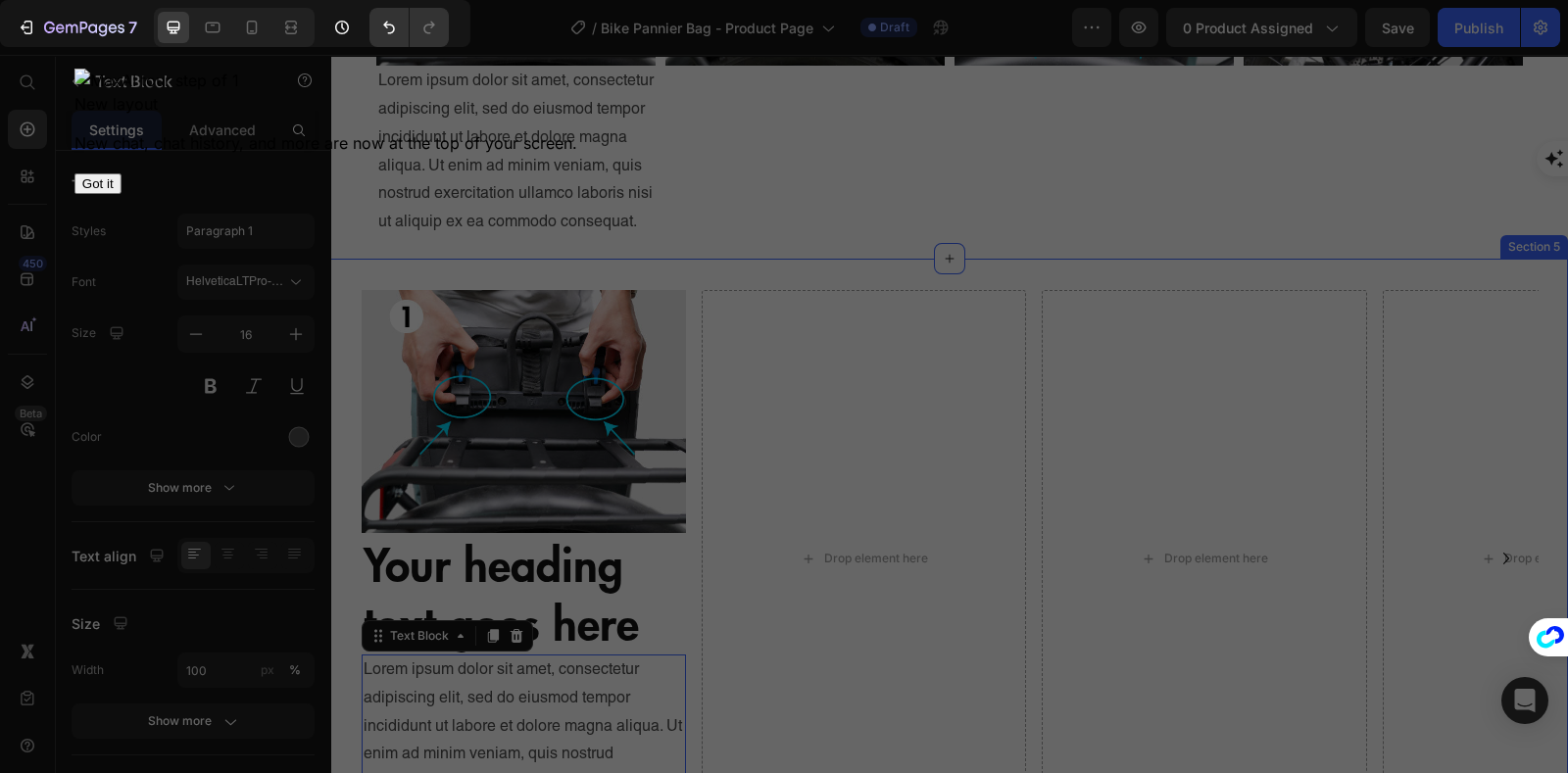 click on "Image Your heading text goes here Heading Lorem ipsum dolor sit amet, consectetur adipiscing elit, sed do eiusmod tempor incididunt ut labore et dolore magna aliqua. Ut enim ad minim veniam, quis nostrud exercitation ullamco laboris nisi ut aliquip ex ea commodo consequat. Text Block   0
Drop element here
Drop element here
Drop element here
Carousel Section 5" at bounding box center [949, 558] 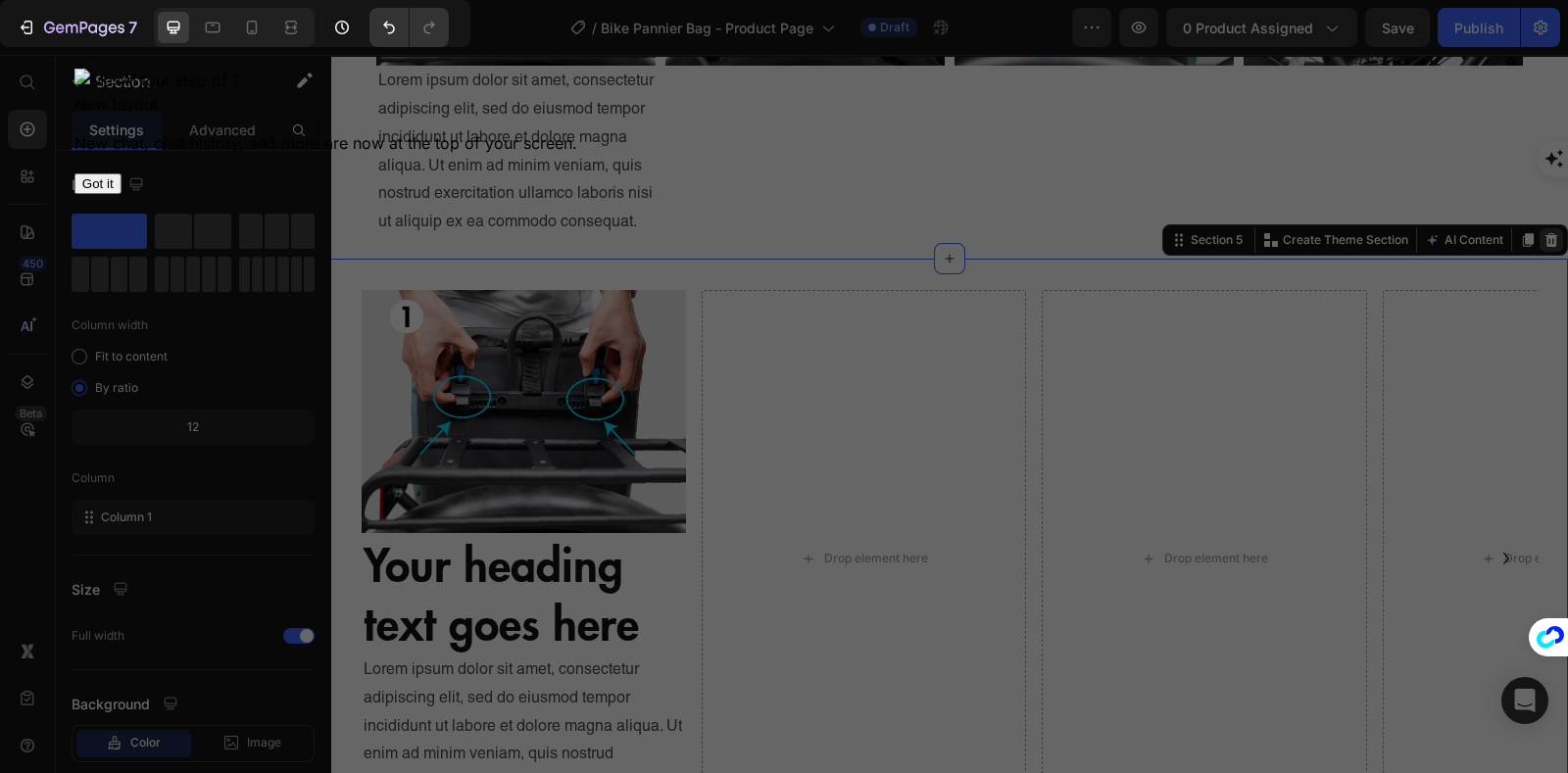 click 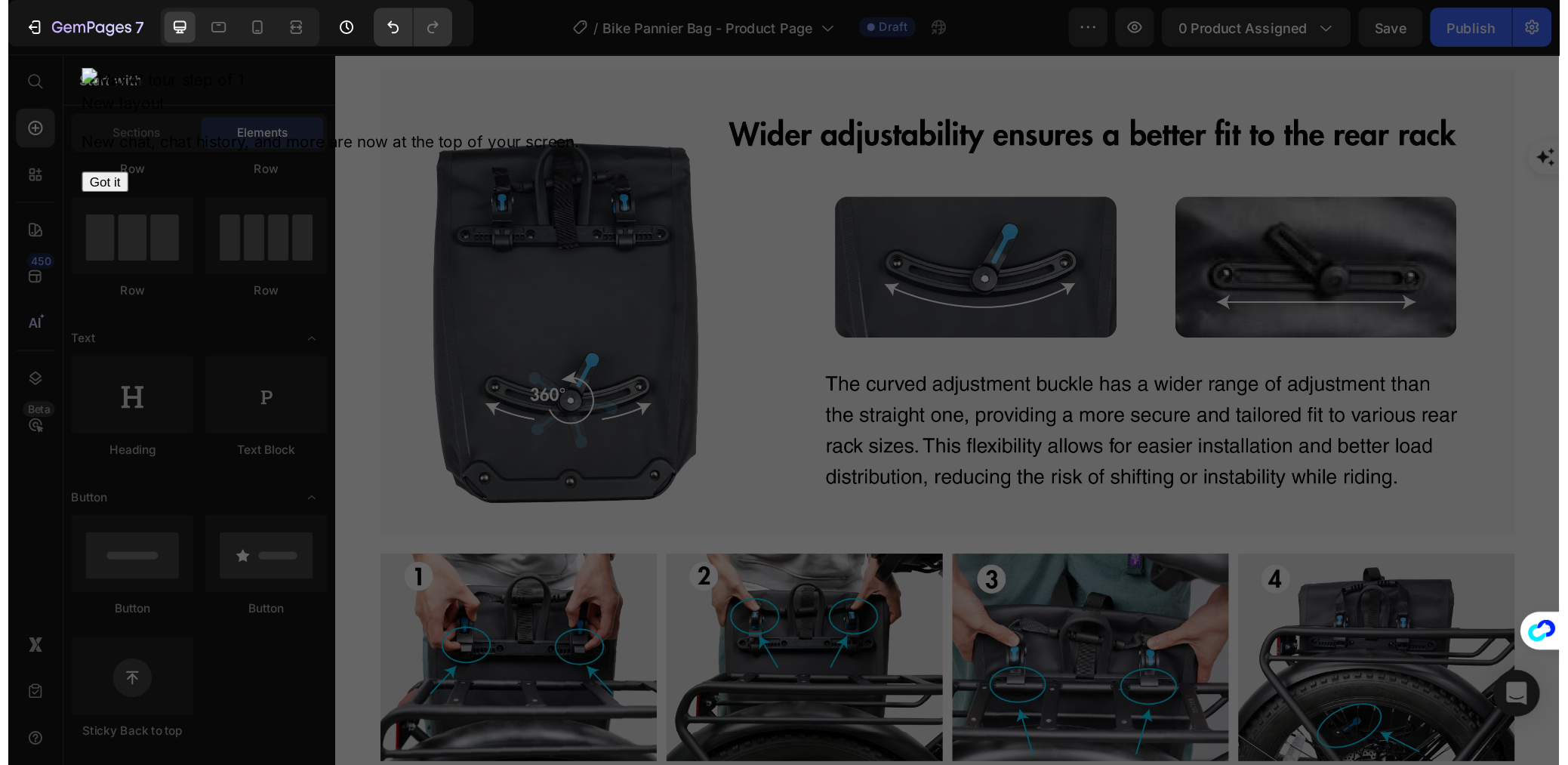 scroll, scrollTop: 1563, scrollLeft: 0, axis: vertical 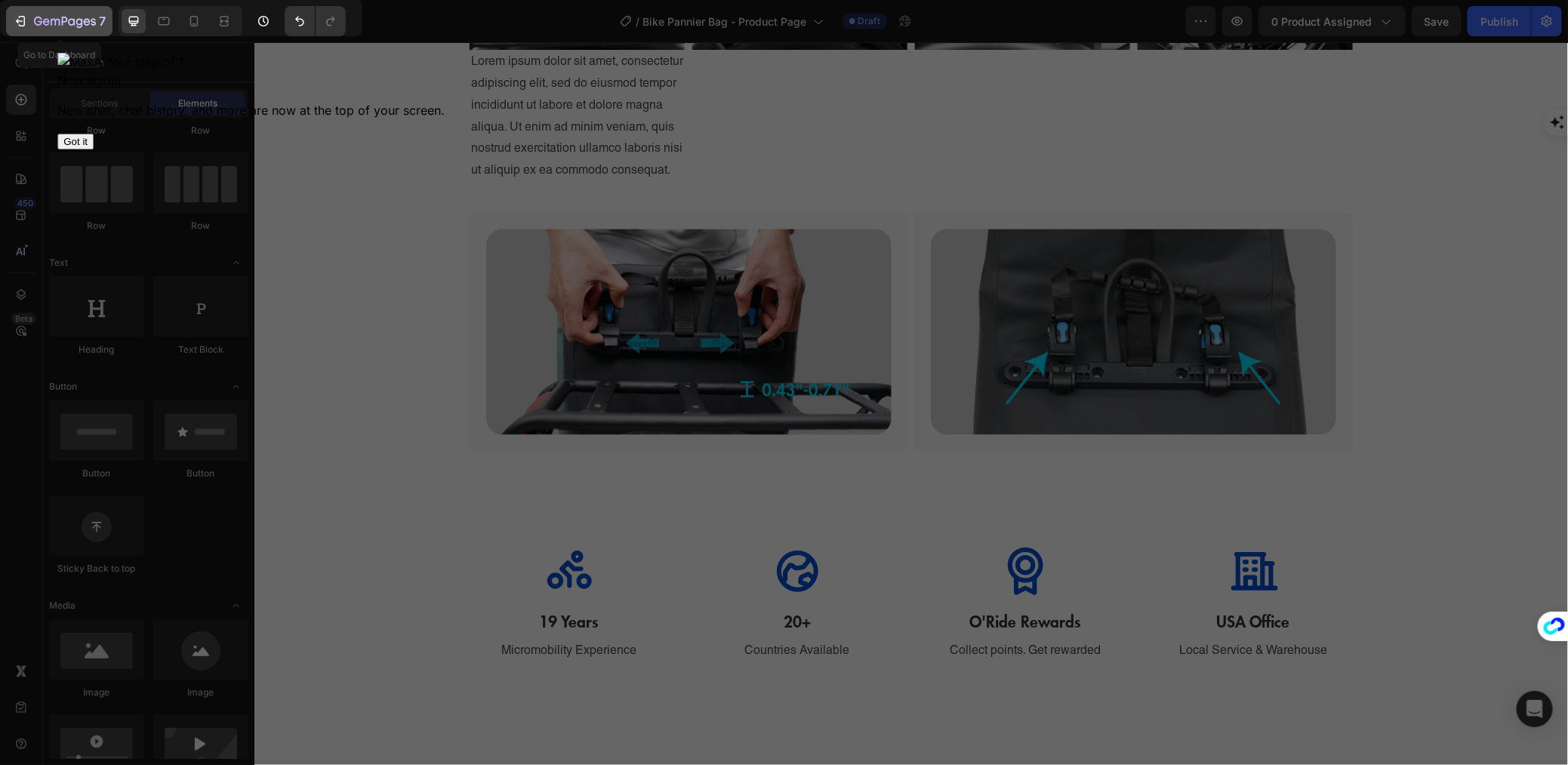 click on "7" 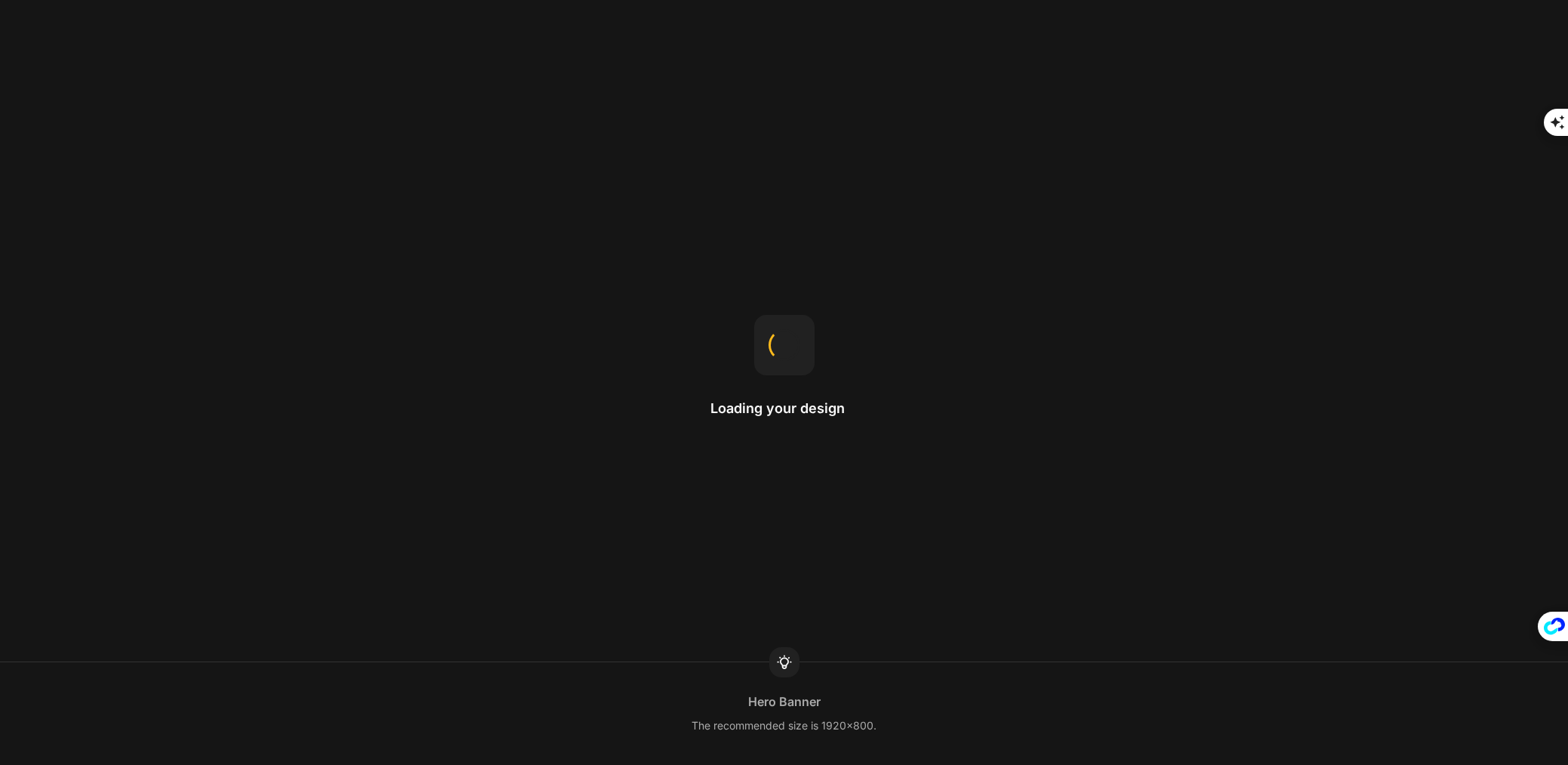 scroll, scrollTop: 0, scrollLeft: 0, axis: both 